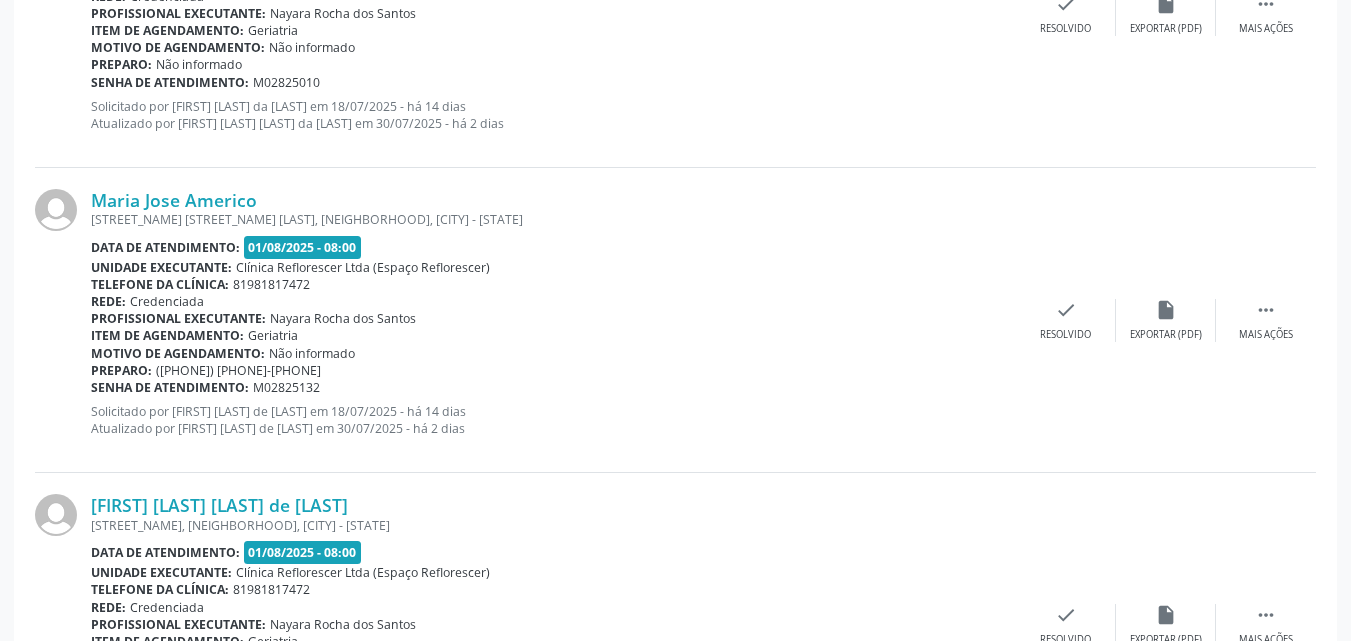 scroll, scrollTop: 1047, scrollLeft: 0, axis: vertical 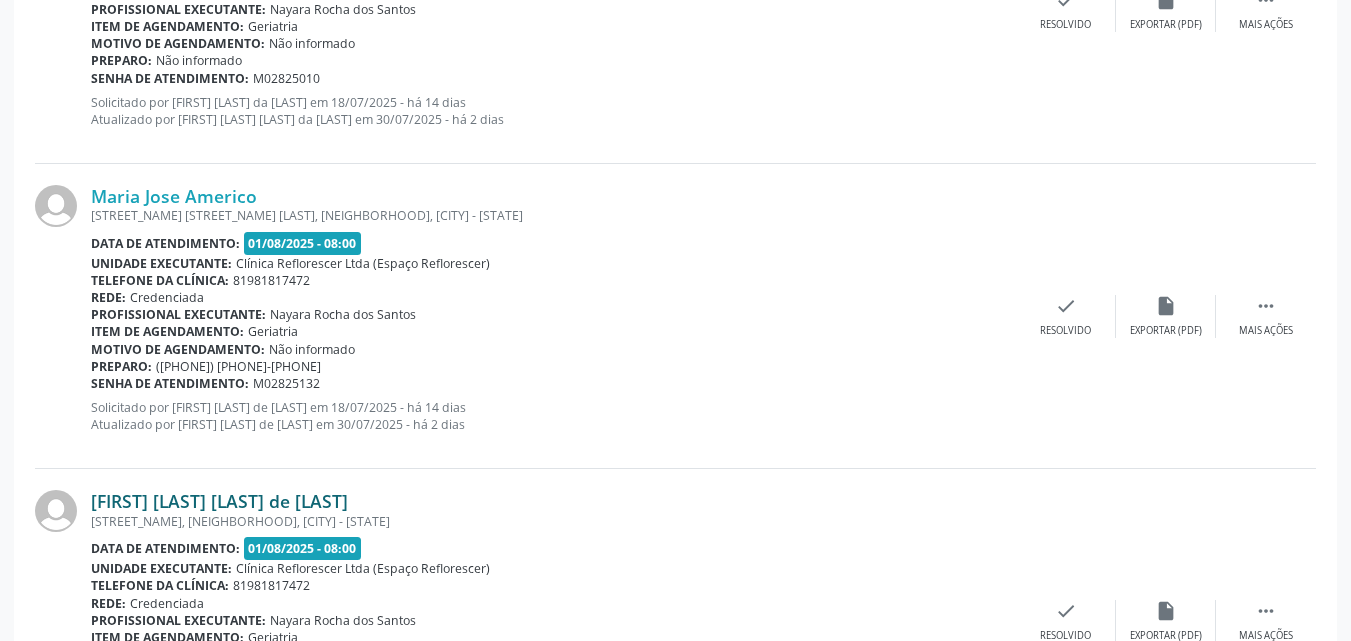click on "Carlos Antonio Ventura R de Brito" at bounding box center (219, 501) 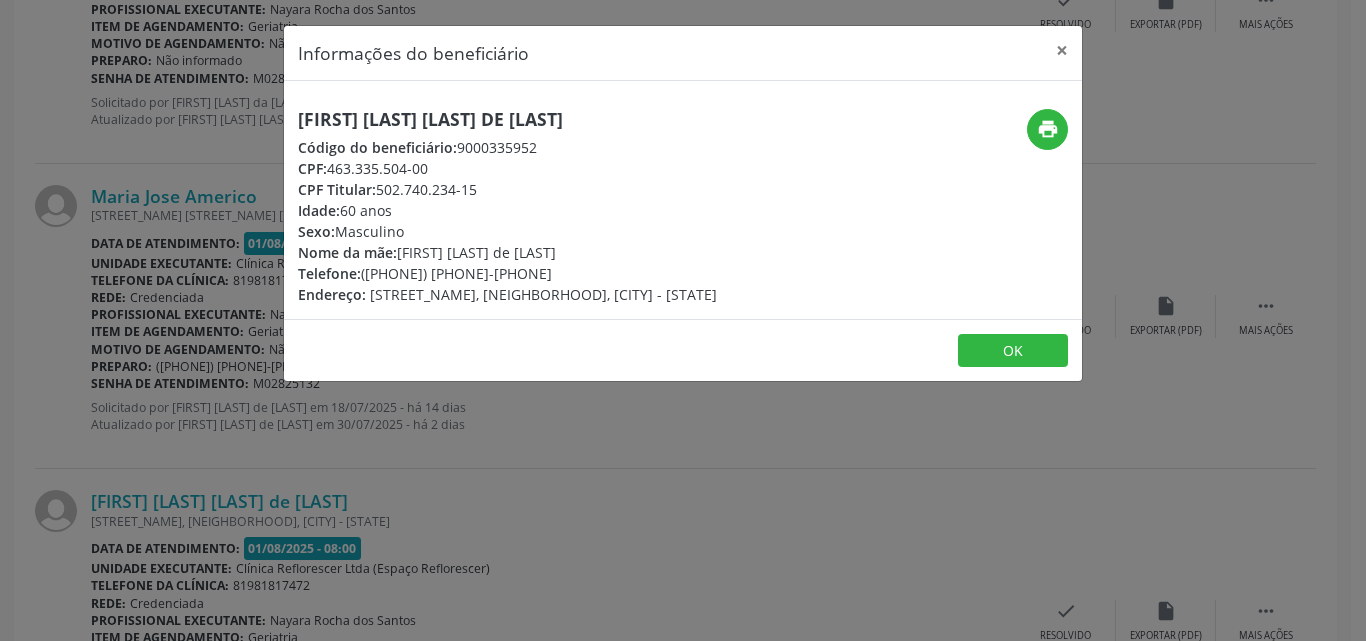 drag, startPoint x: 325, startPoint y: 164, endPoint x: 468, endPoint y: 170, distance: 143.12582 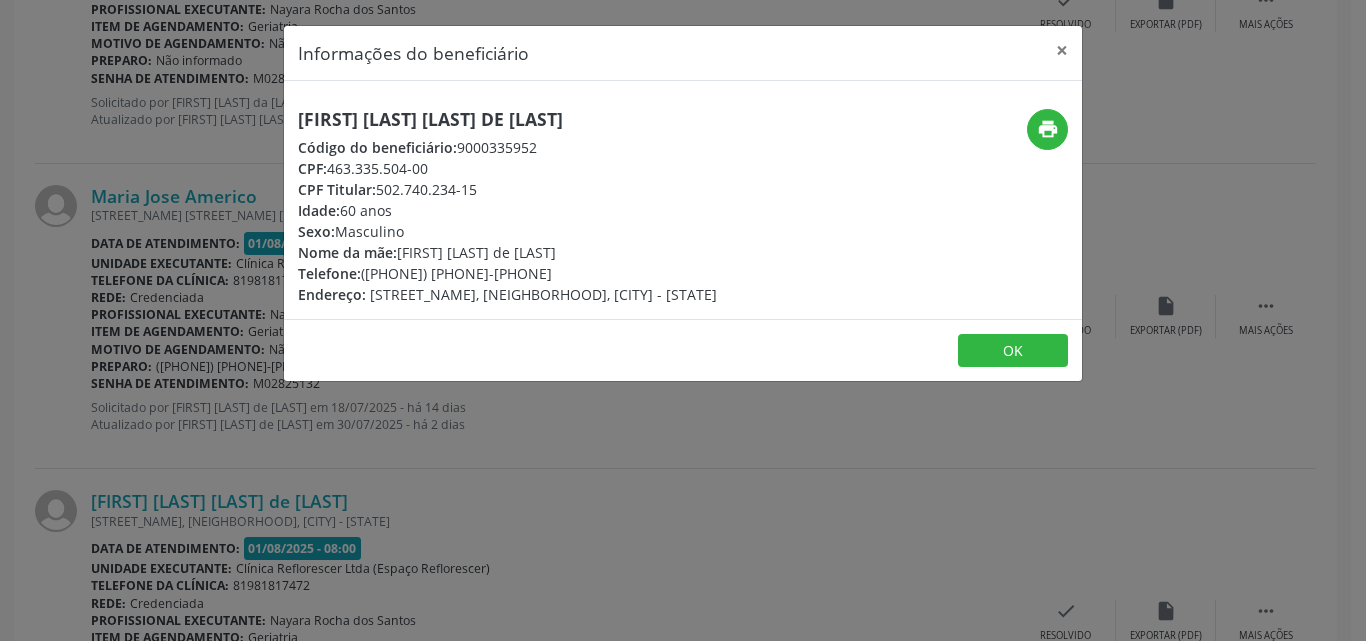 click on "CPF:
463.335.504-00" at bounding box center (507, 168) 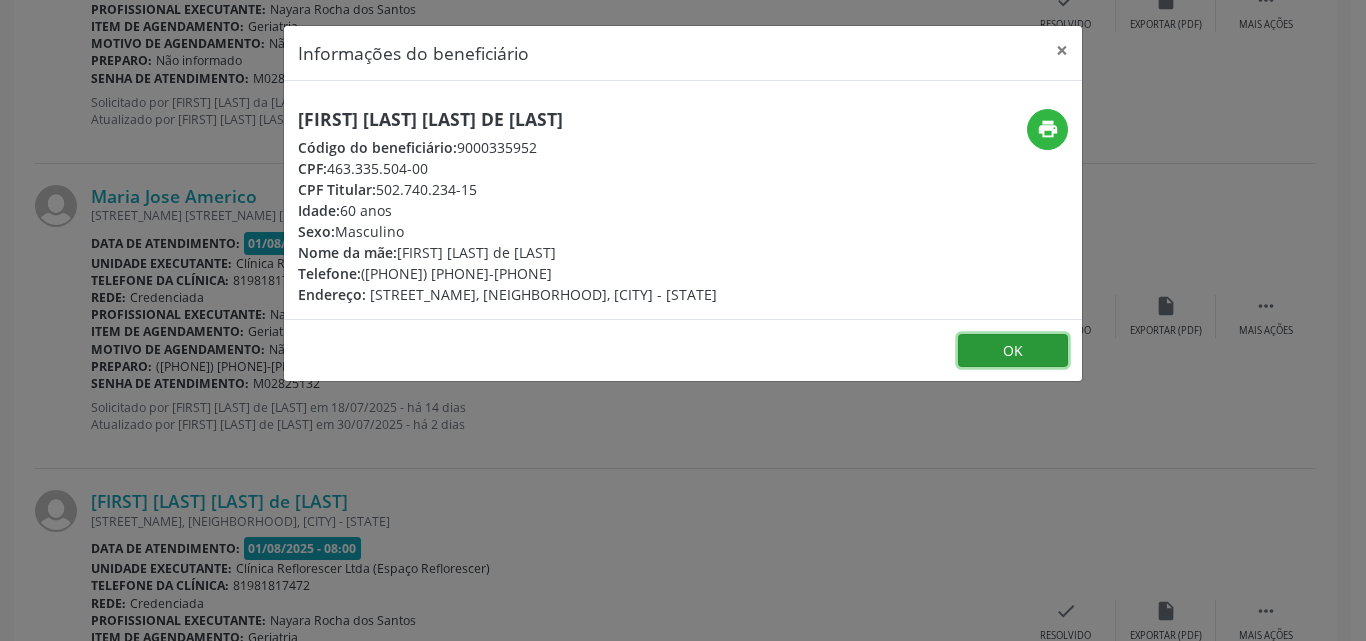 click on "OK" at bounding box center (1013, 351) 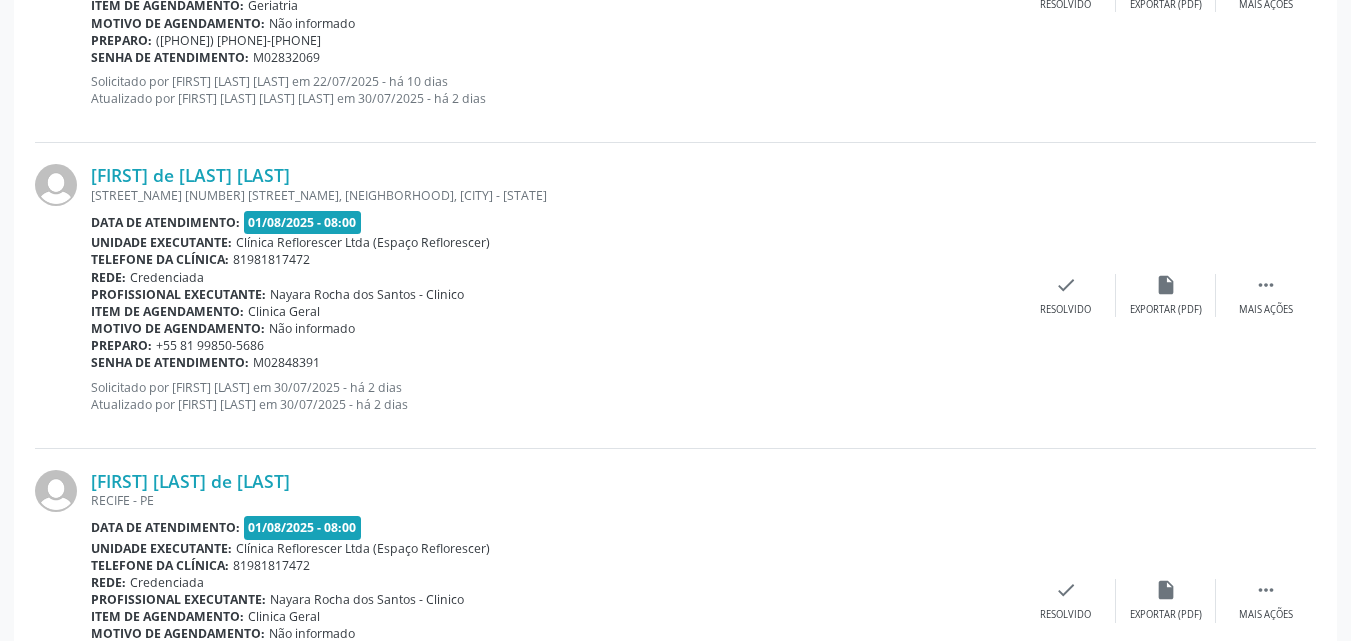 scroll, scrollTop: 3047, scrollLeft: 0, axis: vertical 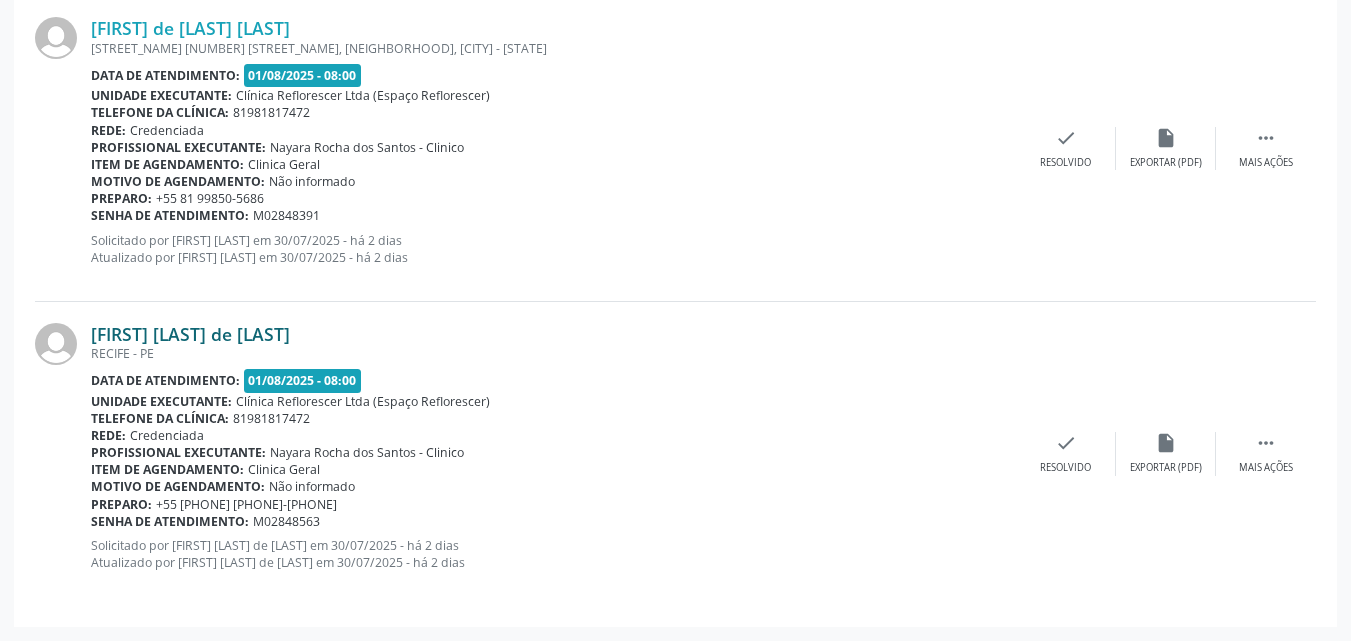 click on "Alex Neves de Andrade" at bounding box center (190, 334) 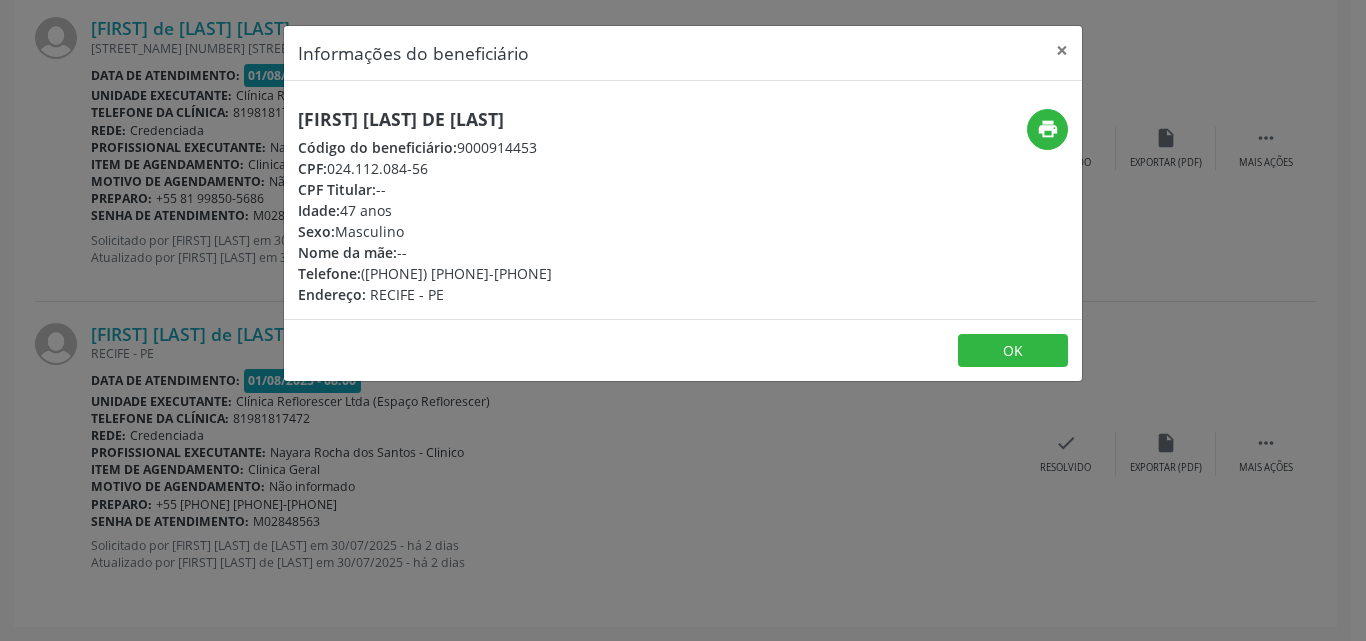 drag, startPoint x: 325, startPoint y: 166, endPoint x: 474, endPoint y: 166, distance: 149 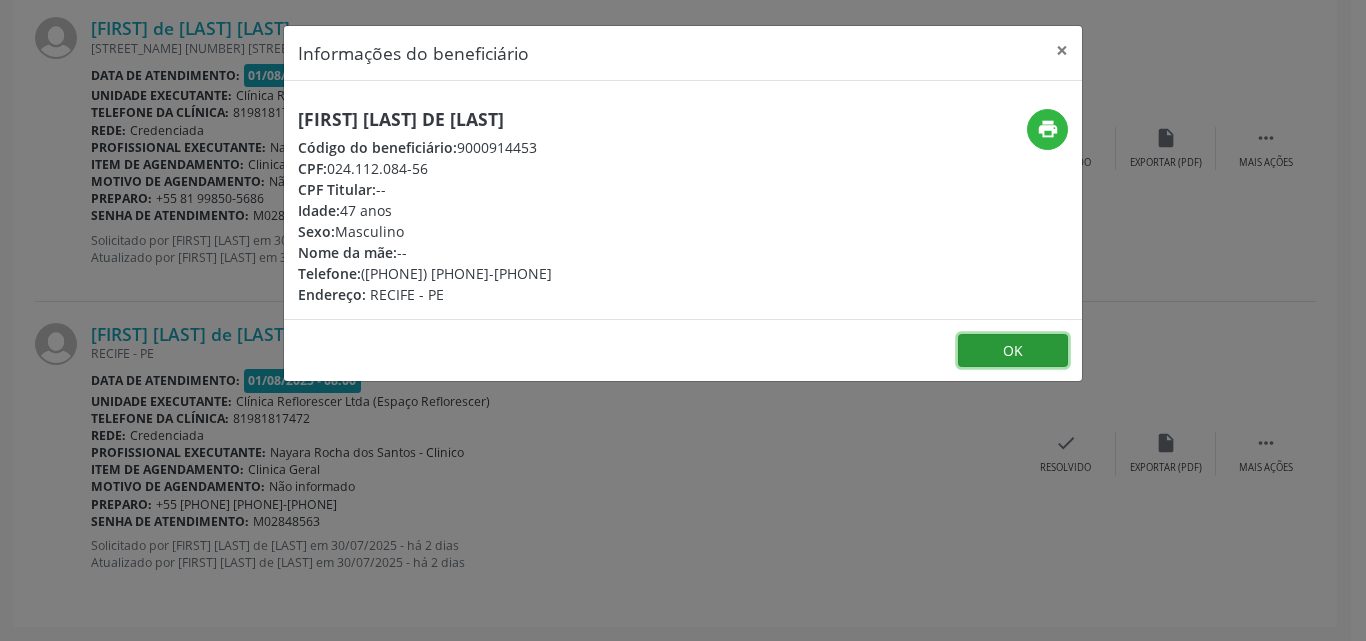 click on "OK" at bounding box center (1013, 351) 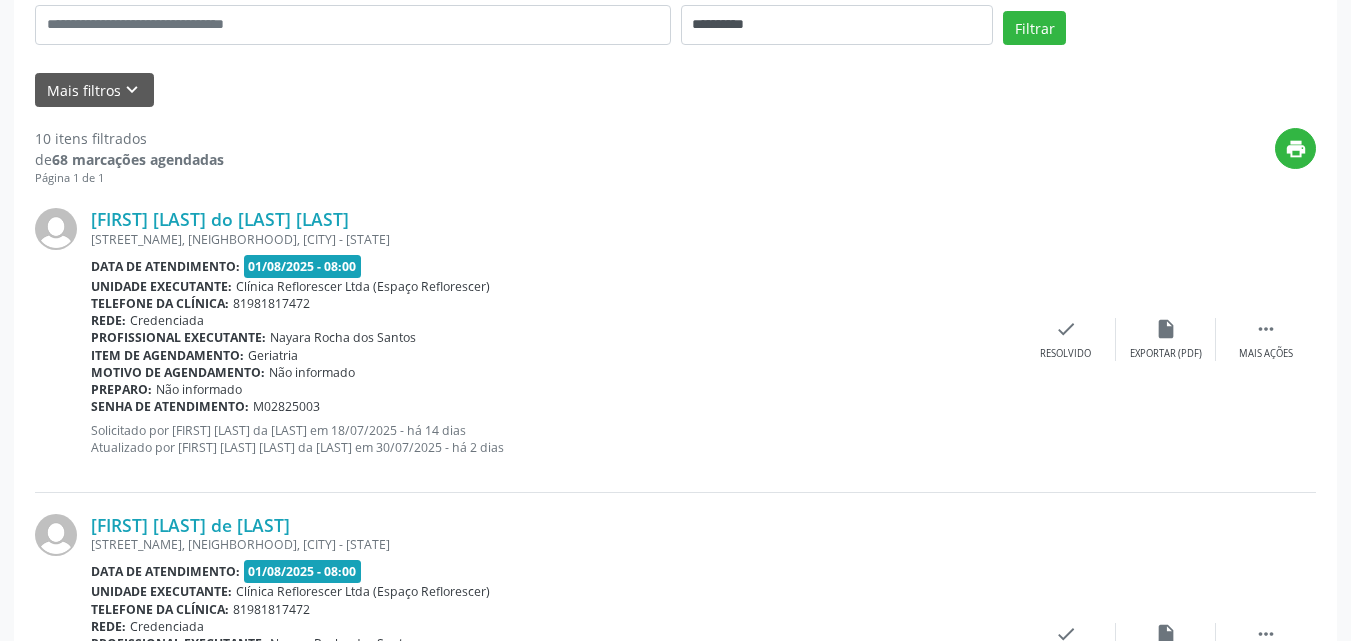 scroll, scrollTop: 347, scrollLeft: 0, axis: vertical 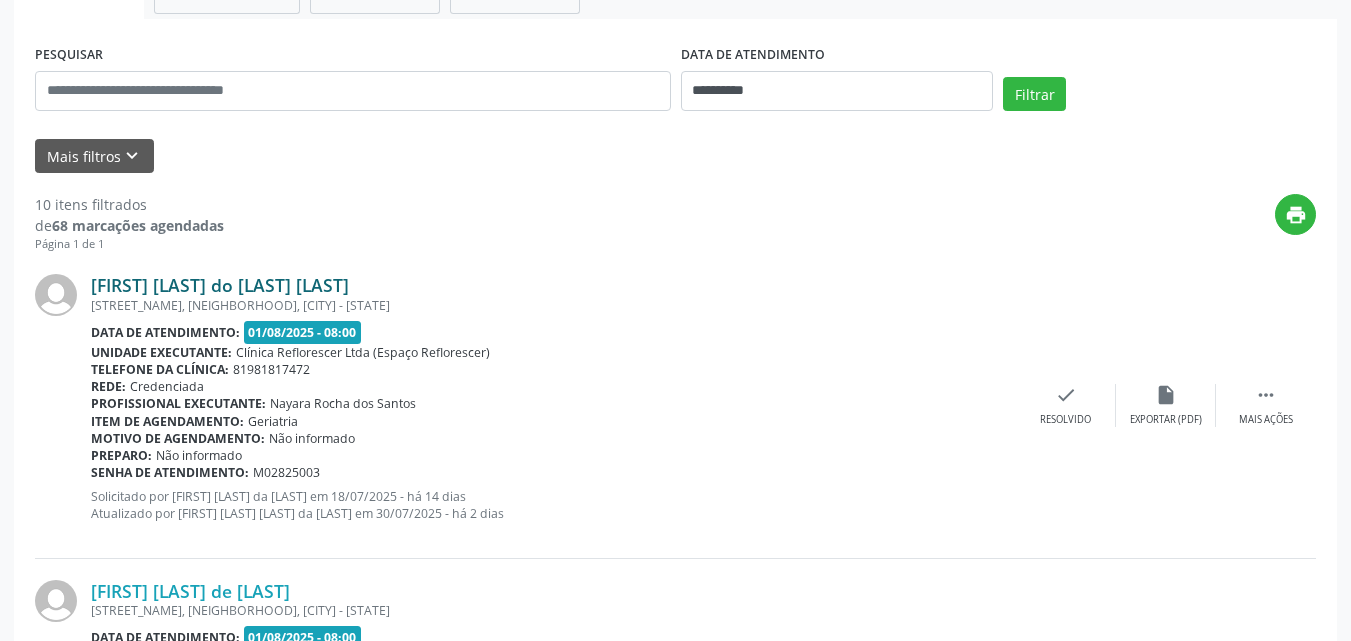click on "Ivania Vanderley do Rego Alves" at bounding box center (220, 285) 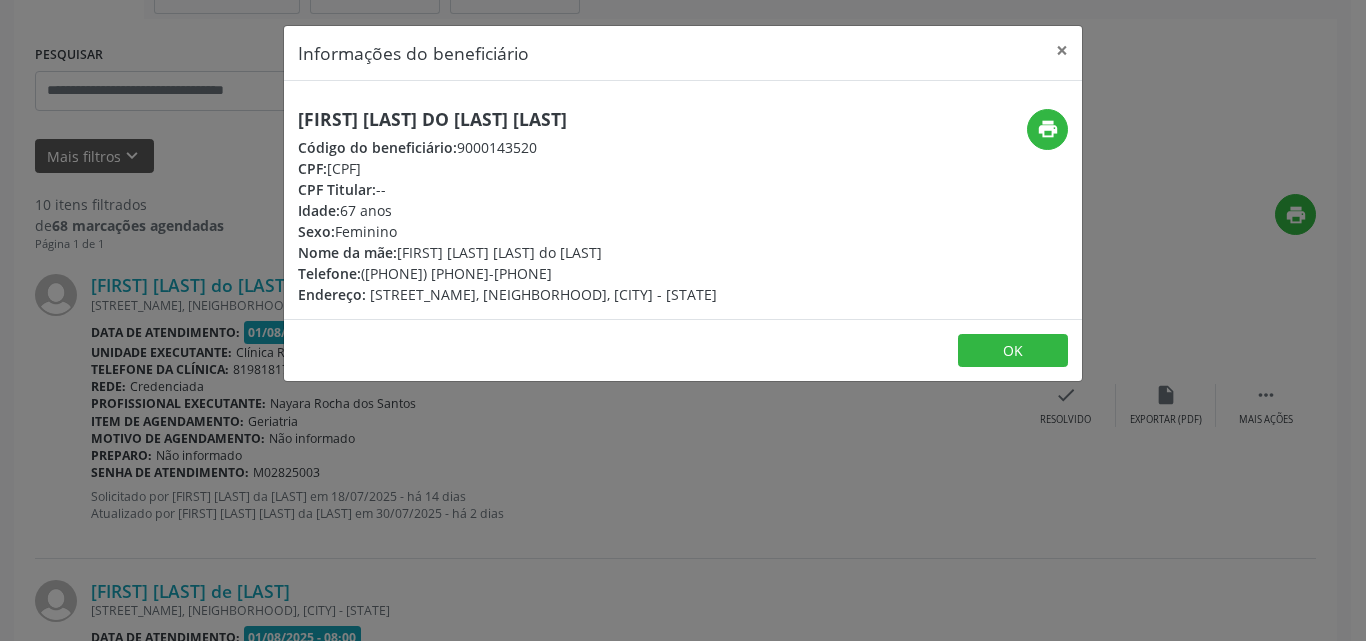 click on "CPF:" at bounding box center [312, 168] 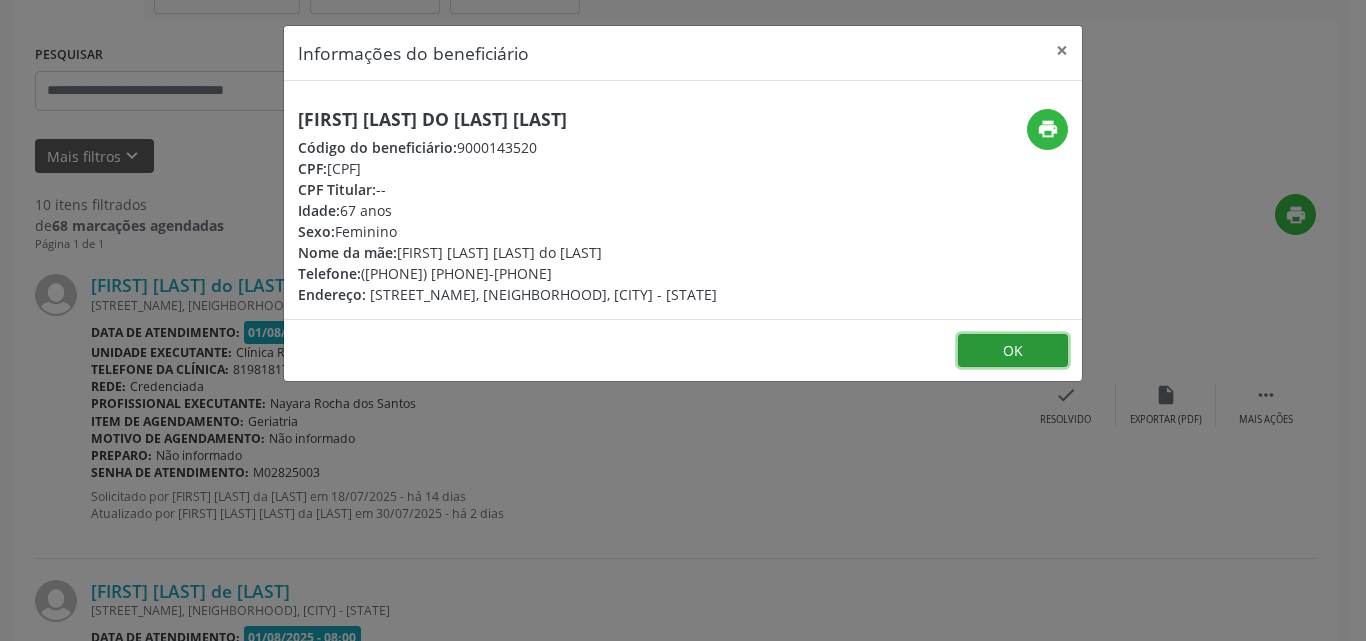 click on "OK" at bounding box center [1013, 351] 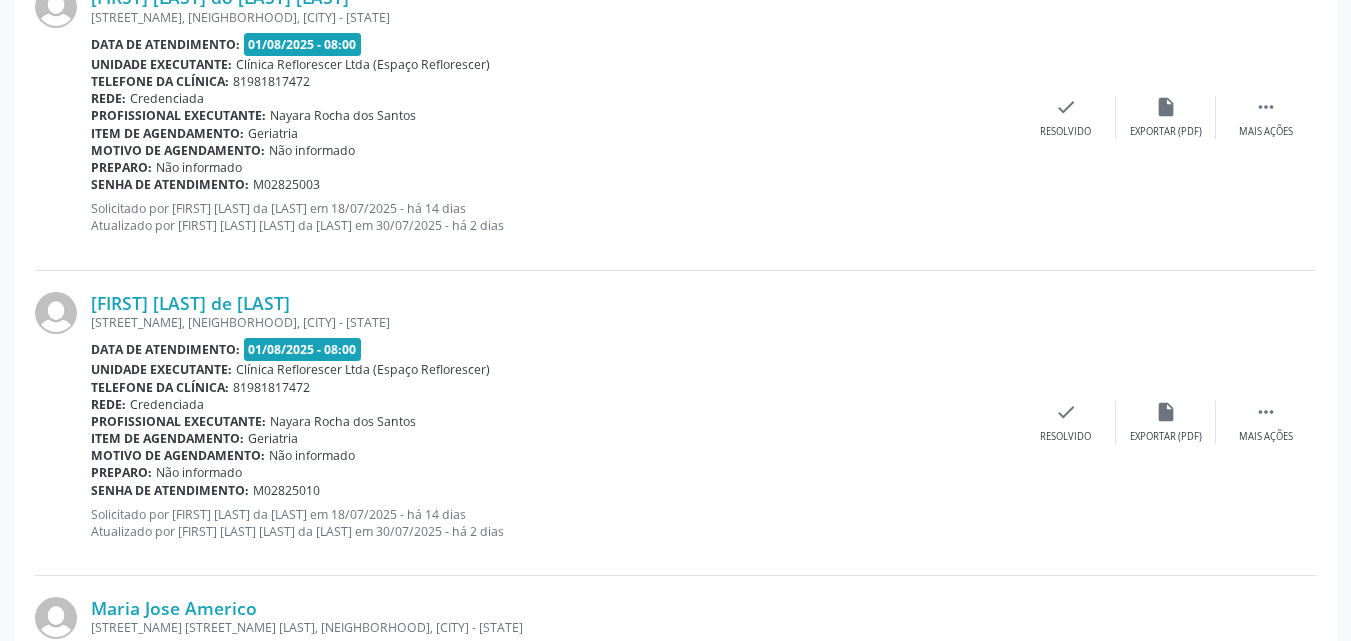 scroll, scrollTop: 647, scrollLeft: 0, axis: vertical 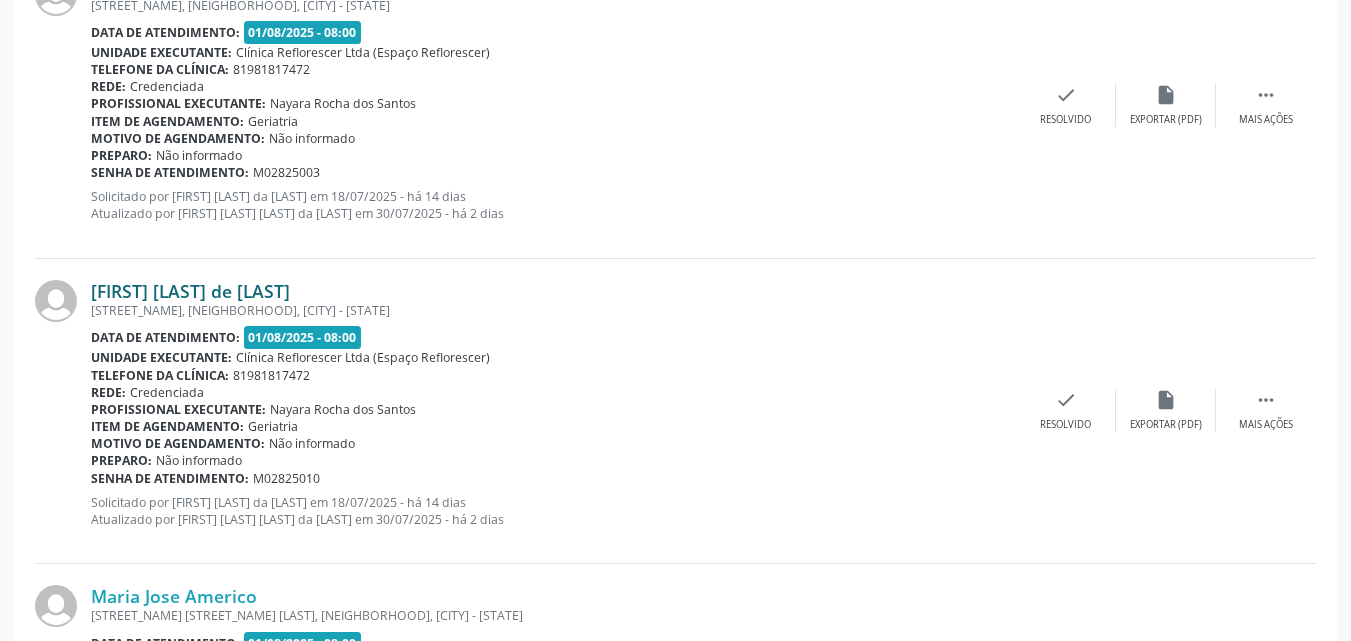 click on "Wilson Alves de Melo" at bounding box center [190, 291] 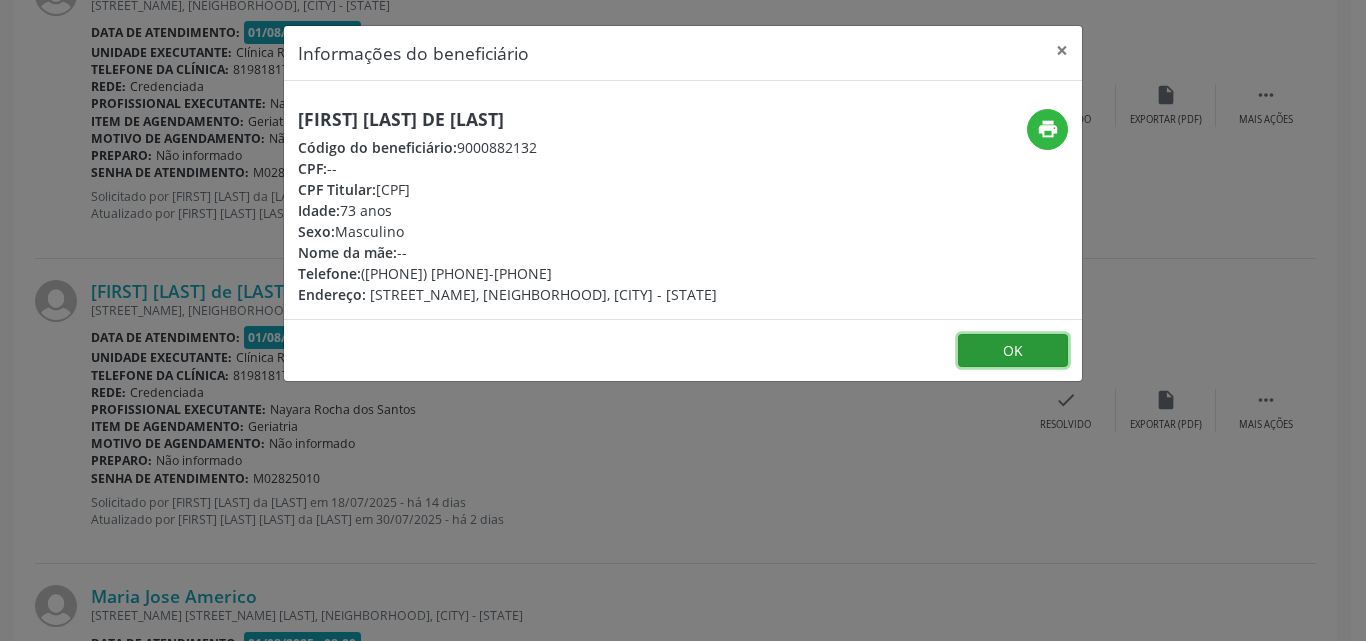 click on "OK" at bounding box center (1013, 351) 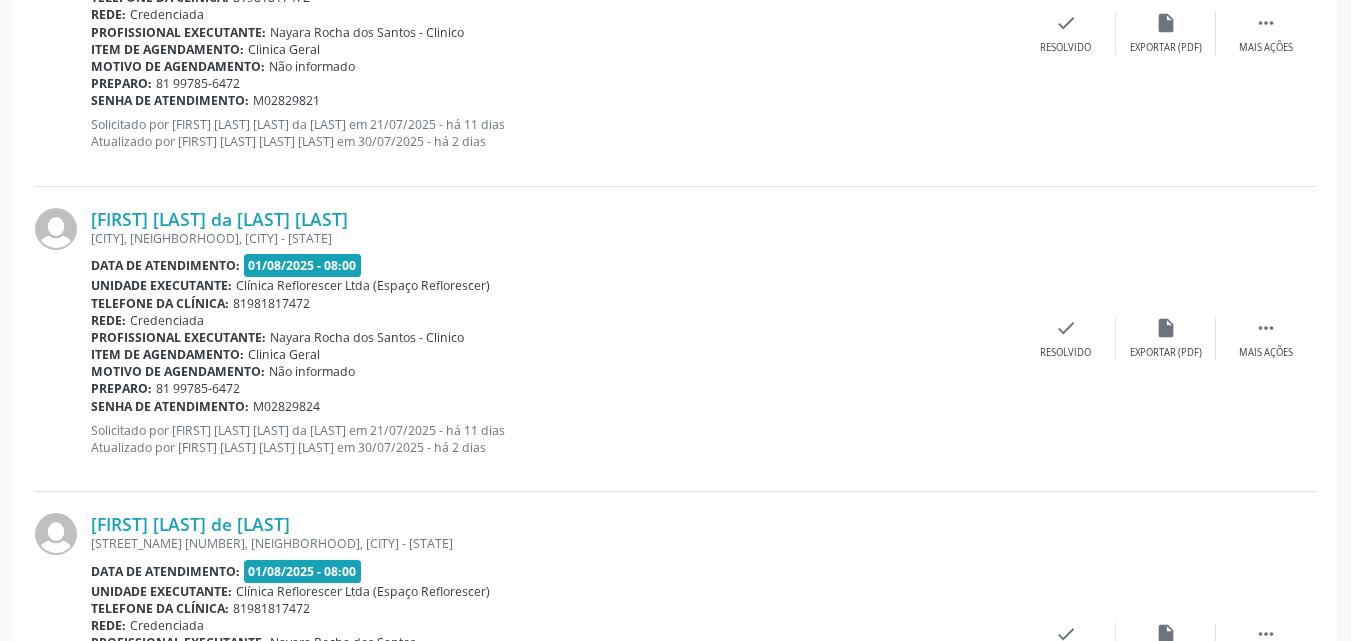 scroll, scrollTop: 2447, scrollLeft: 0, axis: vertical 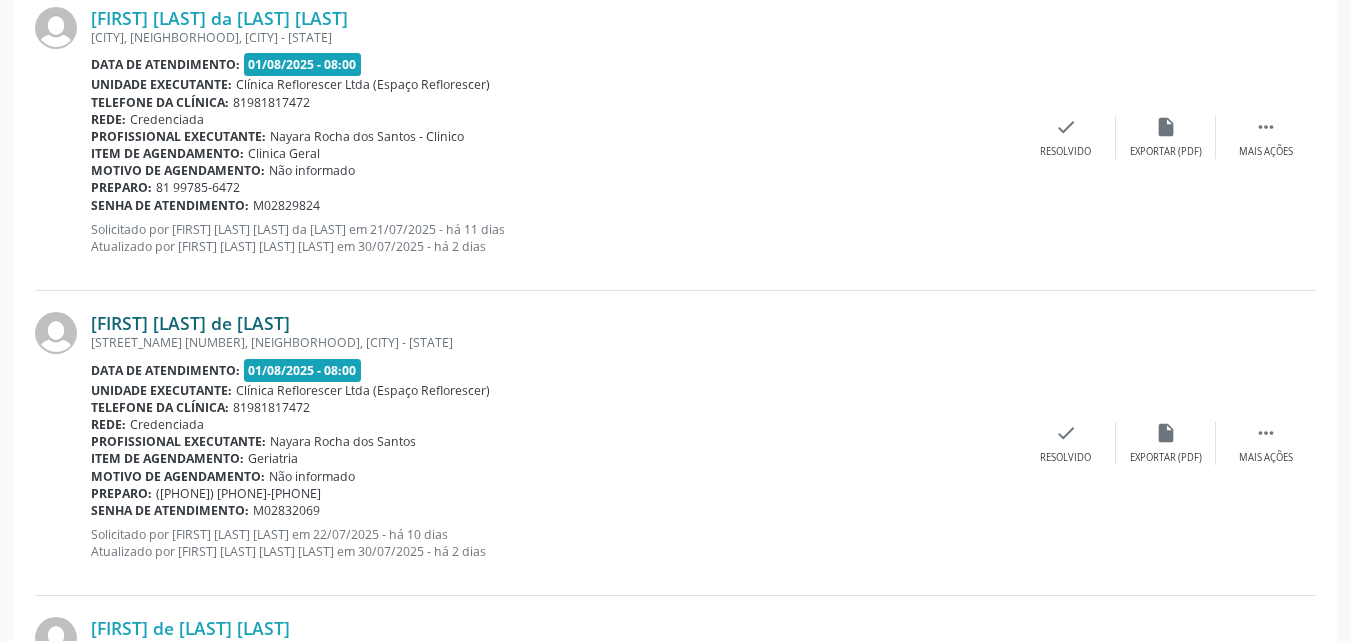 click on "Joao Tavares de Amorim" at bounding box center (190, 323) 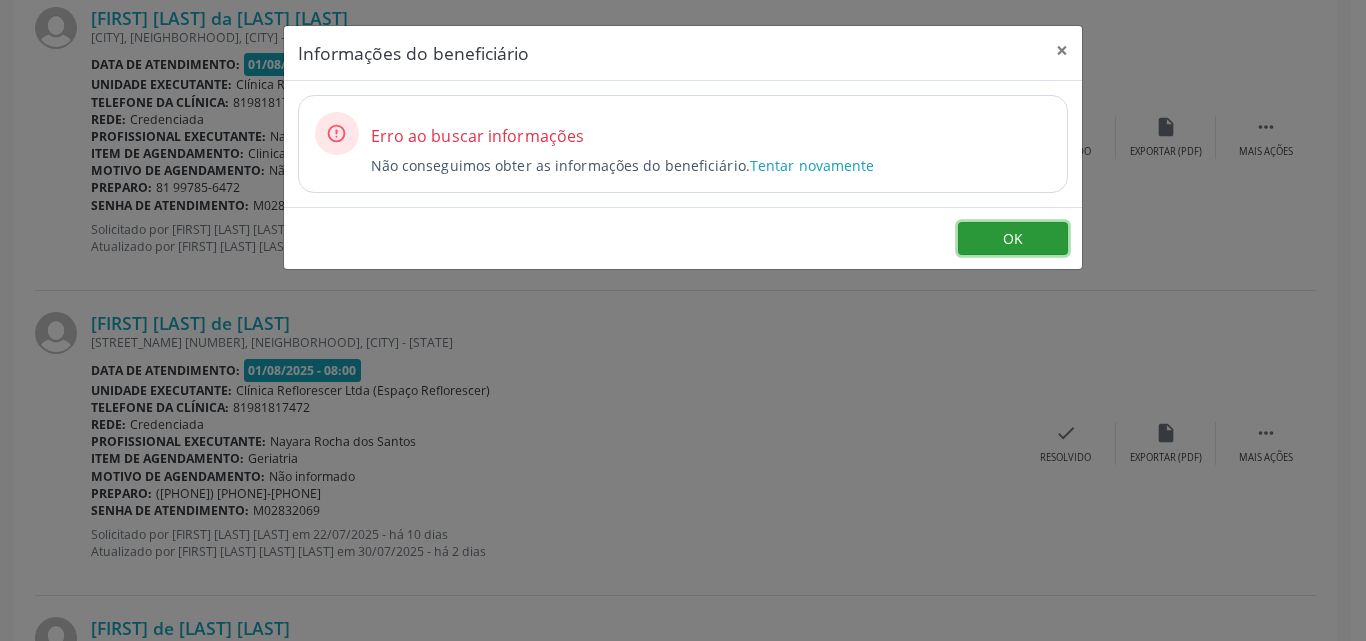 click on "OK" at bounding box center (1013, 239) 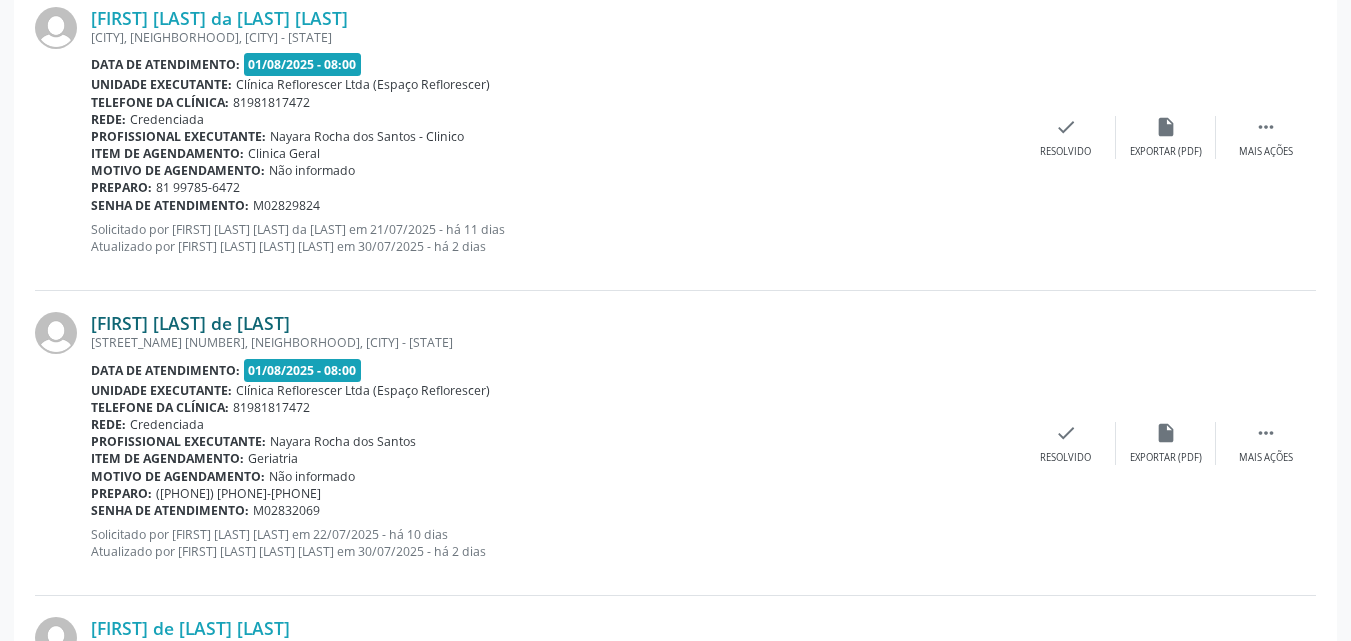 click on "Joao Tavares de Amorim" at bounding box center [190, 323] 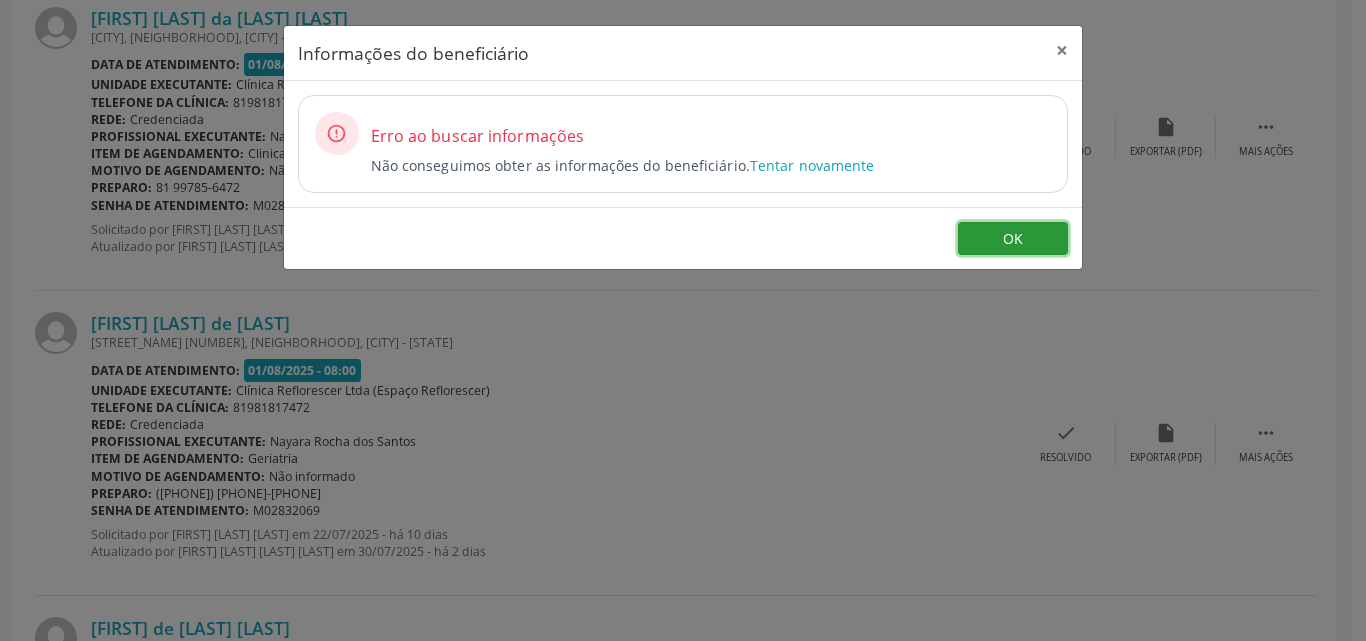 click on "OK" at bounding box center (1013, 239) 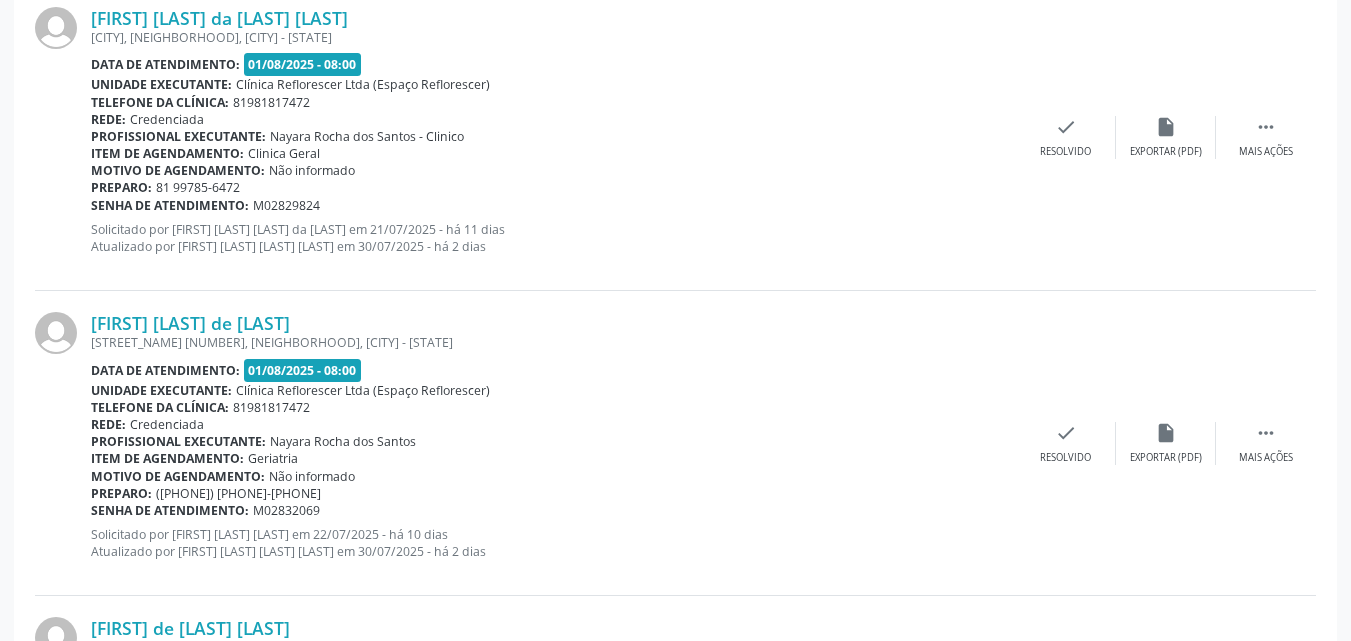 drag, startPoint x: 891, startPoint y: 342, endPoint x: 903, endPoint y: 369, distance: 29.546574 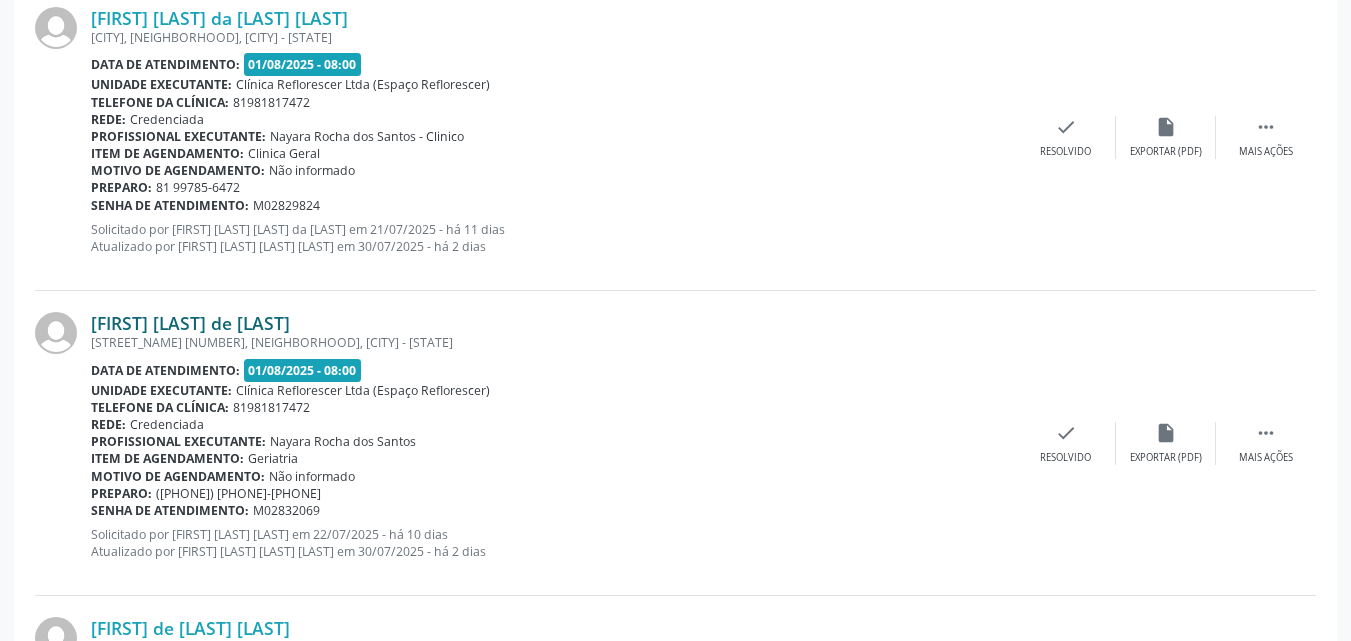 click on "Joao Tavares de Amorim" at bounding box center [190, 323] 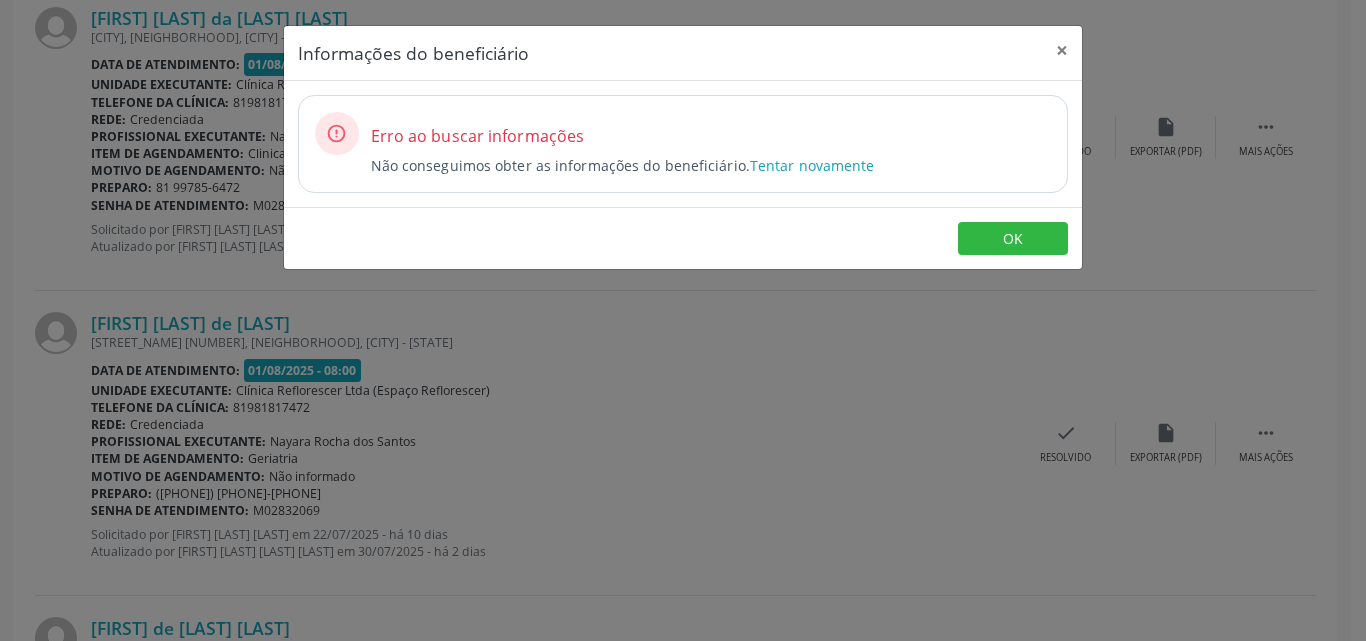 click on "Informações do beneficiário ×
Erro ao buscar informações
Não conseguimos obter as informações do beneficiário.
Tentar novamente
OK" at bounding box center [683, 320] 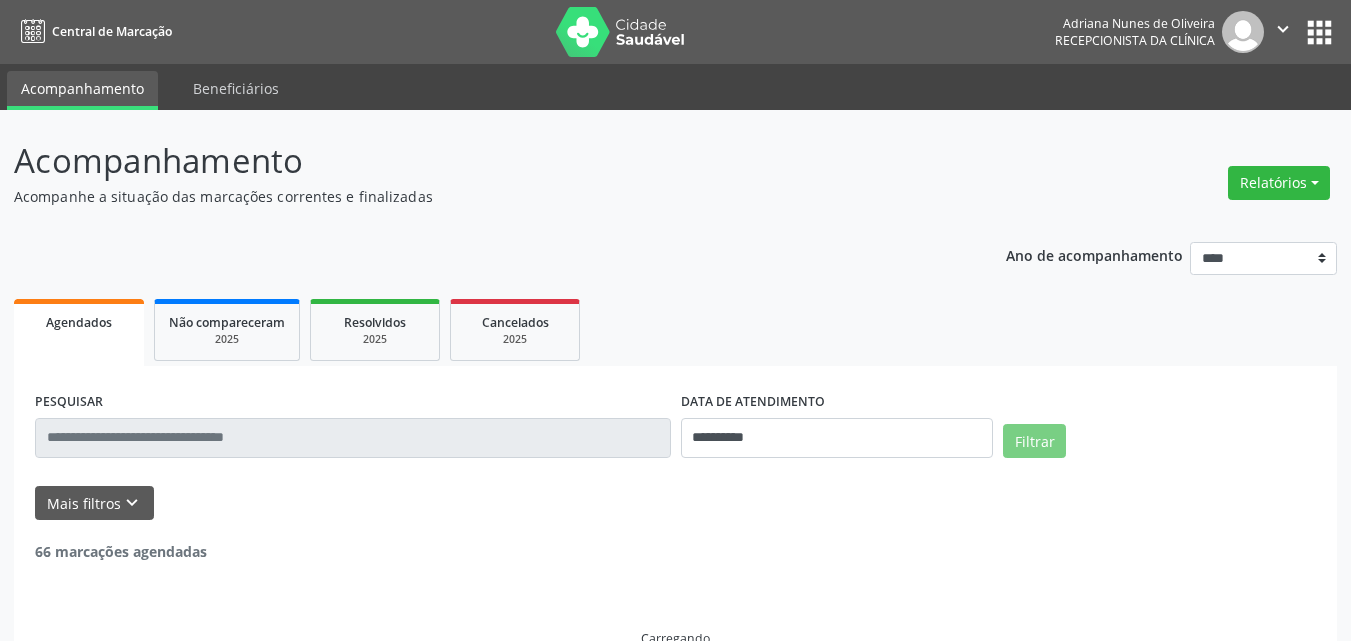 scroll, scrollTop: 0, scrollLeft: 0, axis: both 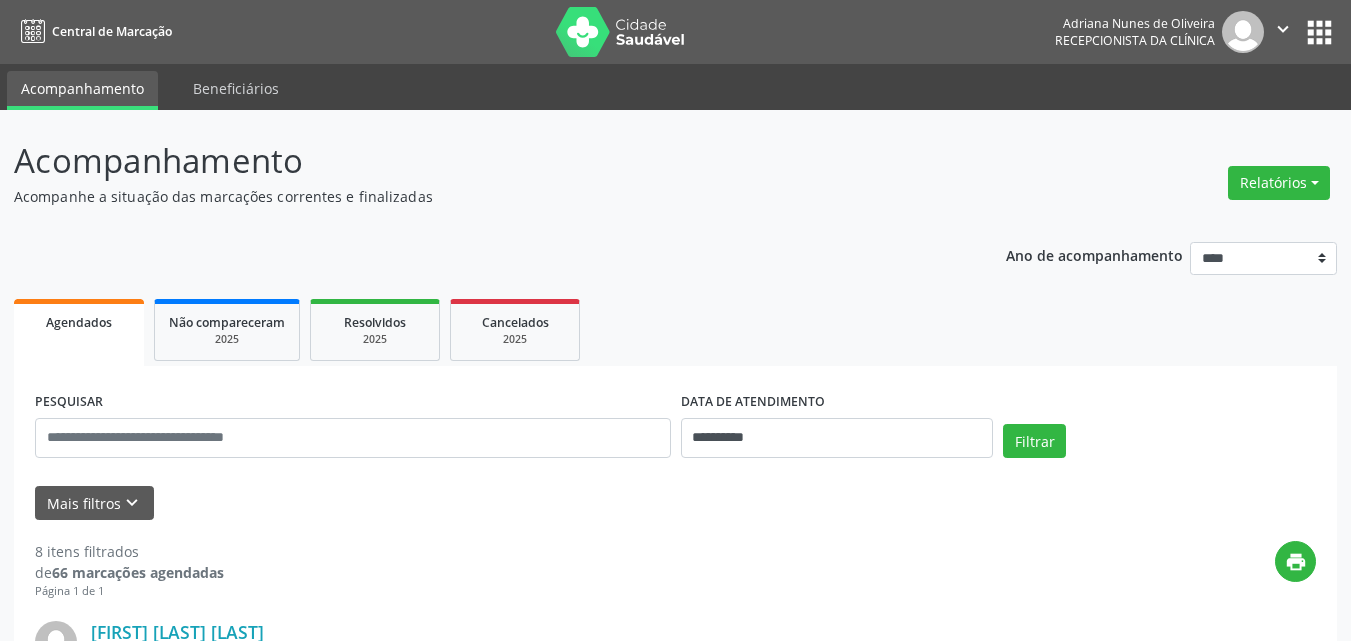 click on "**********" at bounding box center [675, 1646] 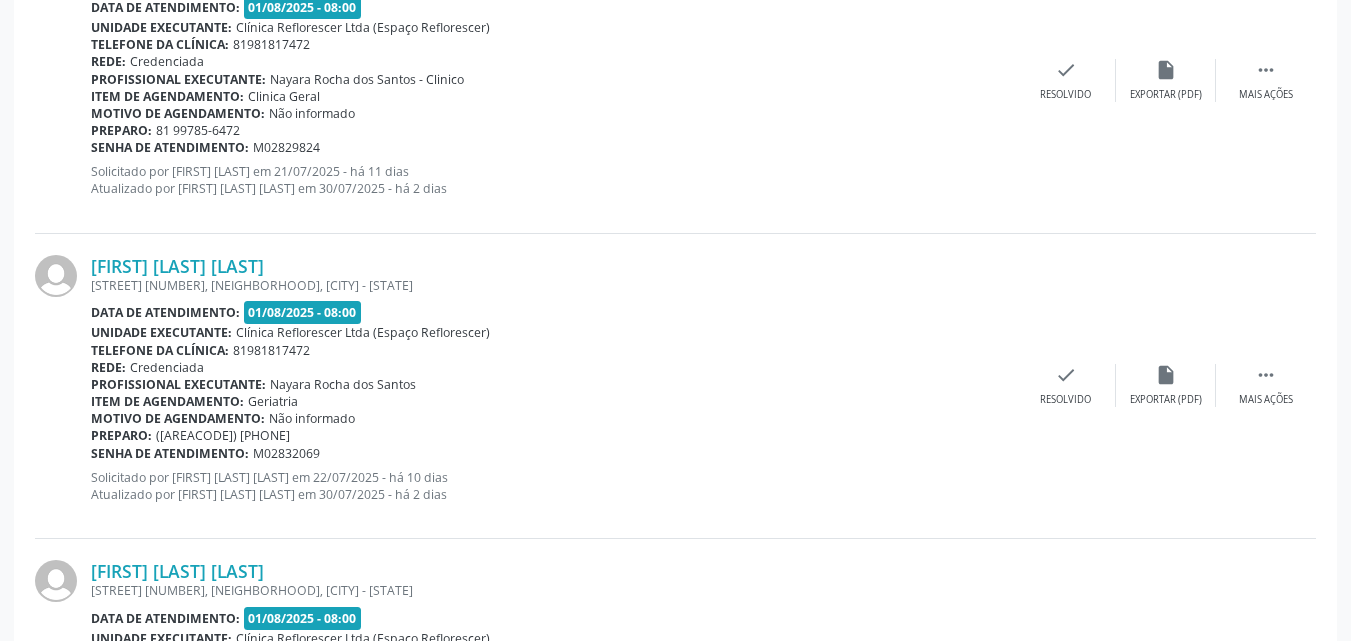 scroll, scrollTop: 2200, scrollLeft: 0, axis: vertical 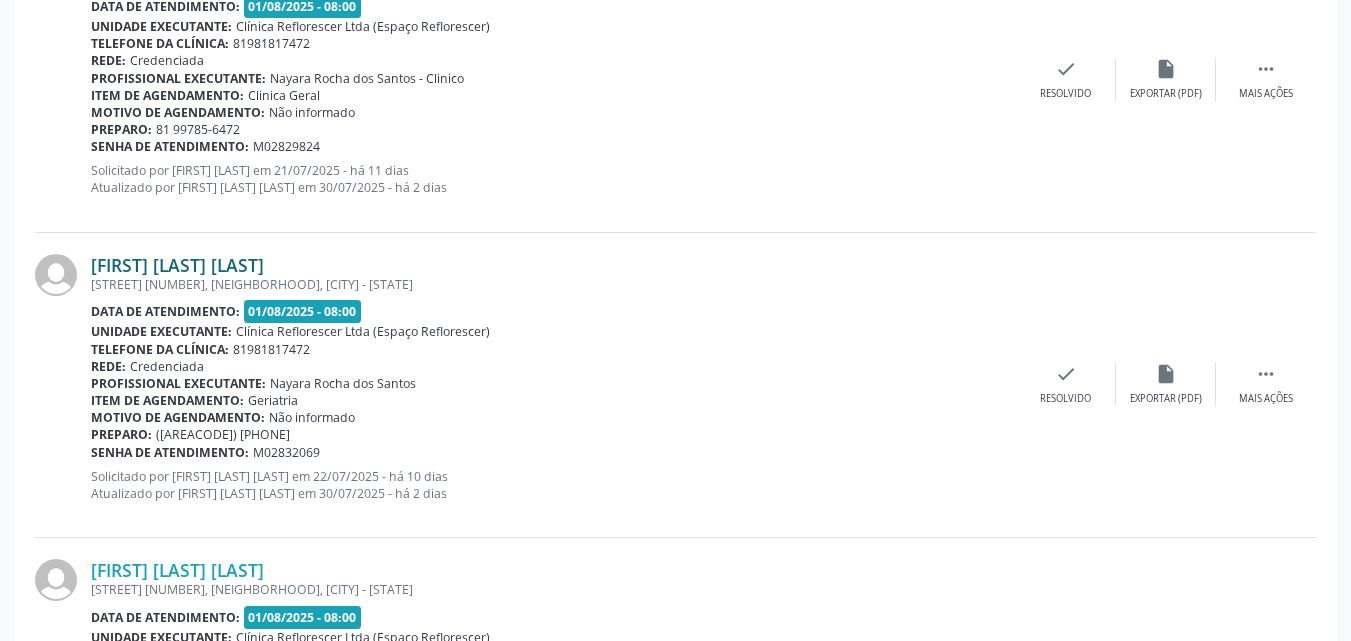 click on "[FIRST] [LAST] de [LAST]" at bounding box center [177, 265] 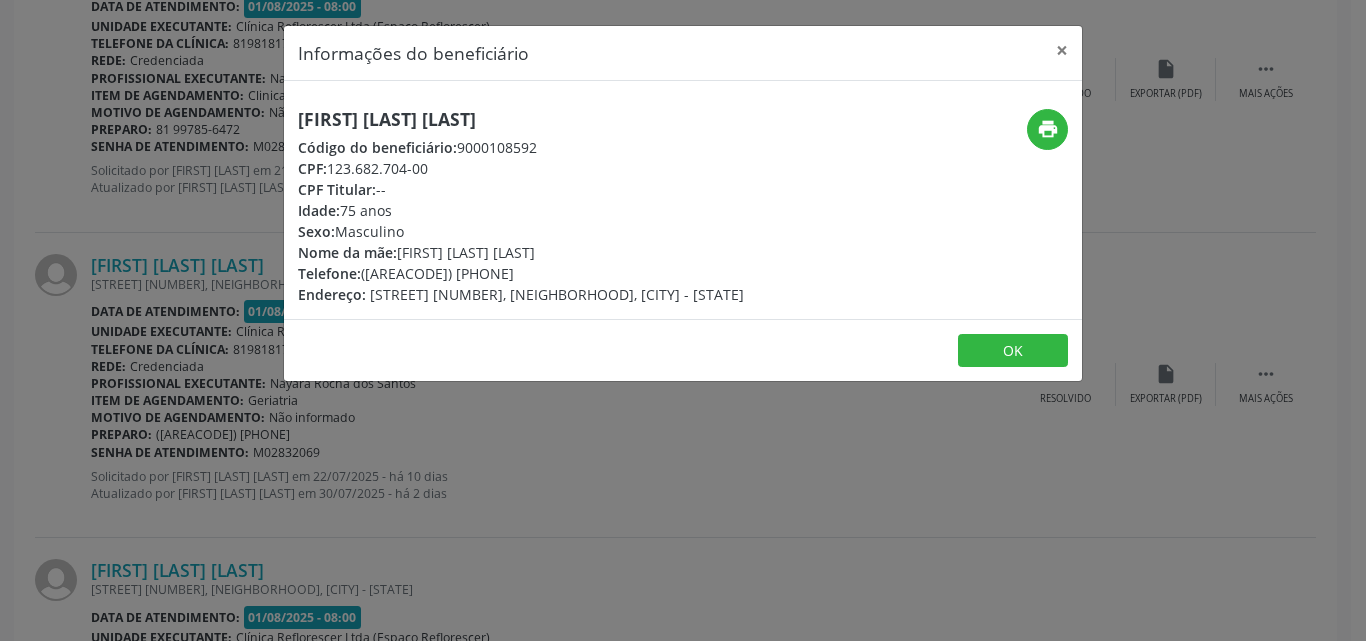 drag, startPoint x: 331, startPoint y: 168, endPoint x: 449, endPoint y: 167, distance: 118.004234 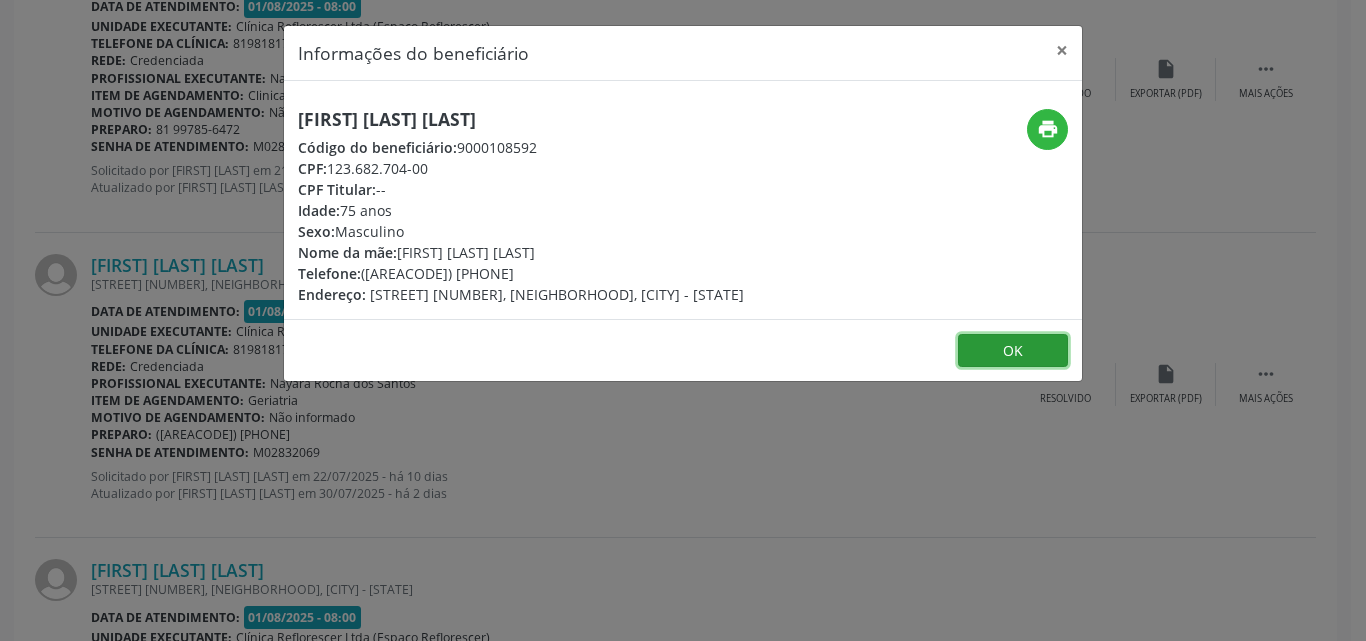 click on "OK" at bounding box center [1013, 351] 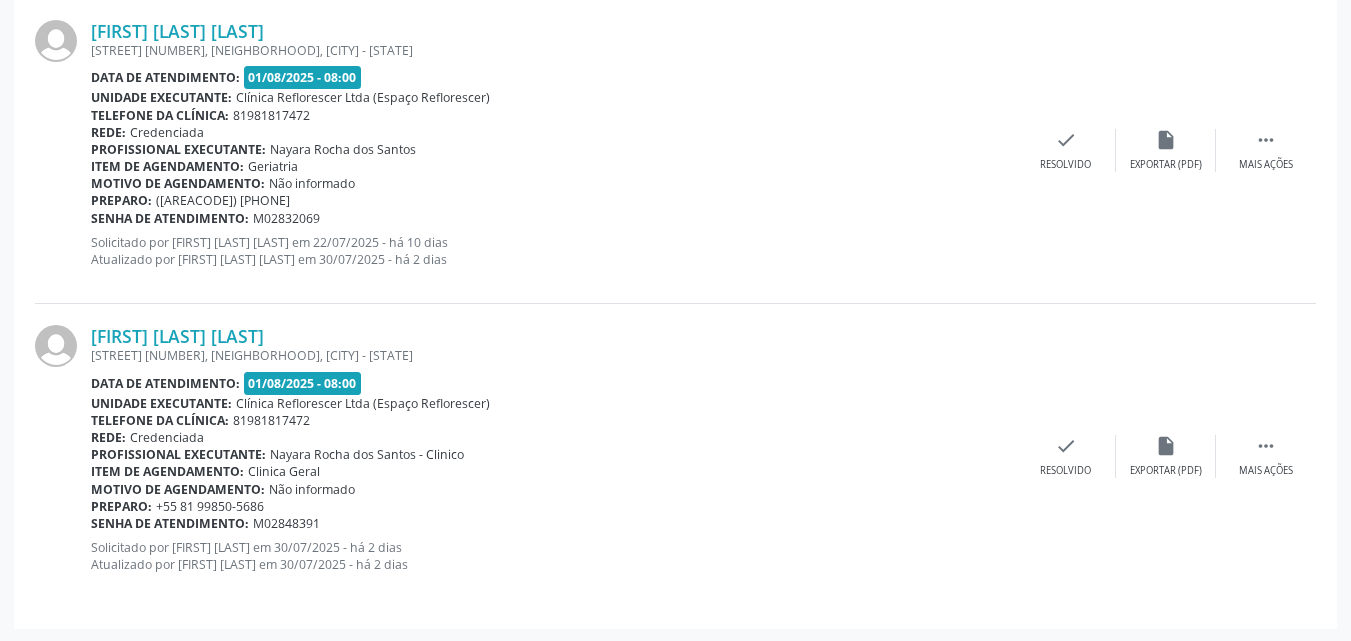 scroll, scrollTop: 2436, scrollLeft: 0, axis: vertical 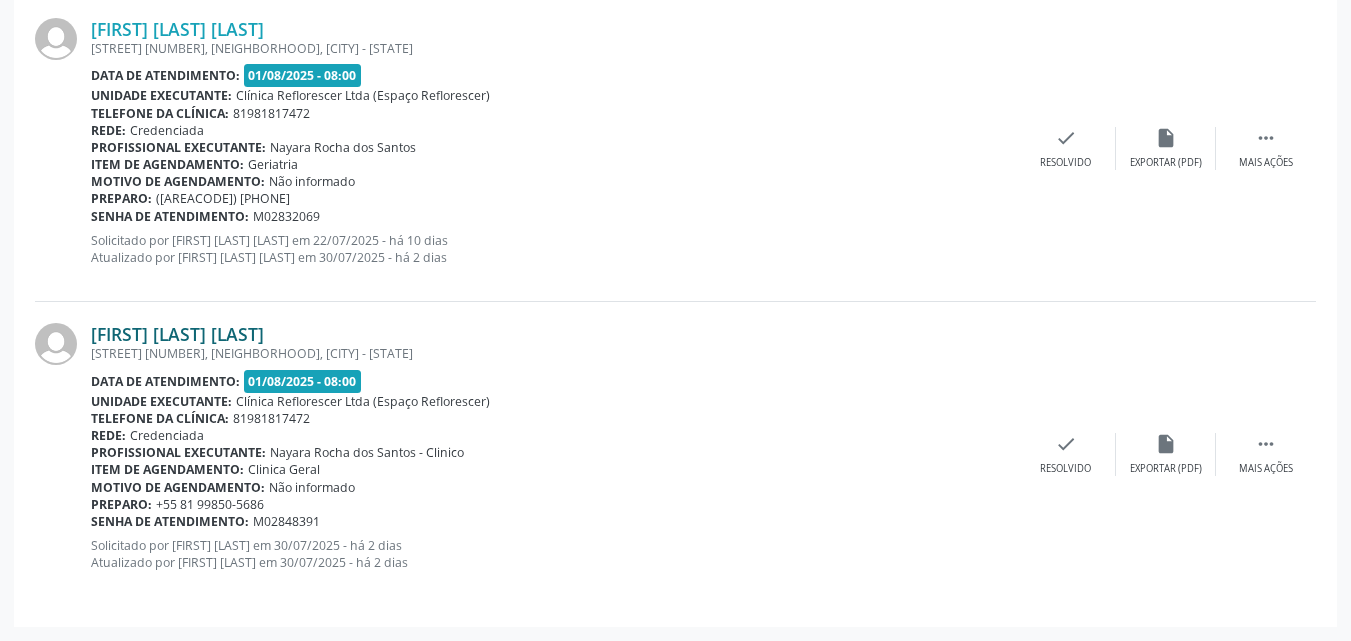 click on "[FIRST] [LAST]" at bounding box center [177, 334] 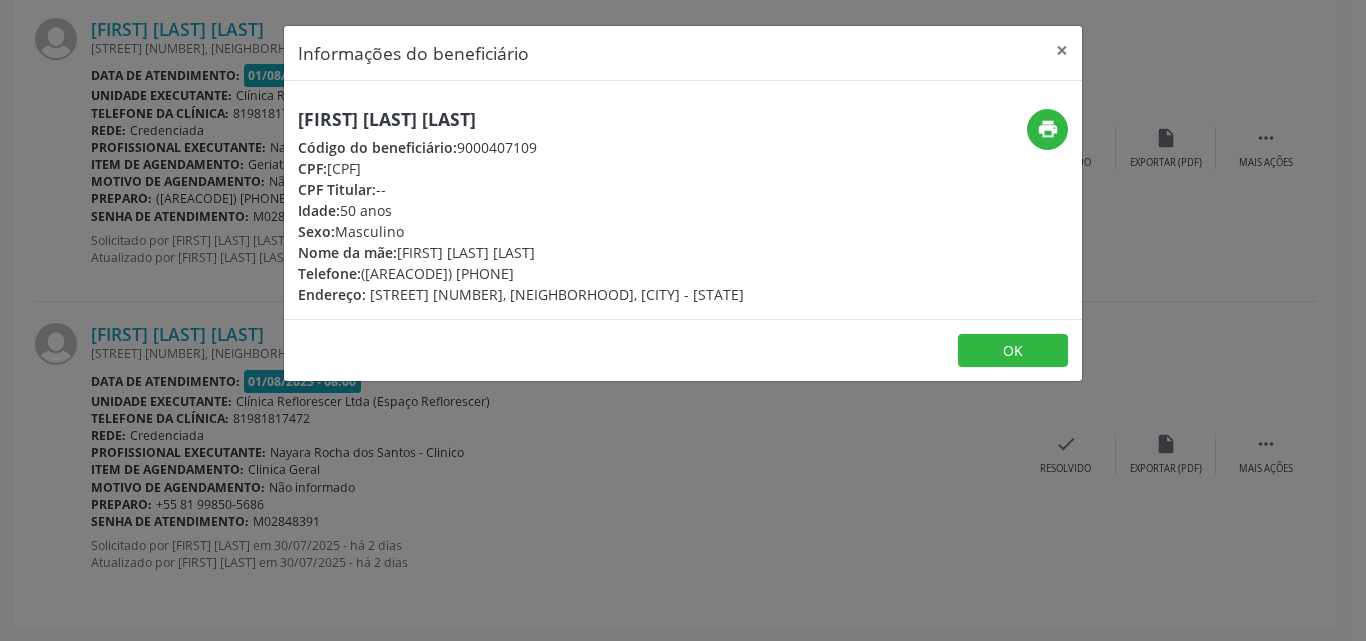 drag, startPoint x: 291, startPoint y: 111, endPoint x: 558, endPoint y: 116, distance: 267.0468 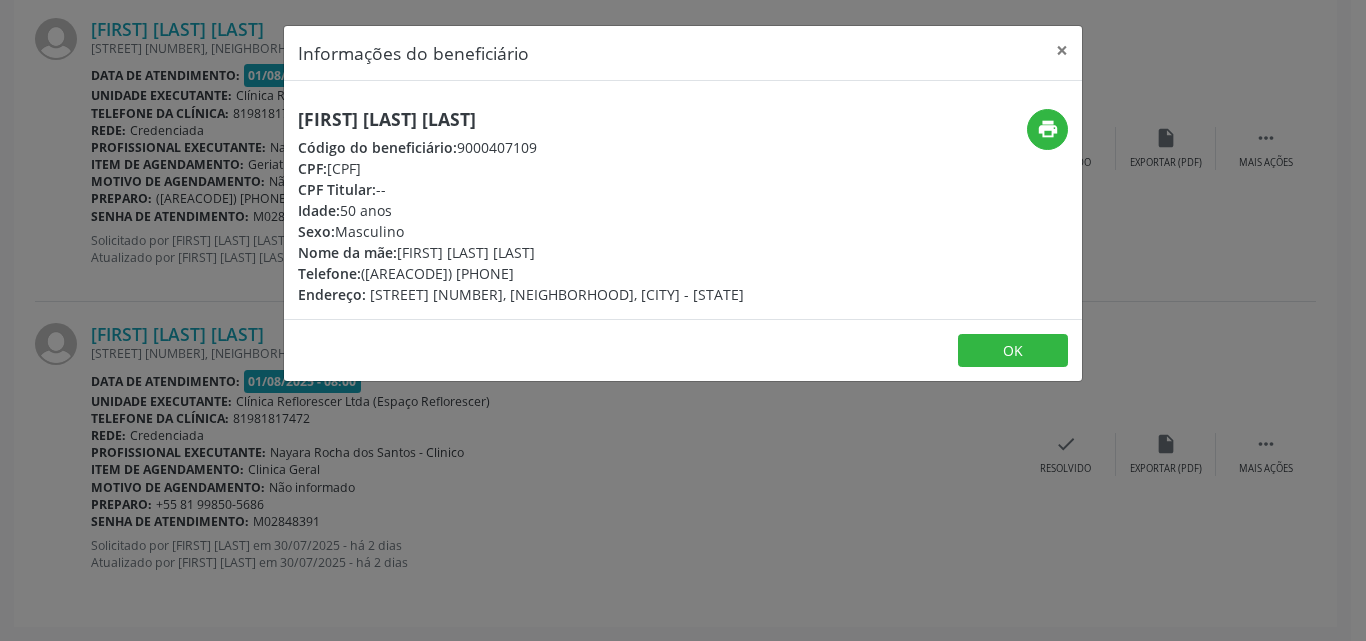 drag, startPoint x: 454, startPoint y: 142, endPoint x: 560, endPoint y: 142, distance: 106 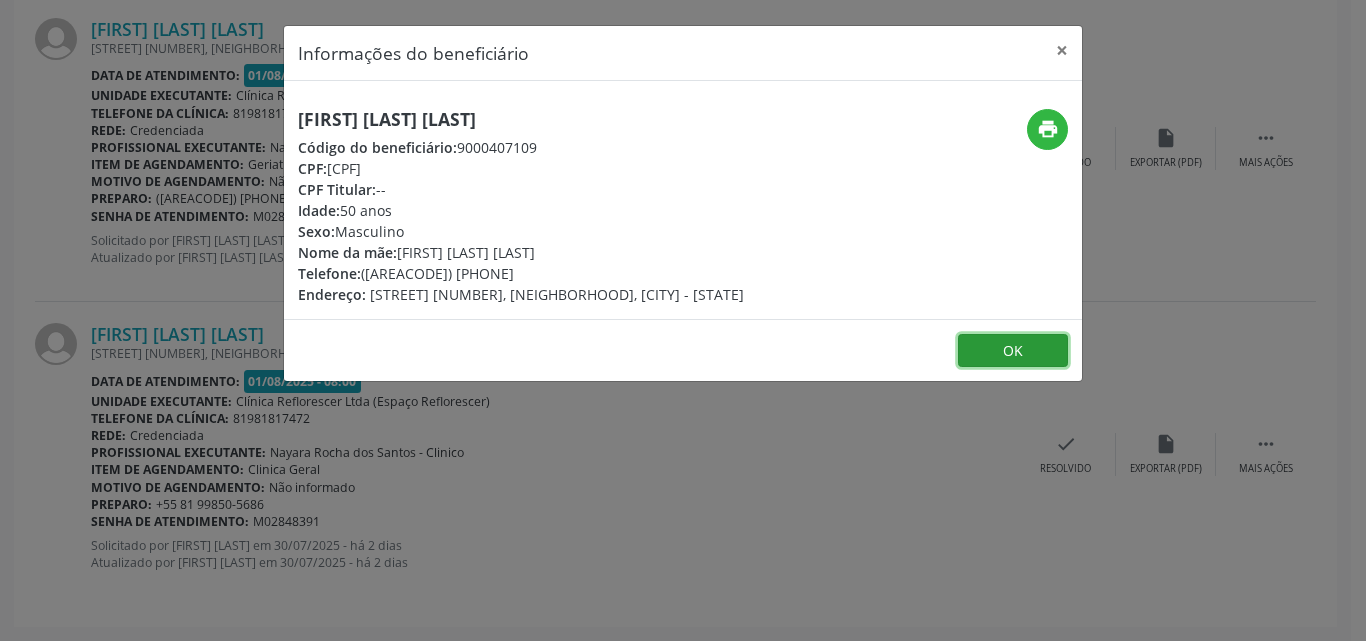click on "OK" at bounding box center [1013, 351] 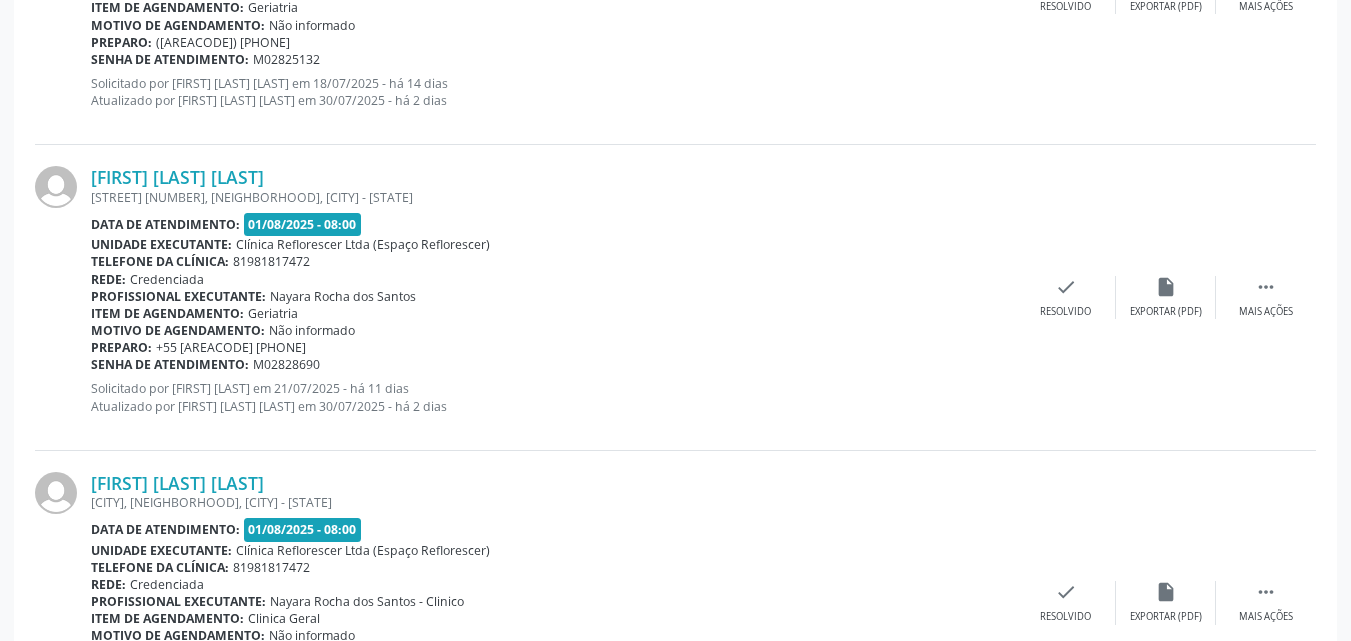 scroll, scrollTop: 1336, scrollLeft: 0, axis: vertical 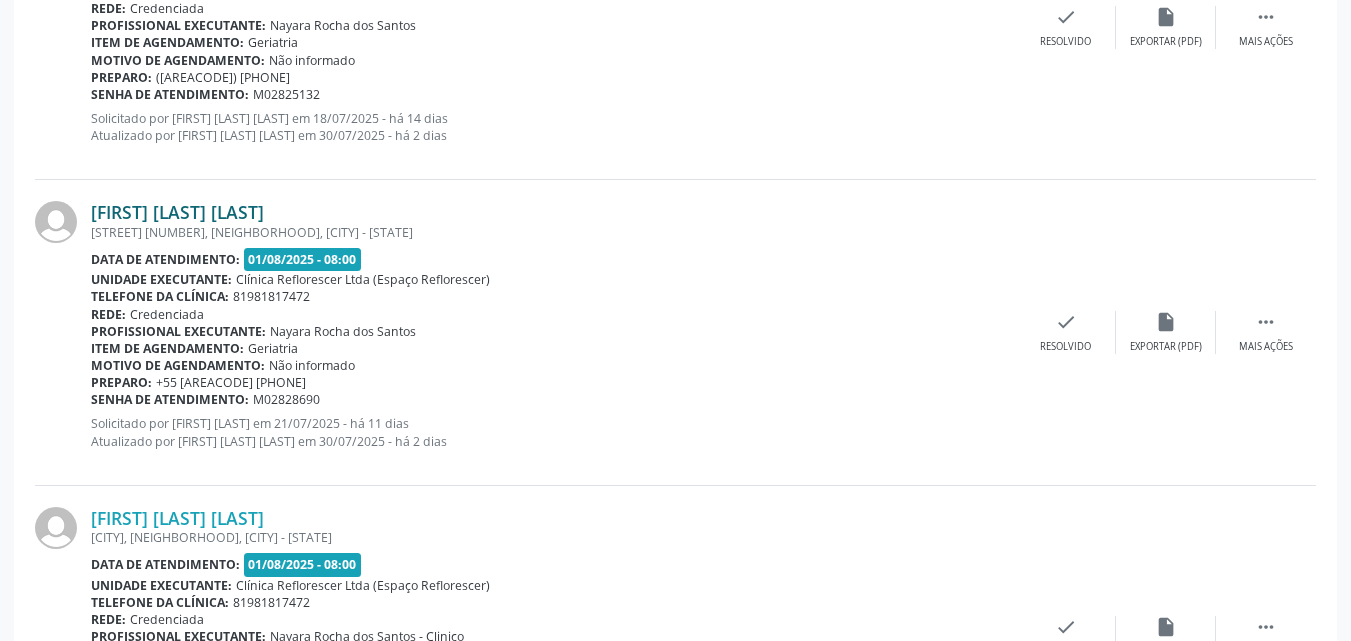 click on "[FIRST] [LAST]" at bounding box center (177, 212) 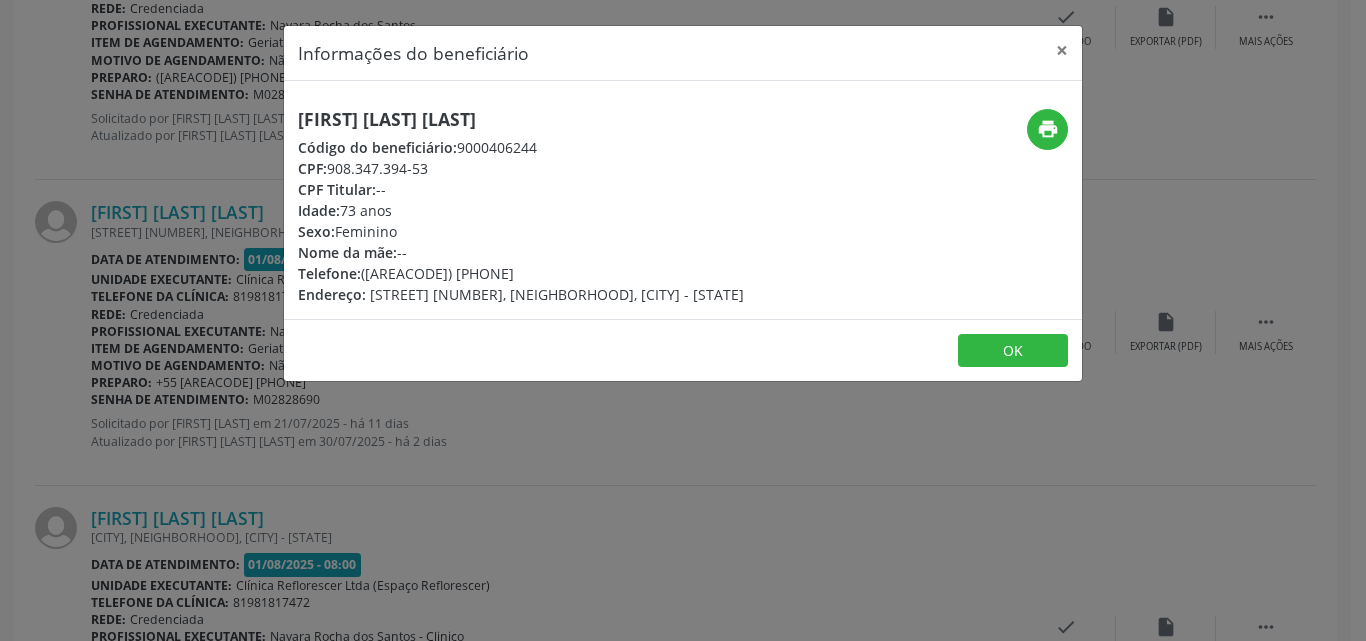 drag, startPoint x: 332, startPoint y: 170, endPoint x: 458, endPoint y: 175, distance: 126.09917 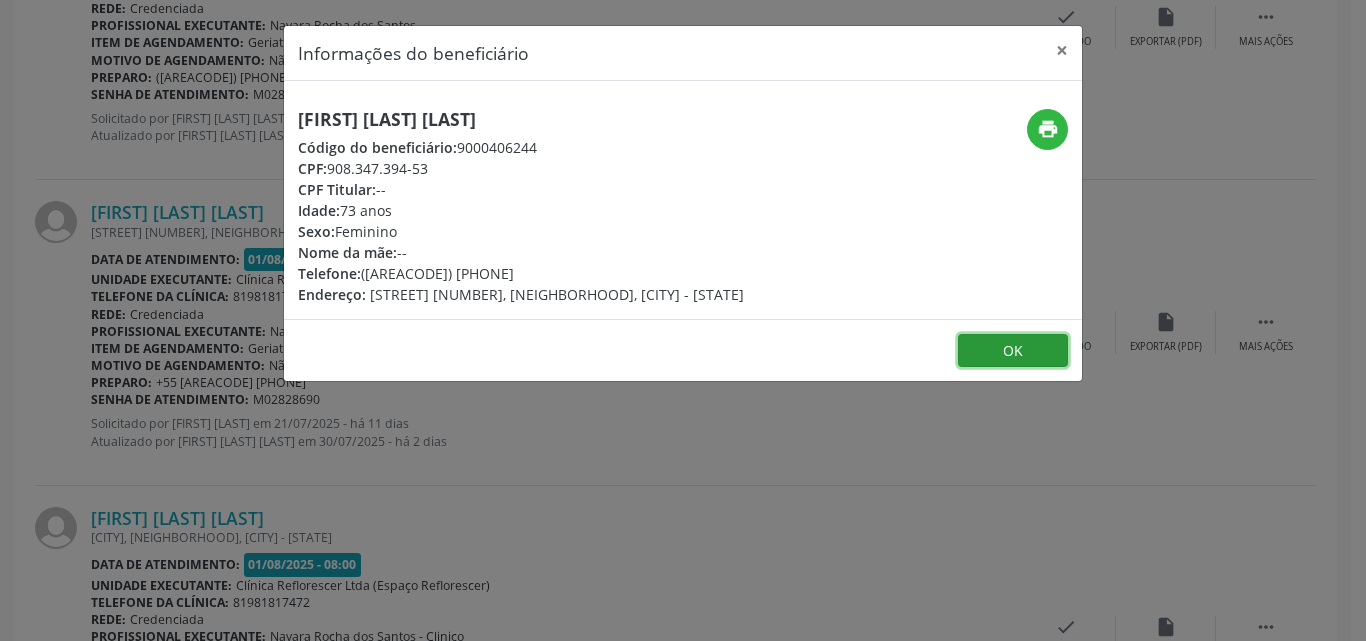 click on "OK" at bounding box center [1013, 351] 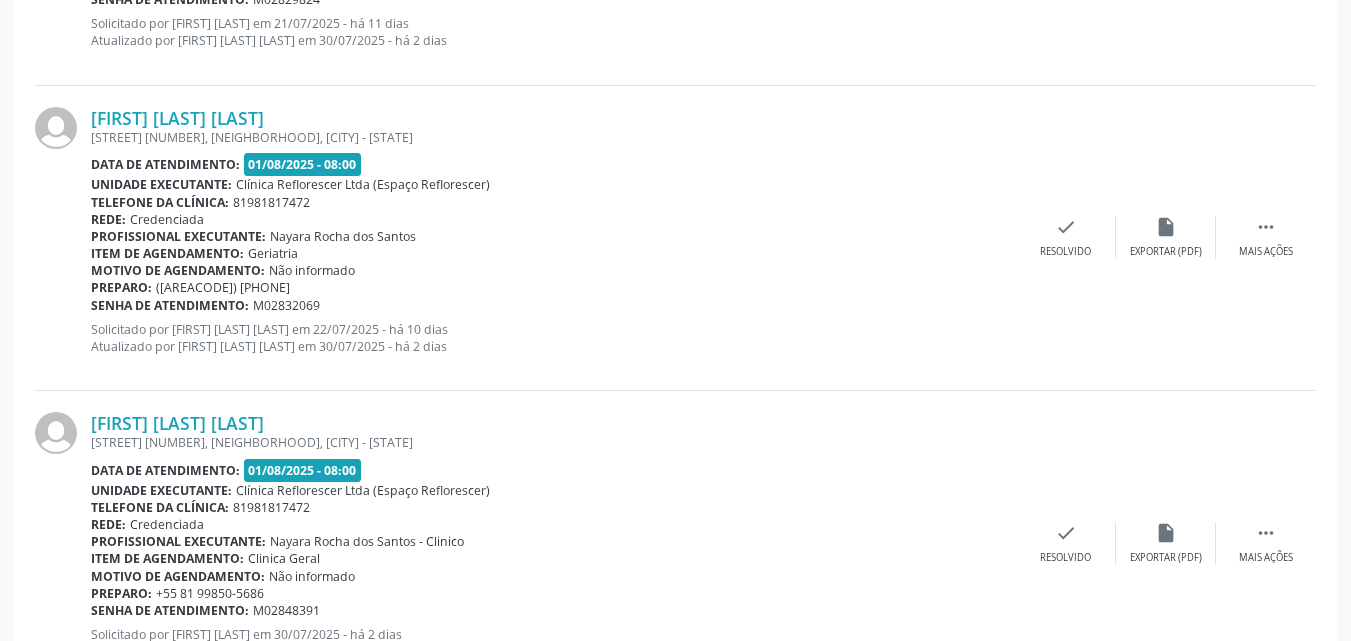 scroll, scrollTop: 2436, scrollLeft: 0, axis: vertical 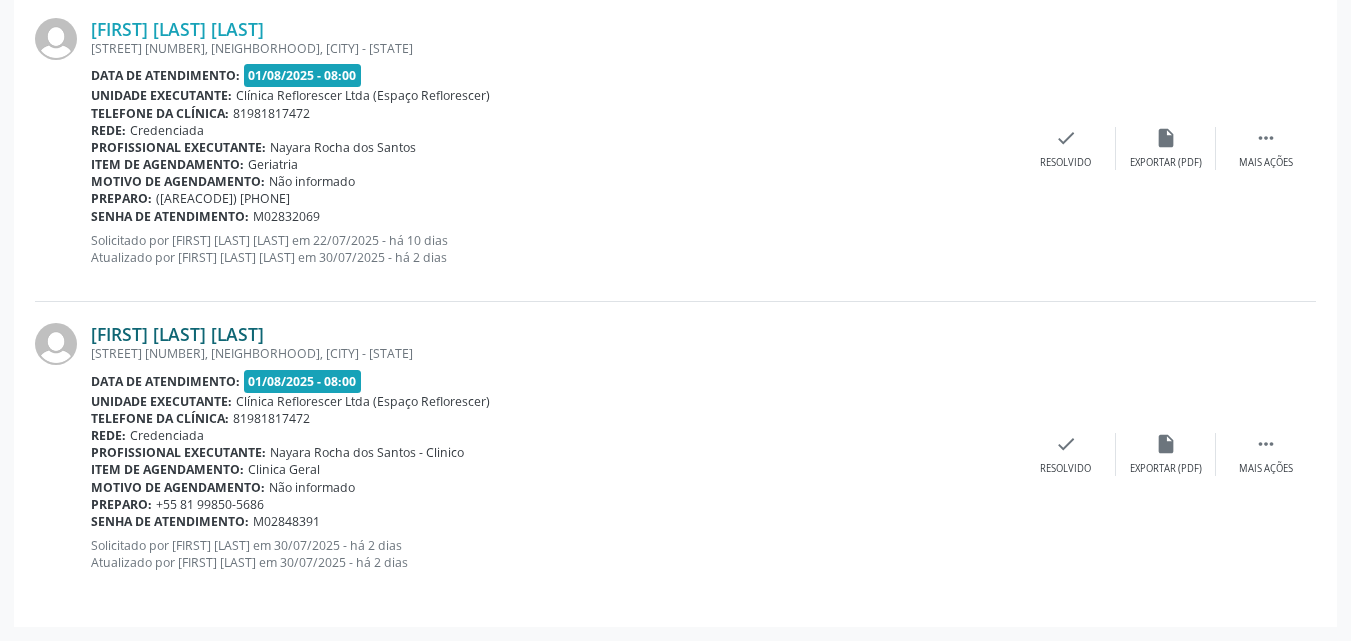 click on "[FIRST] [LAST]" at bounding box center (177, 334) 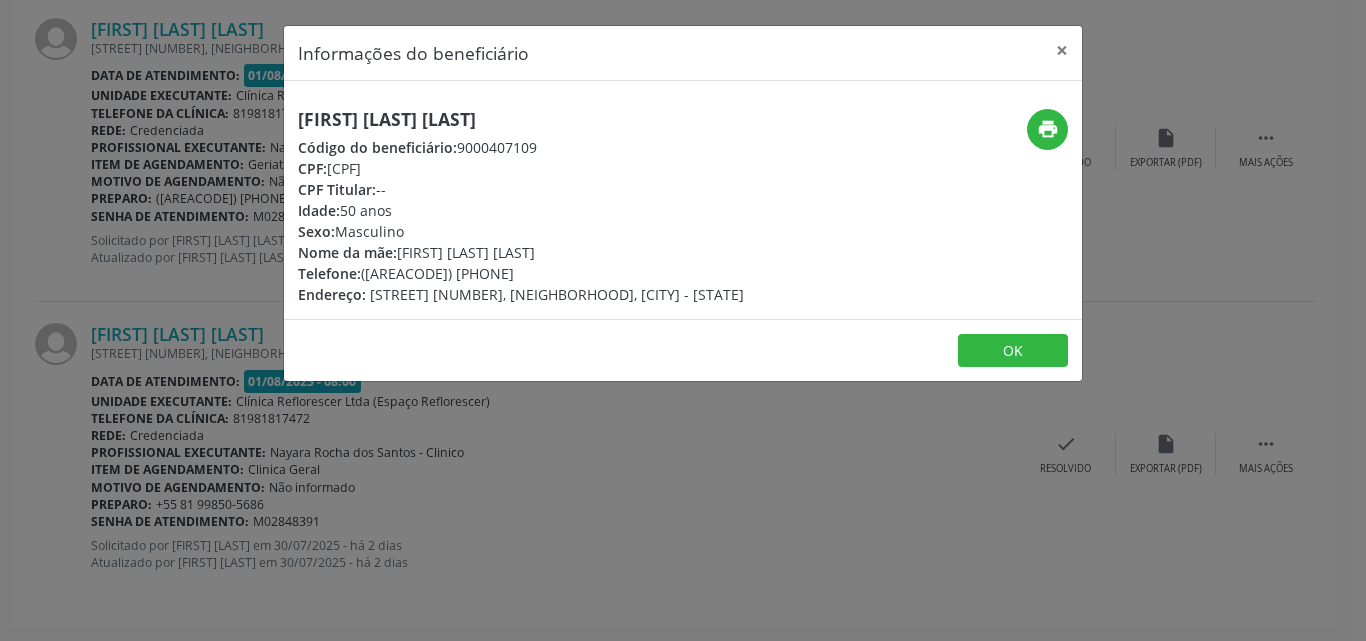 drag, startPoint x: 332, startPoint y: 167, endPoint x: 441, endPoint y: 163, distance: 109.07337 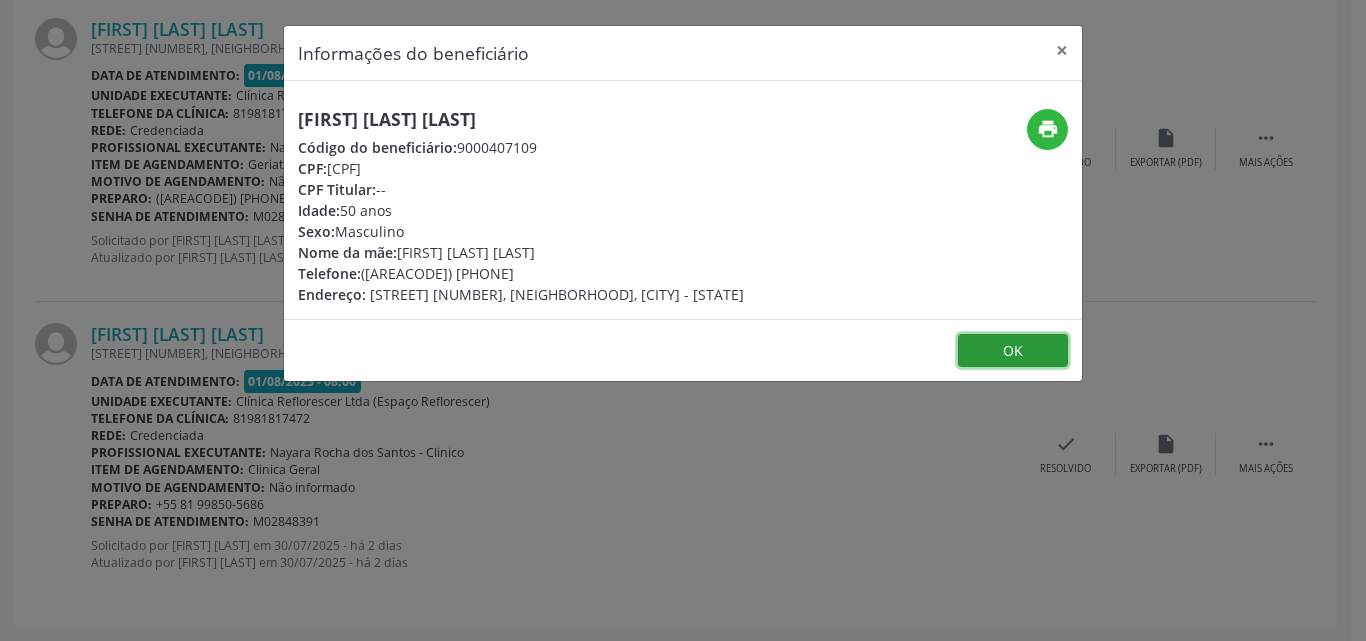 click on "OK" at bounding box center (1013, 351) 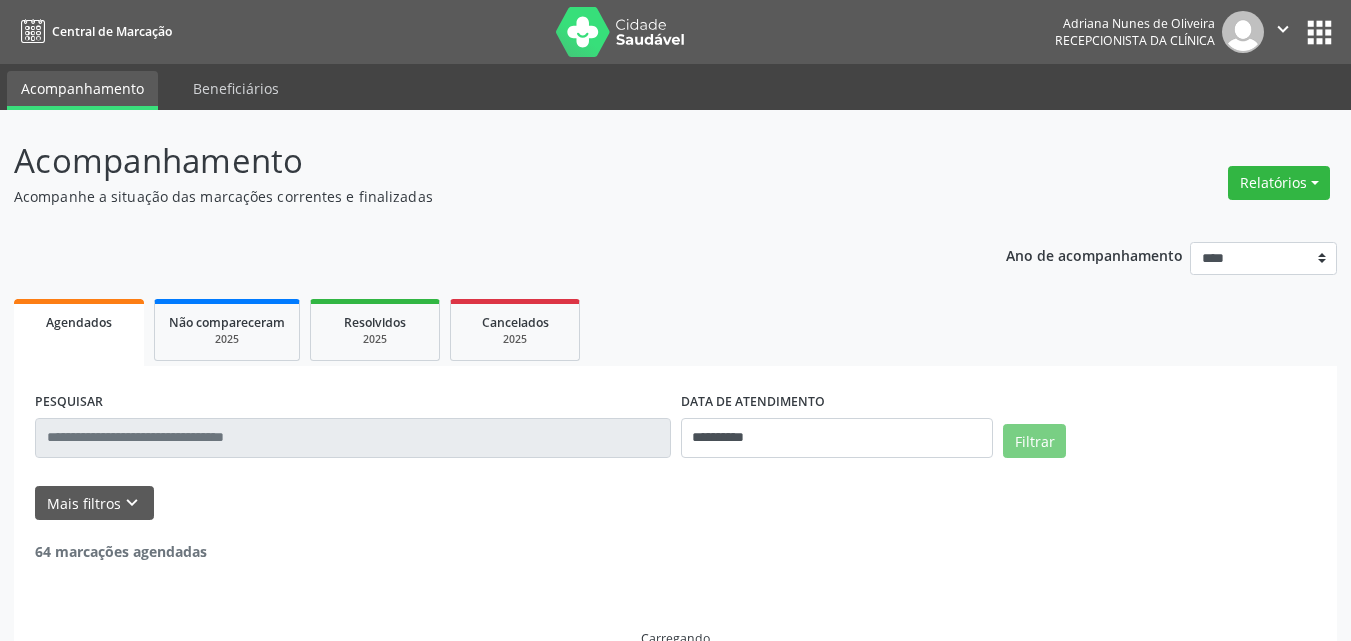 scroll, scrollTop: 0, scrollLeft: 0, axis: both 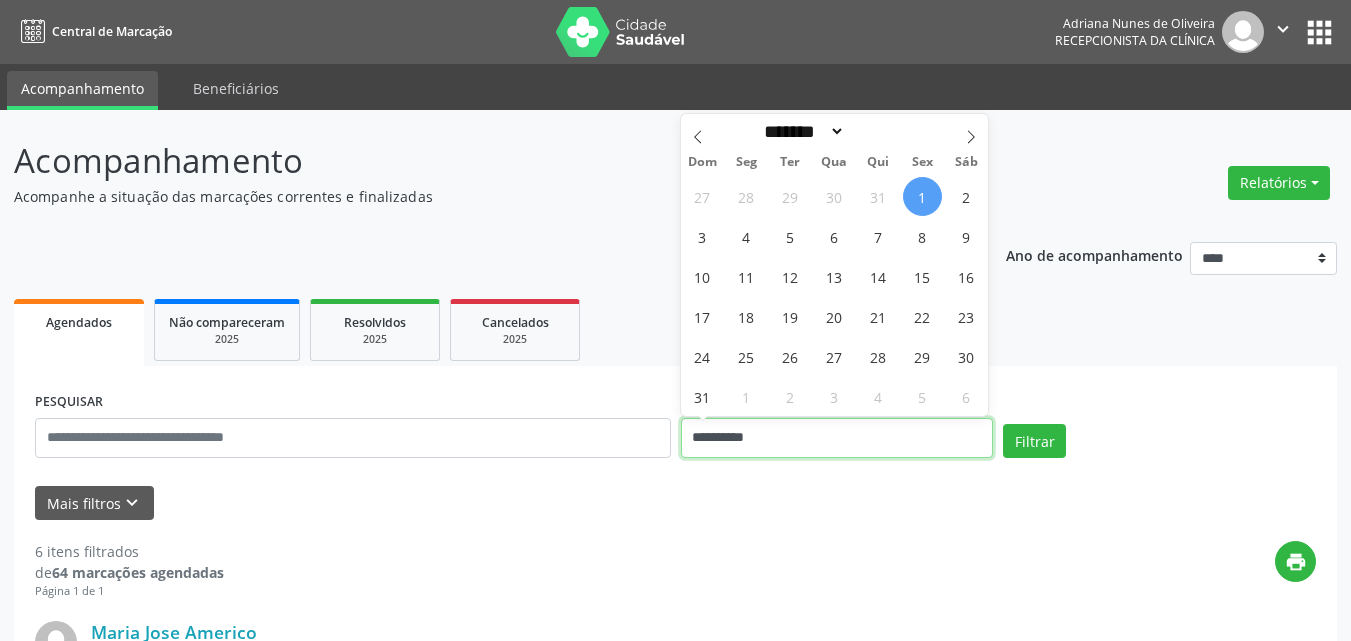 click on "**********" at bounding box center [837, 438] 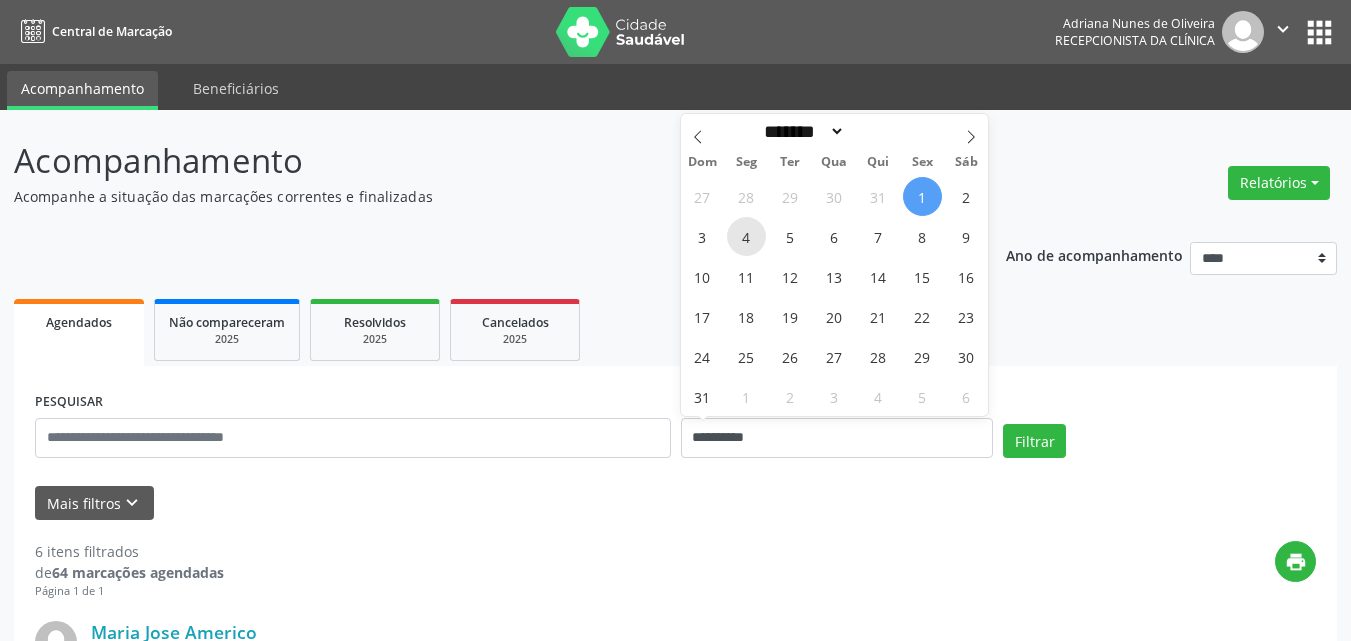click on "4" at bounding box center (746, 236) 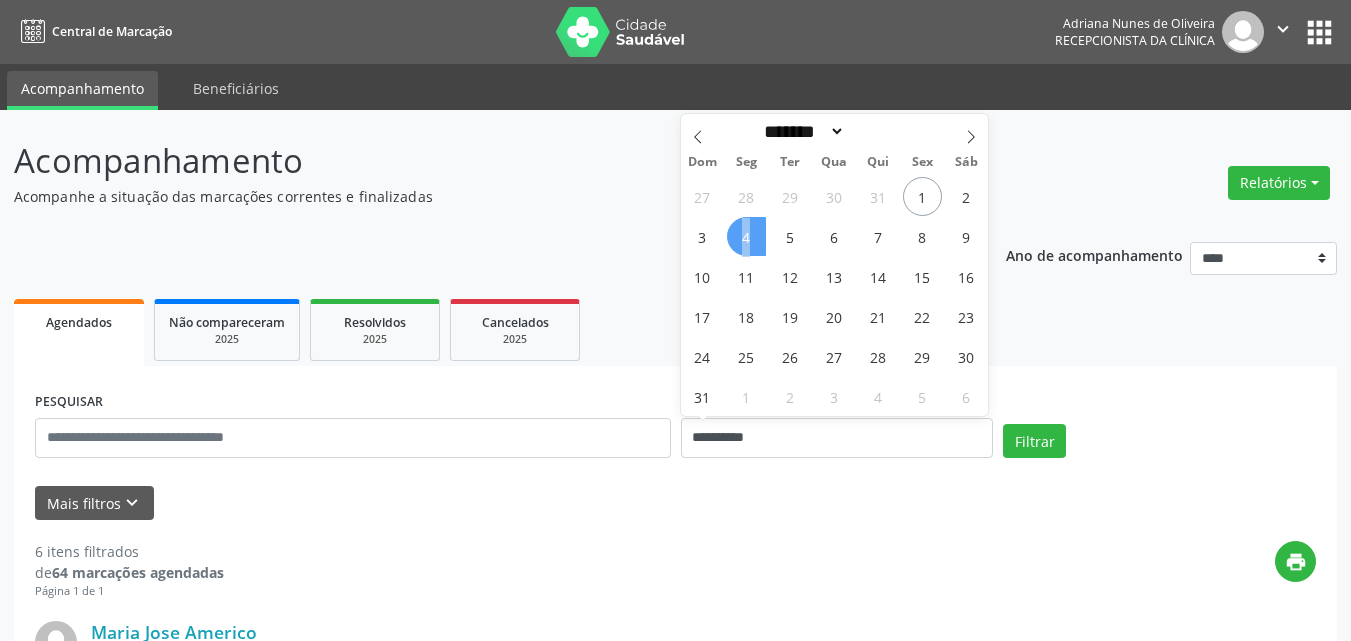 click on "4" at bounding box center [746, 236] 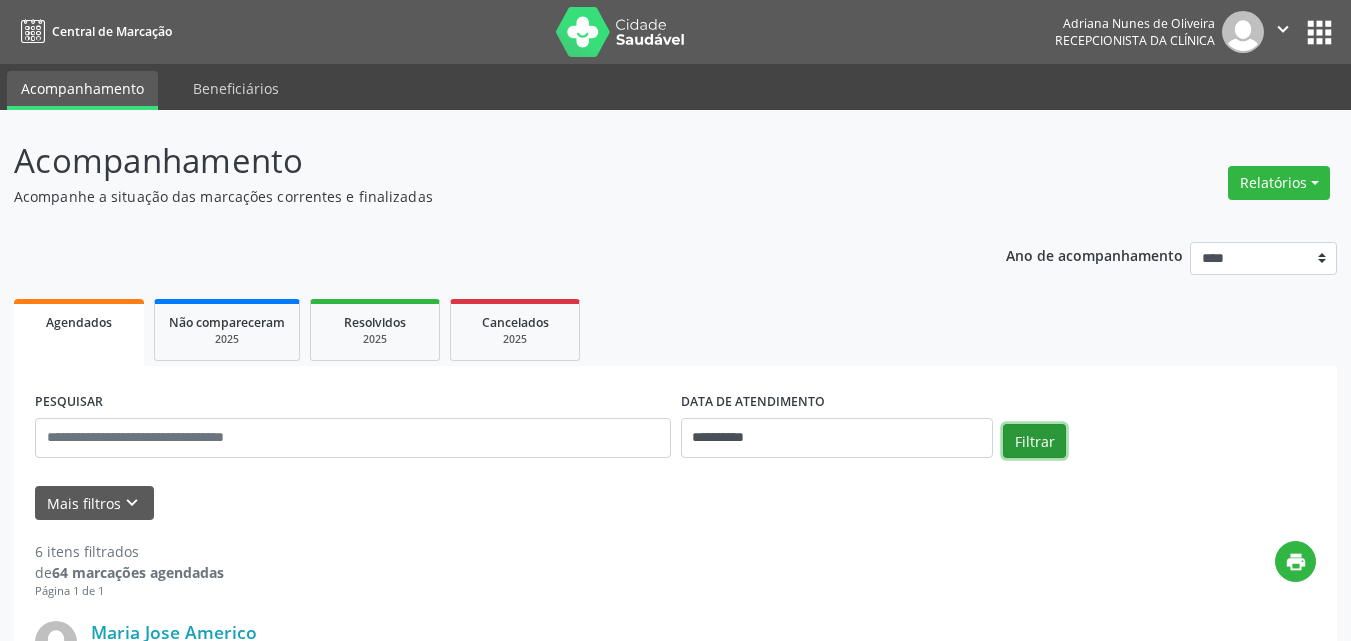 click on "Filtrar" at bounding box center (1034, 441) 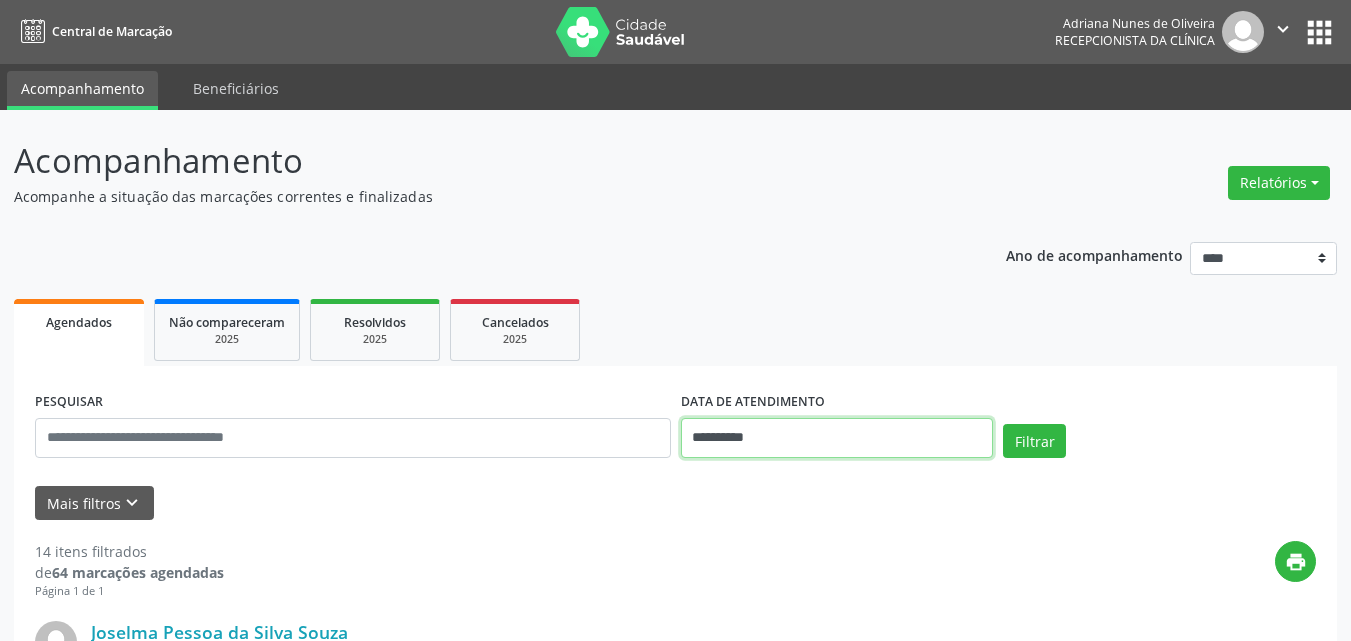 click on "**********" at bounding box center (837, 438) 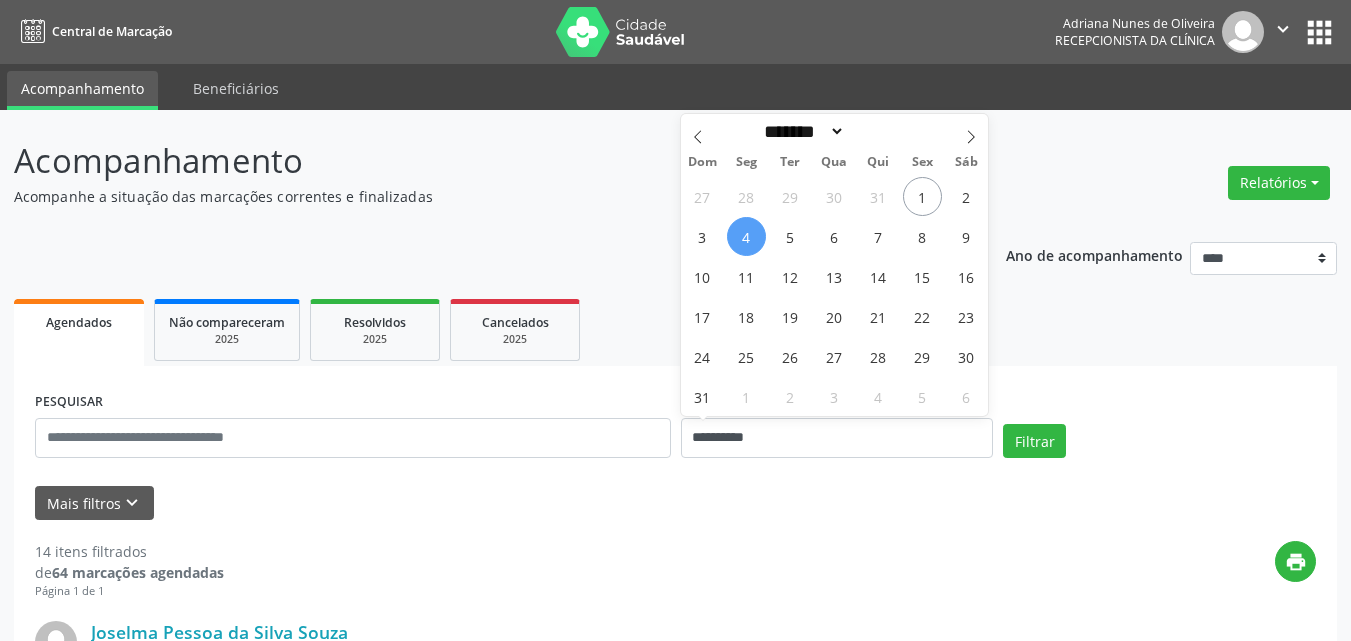 click on "4" at bounding box center (746, 236) 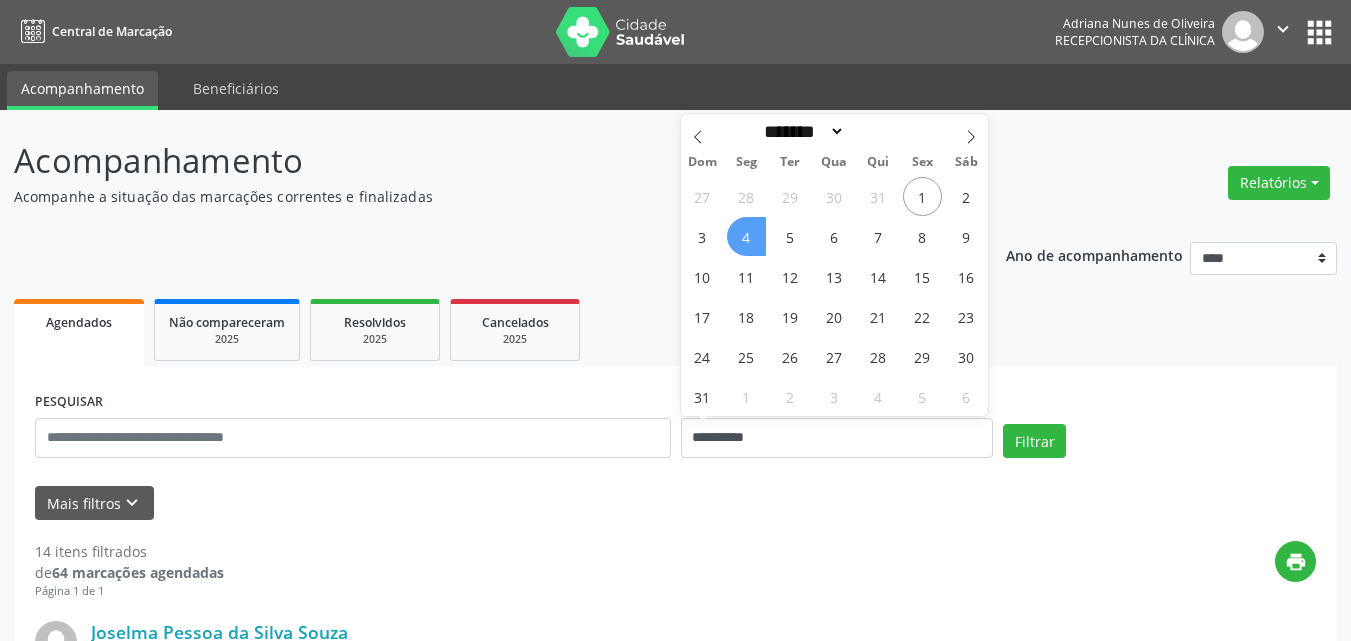 click on "4" at bounding box center (746, 236) 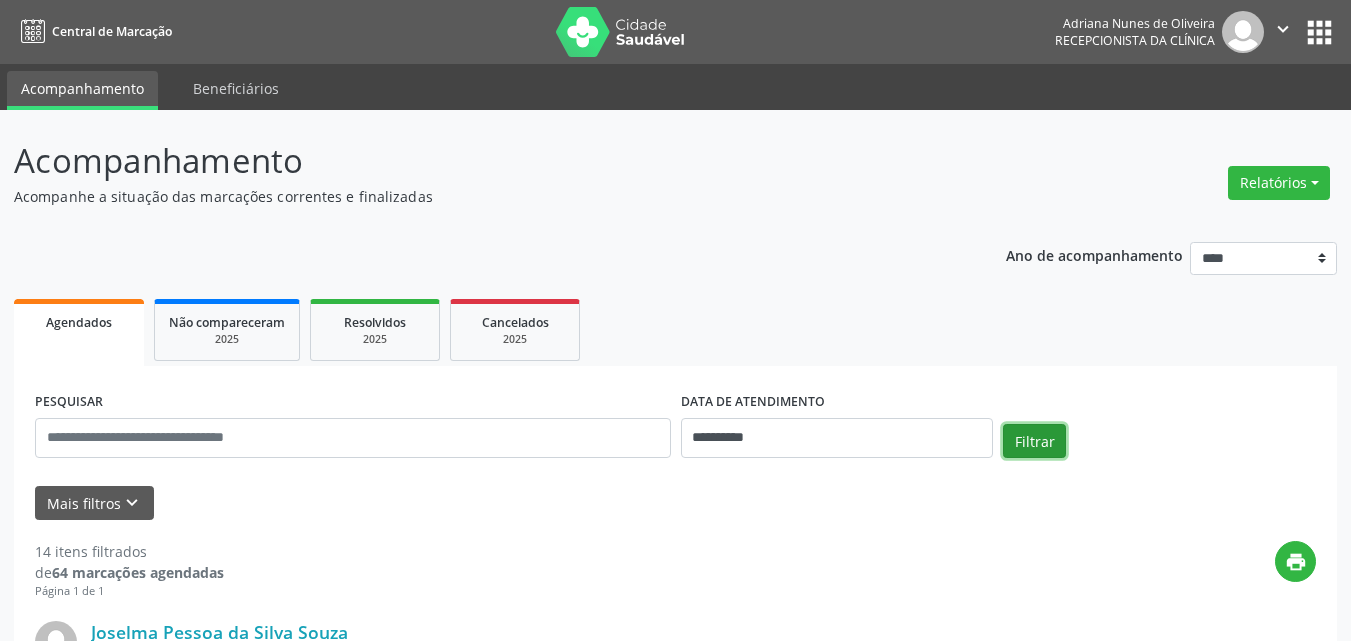 click on "Filtrar" at bounding box center [1034, 441] 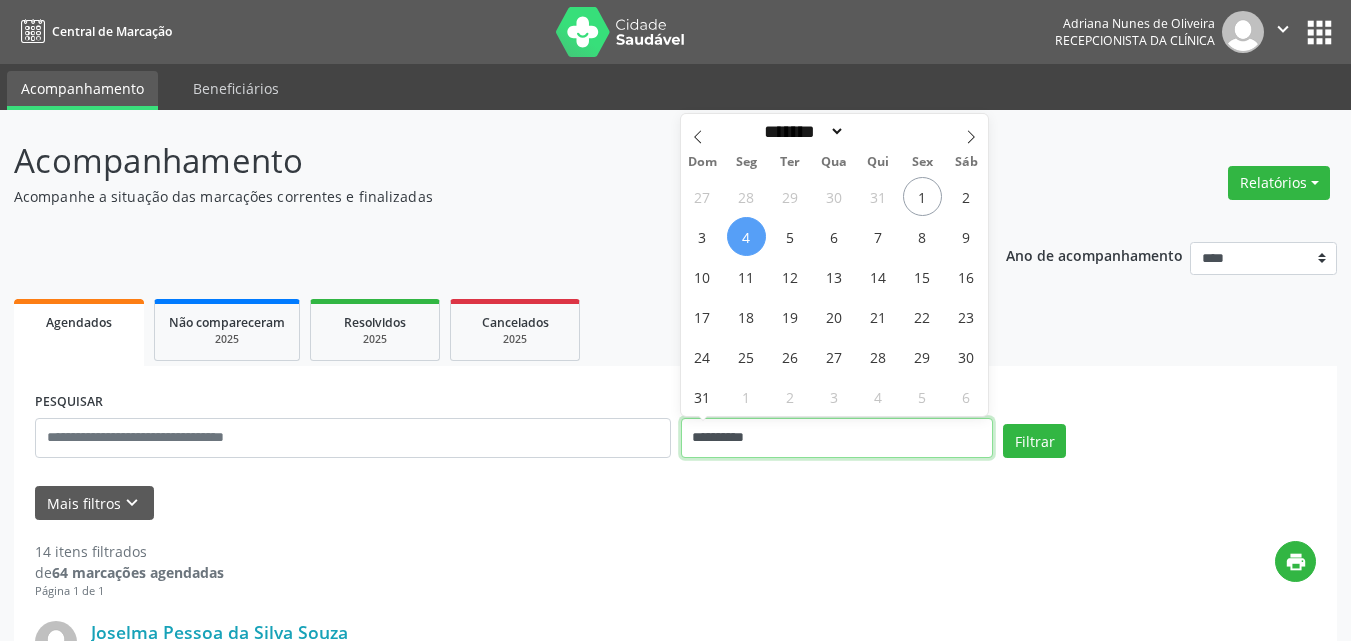 click on "**********" at bounding box center (837, 438) 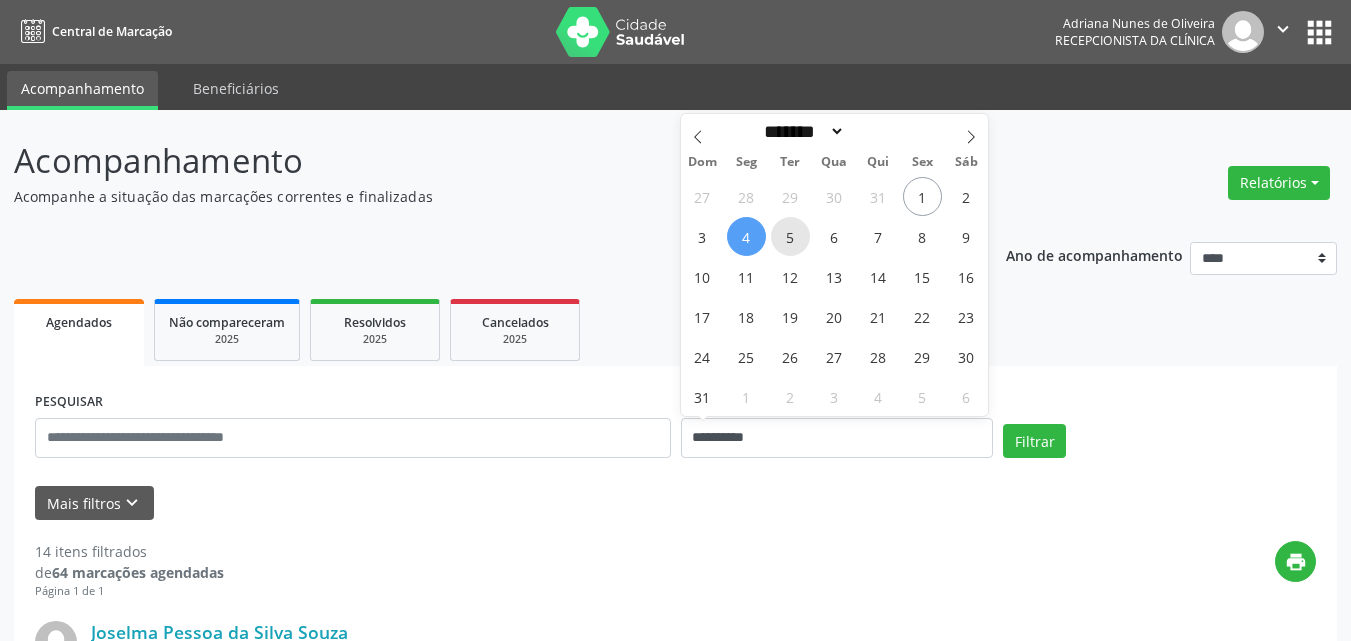 click on "5" at bounding box center (790, 236) 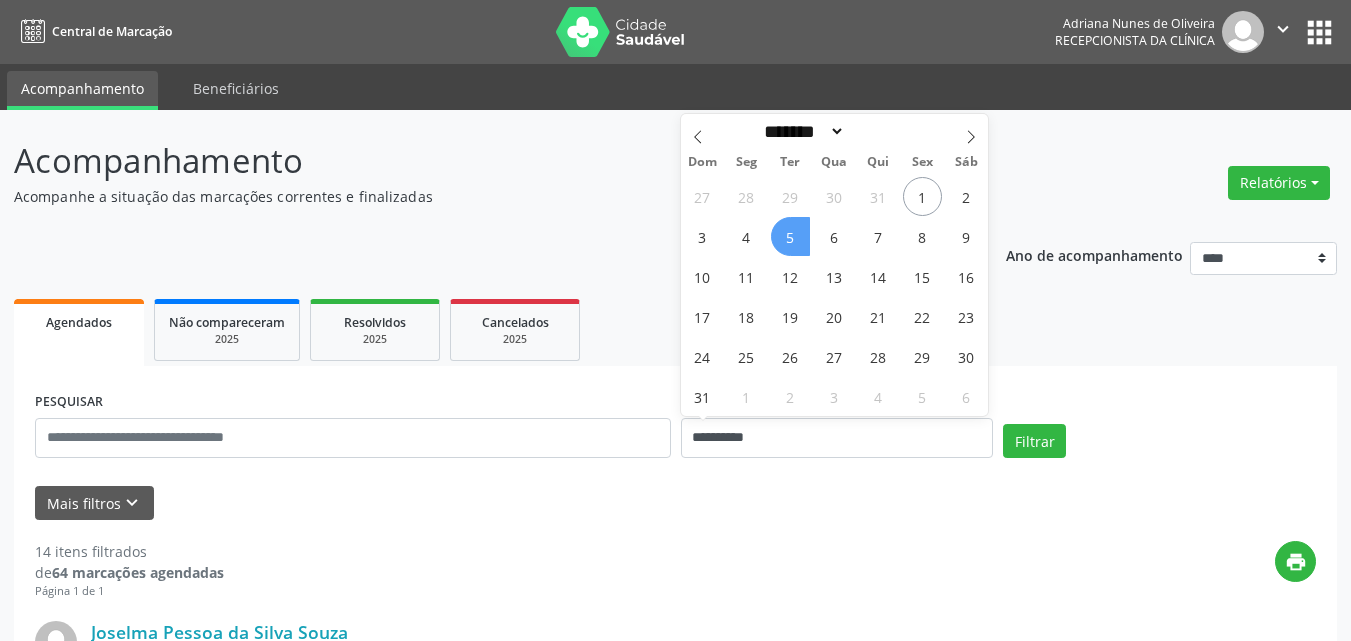 click on "5" at bounding box center [790, 236] 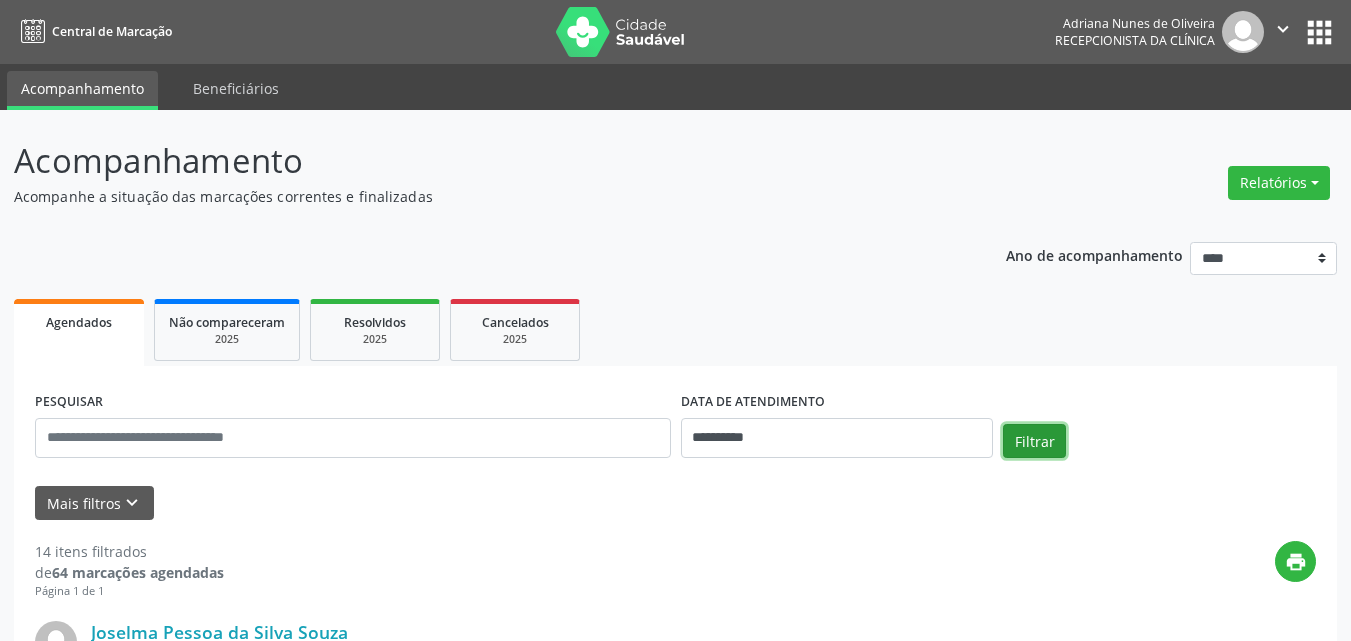 click on "Filtrar" at bounding box center (1034, 441) 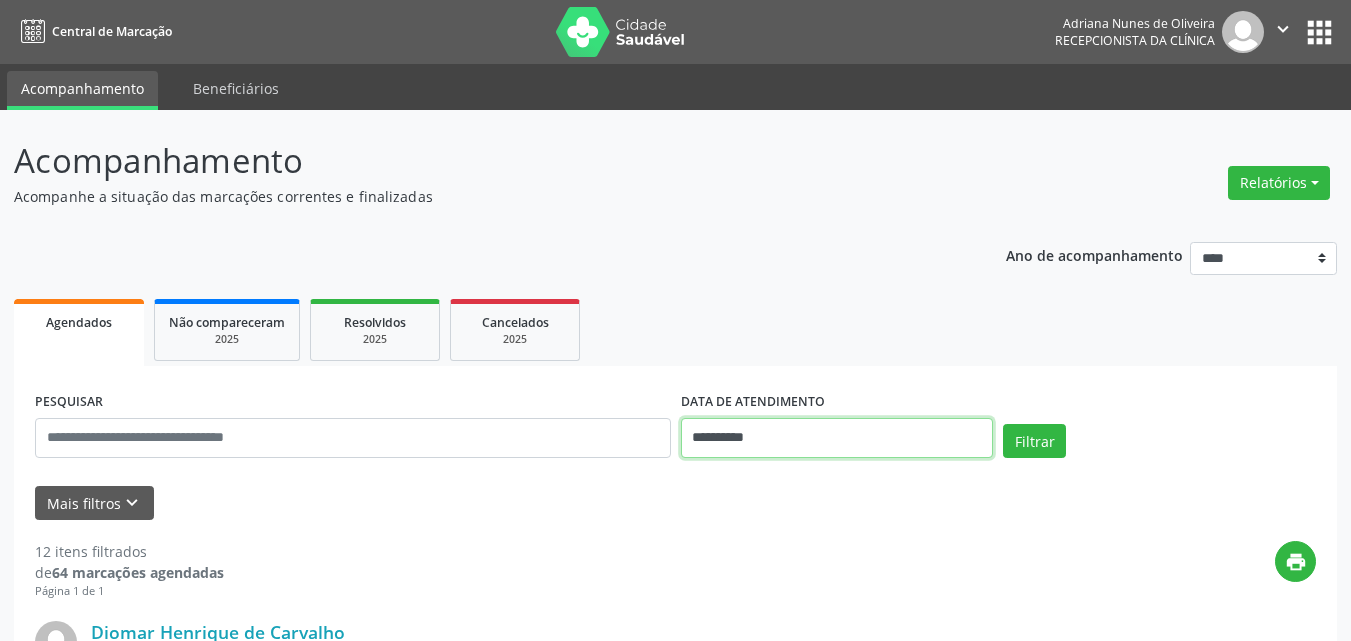 click on "**********" at bounding box center [837, 438] 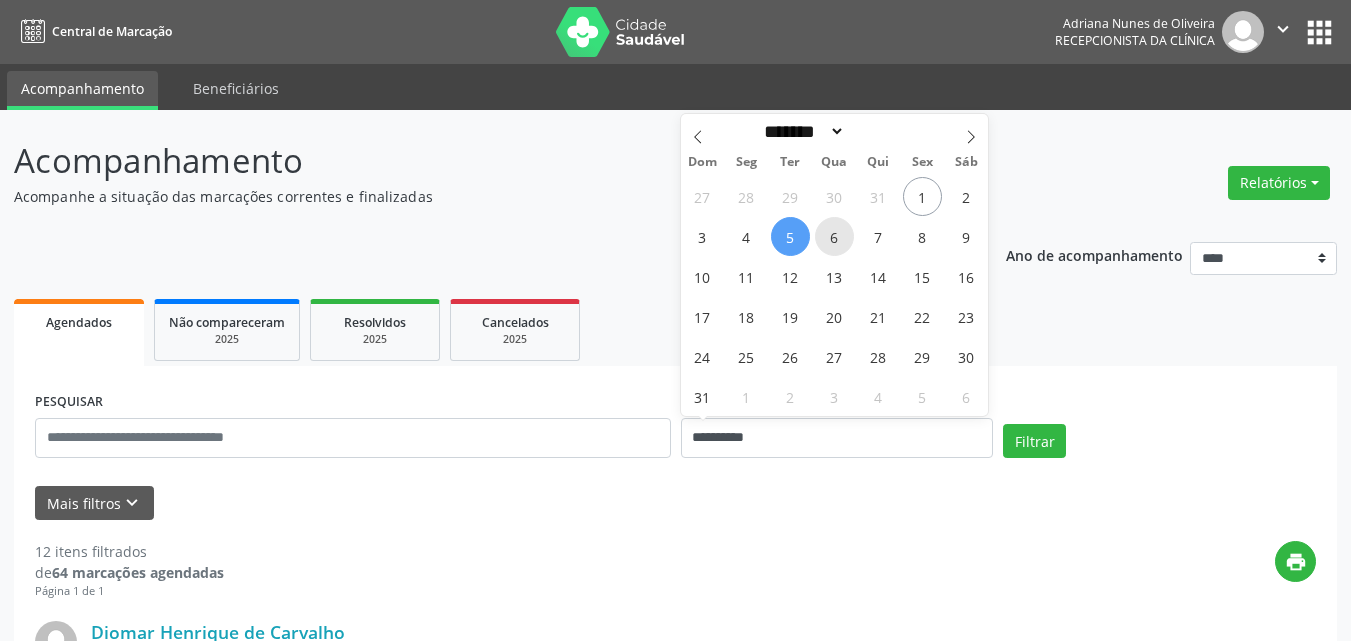 click on "6" at bounding box center (834, 236) 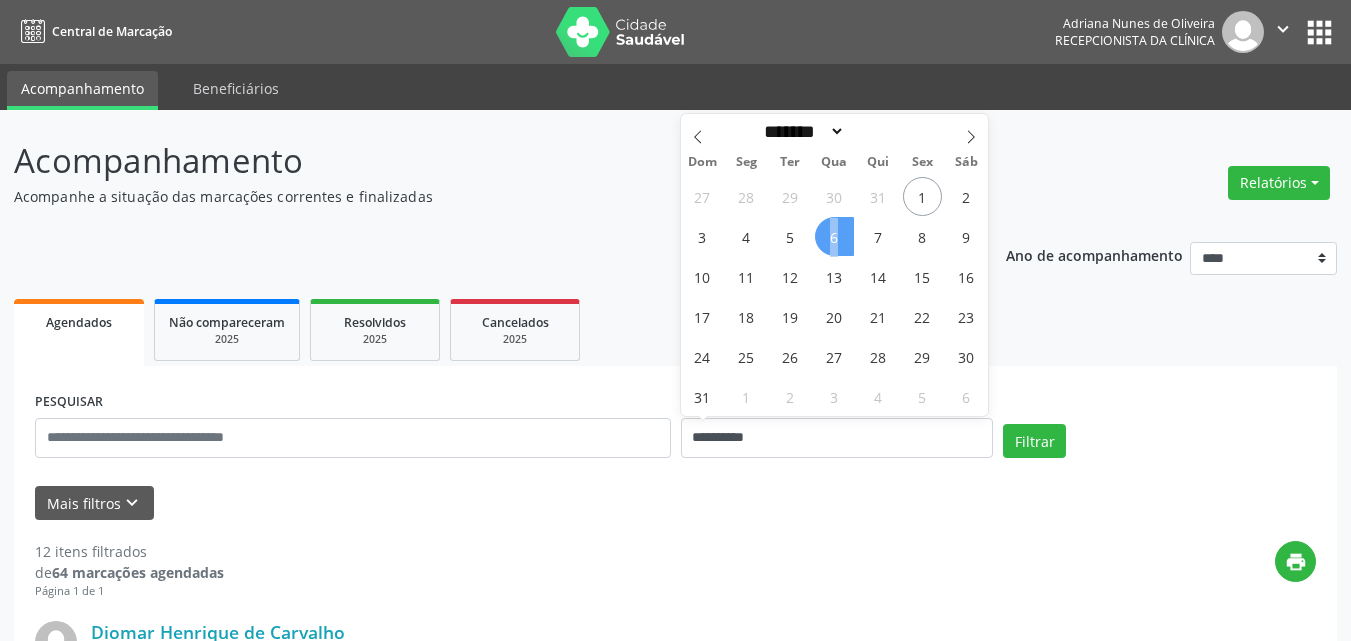 click on "6" at bounding box center (834, 236) 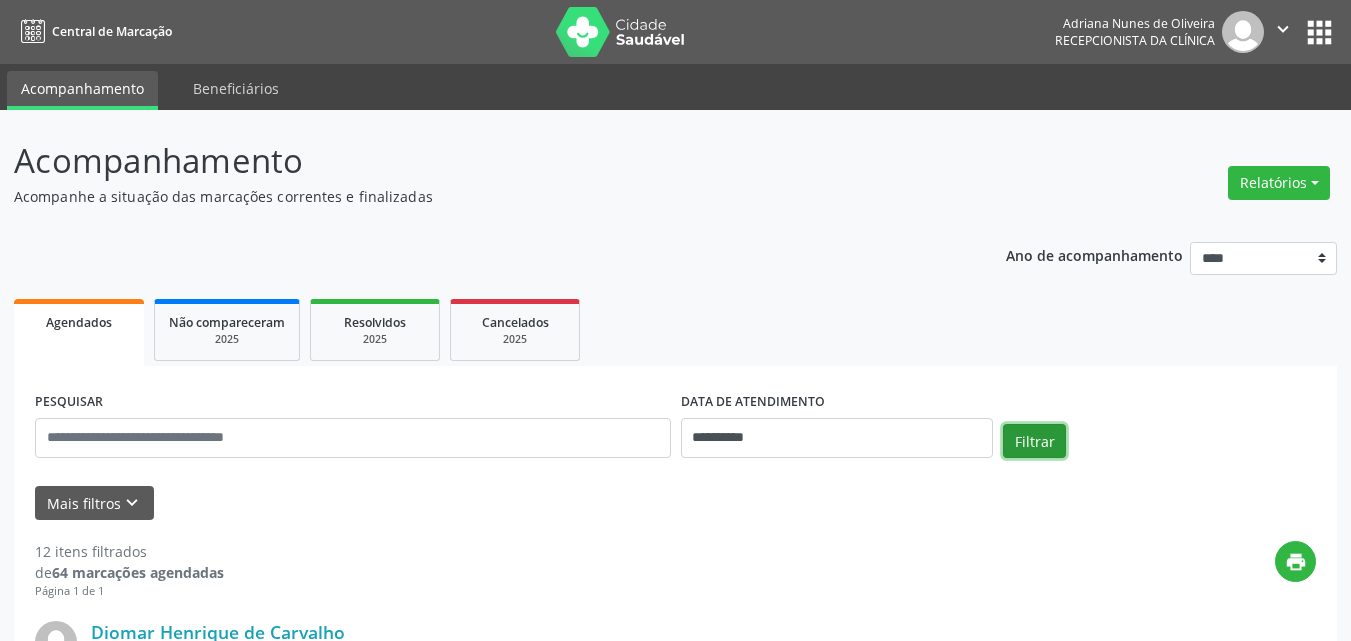 click on "Filtrar" at bounding box center [1034, 441] 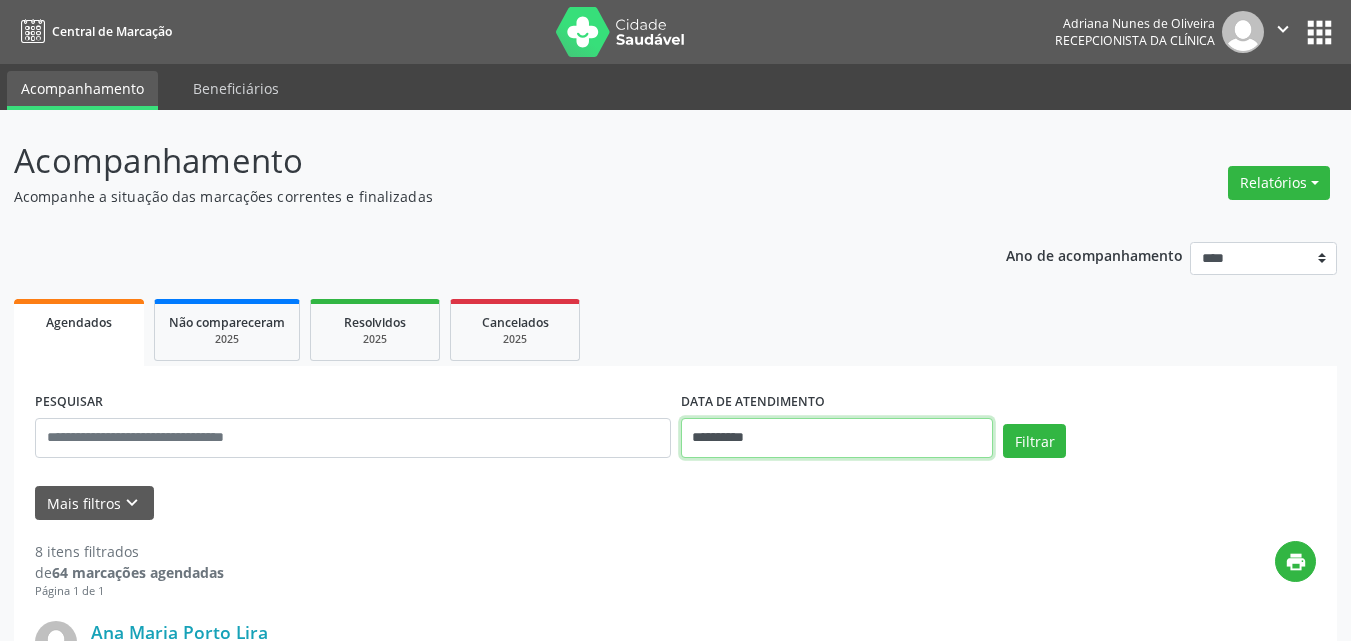 click on "**********" at bounding box center [837, 438] 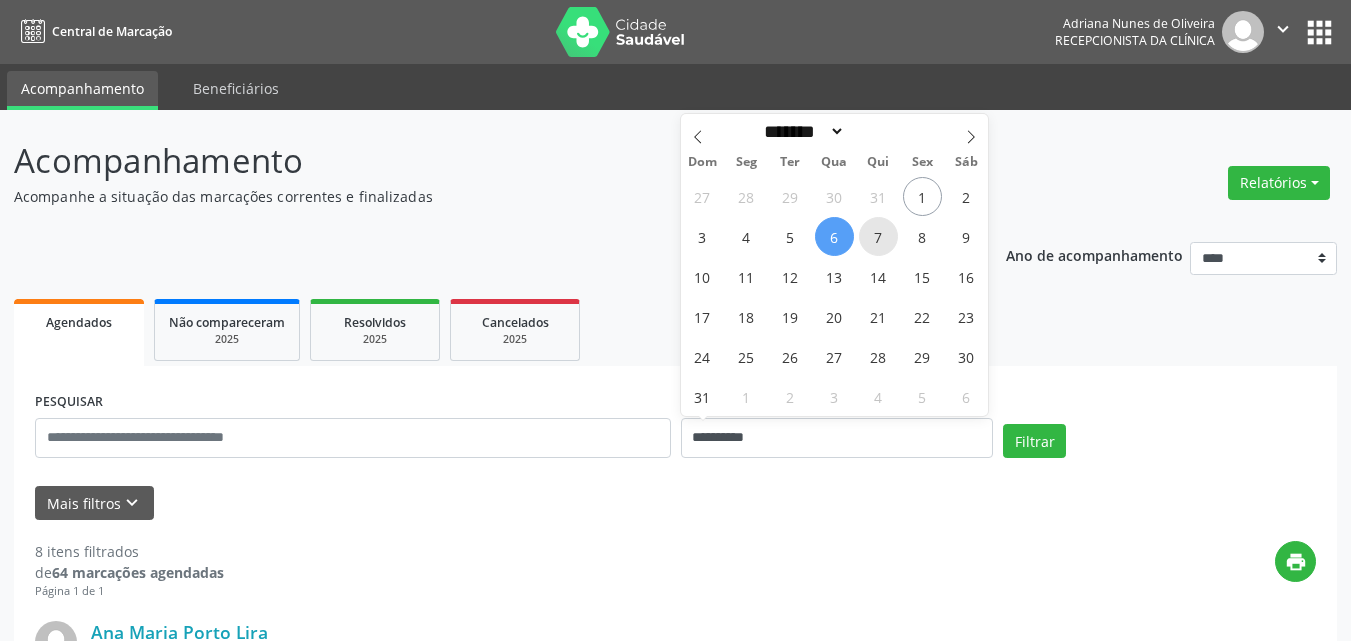 click on "7" at bounding box center [878, 236] 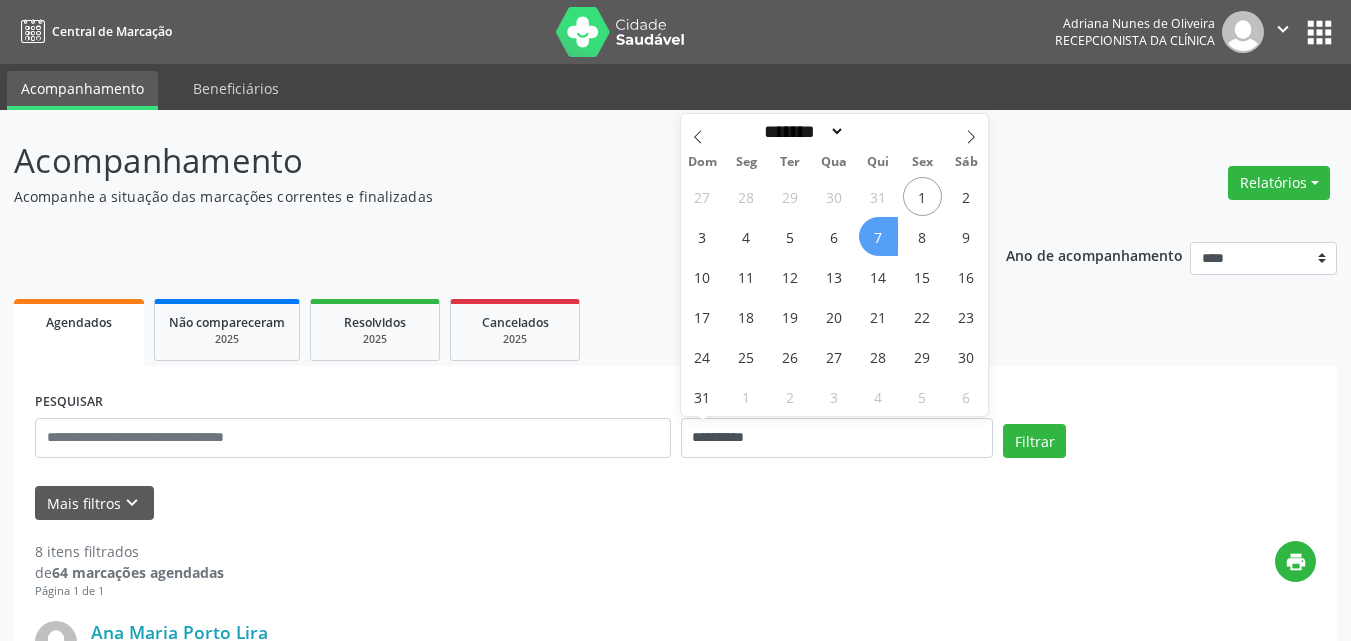 click on "7" at bounding box center (878, 236) 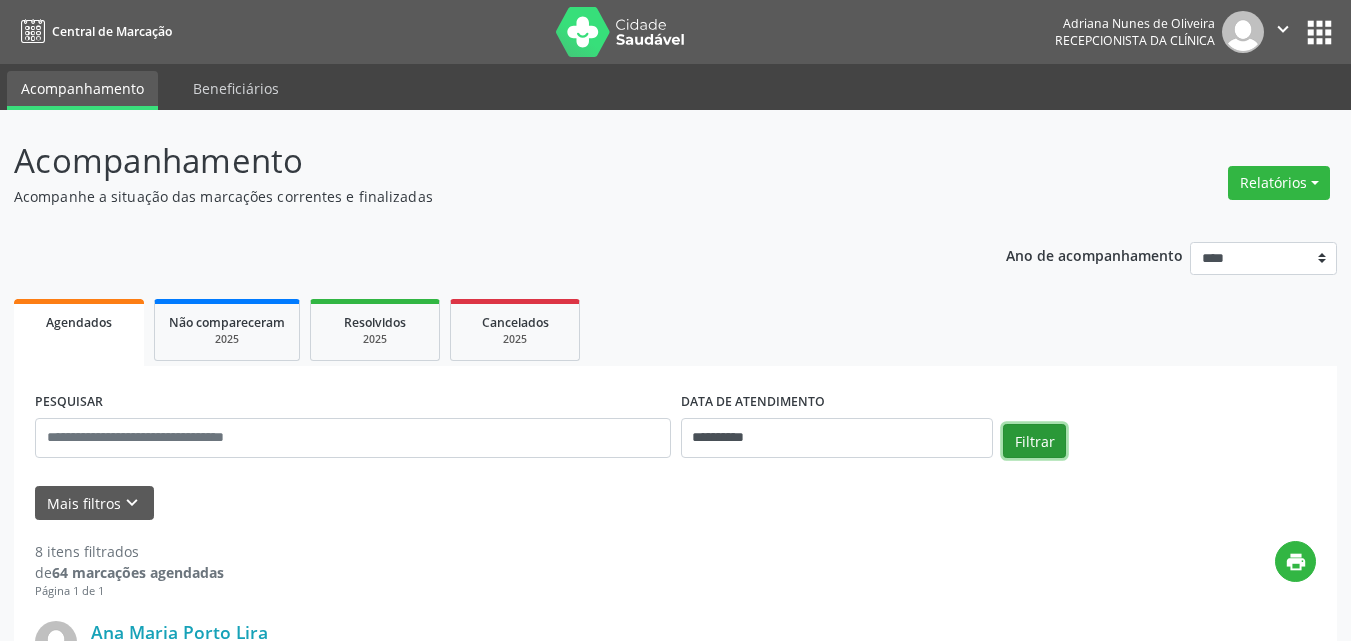 click on "Filtrar" at bounding box center [1034, 441] 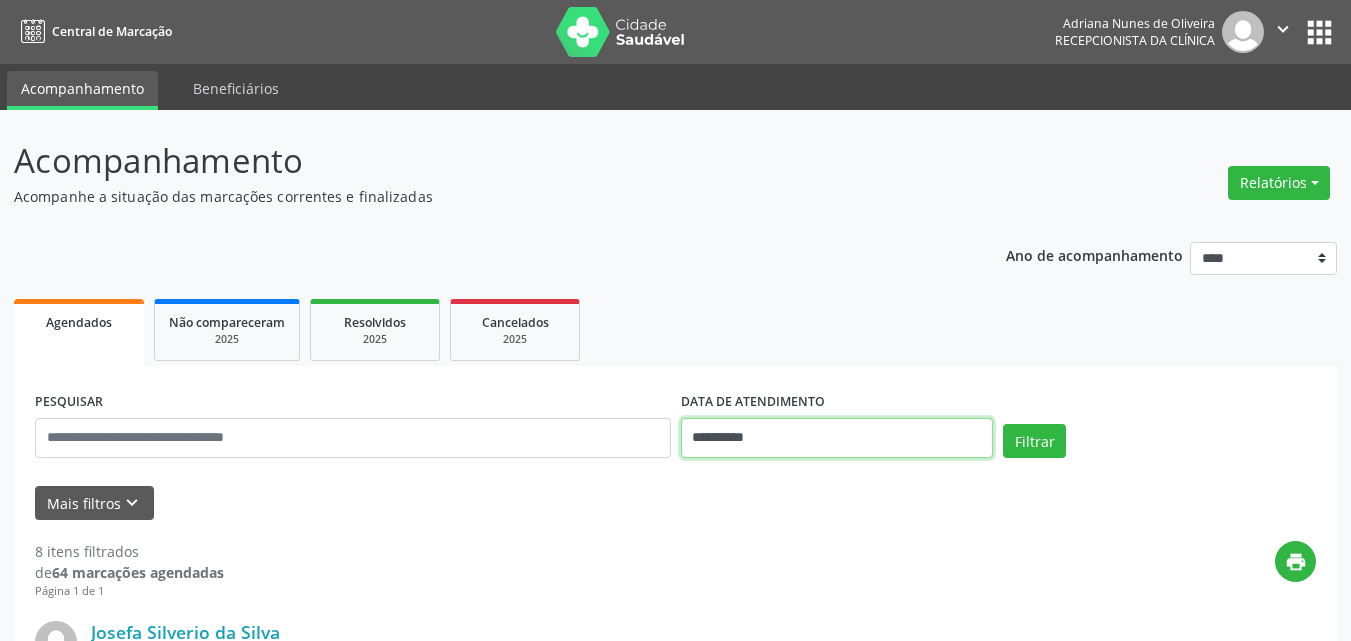 click on "**********" at bounding box center (837, 438) 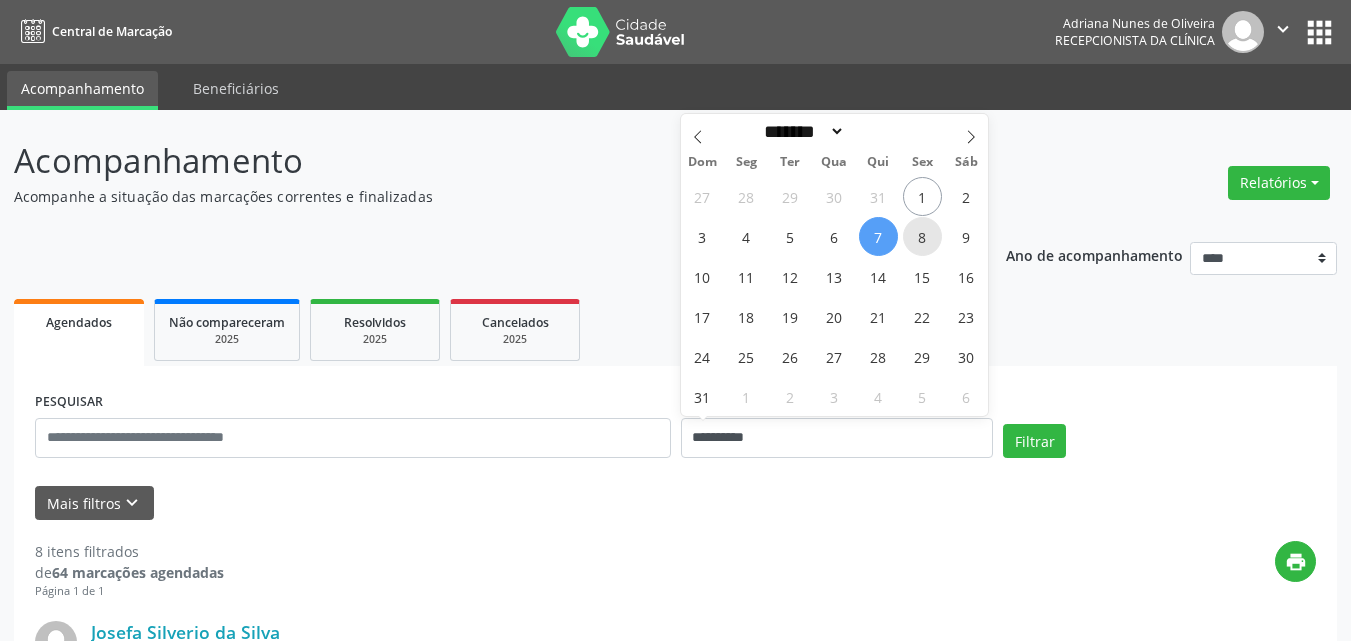 click on "8" at bounding box center [922, 236] 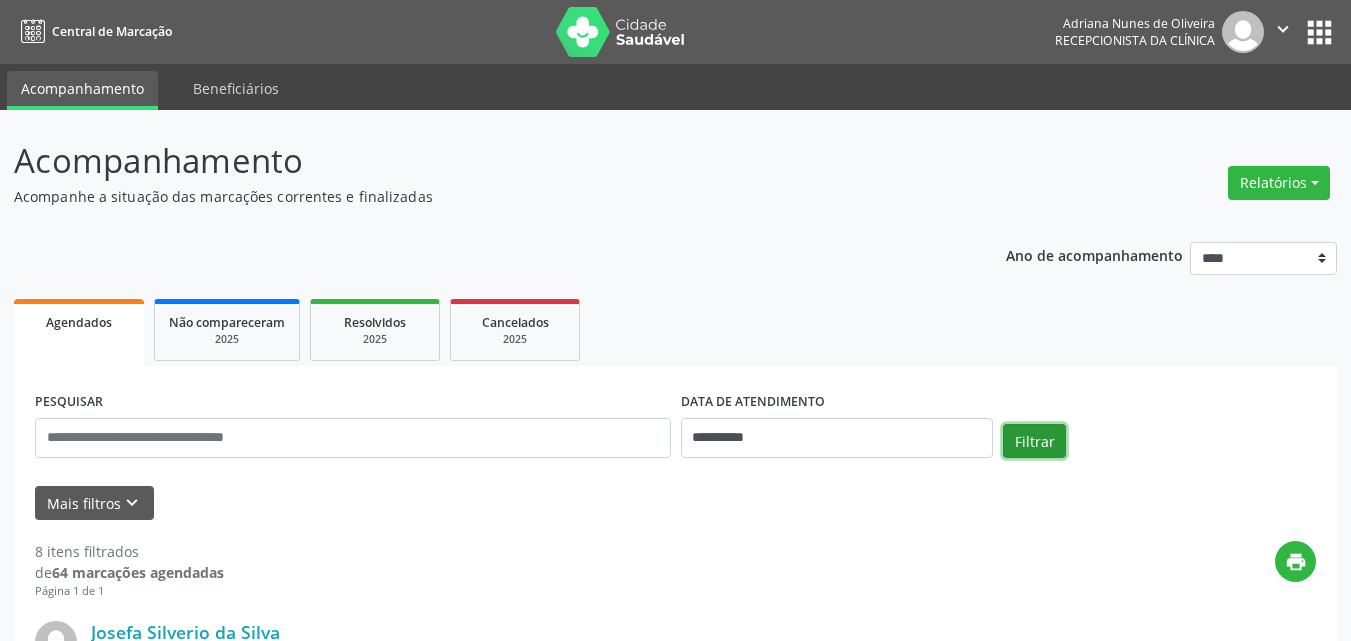 click on "Filtrar" at bounding box center [1034, 441] 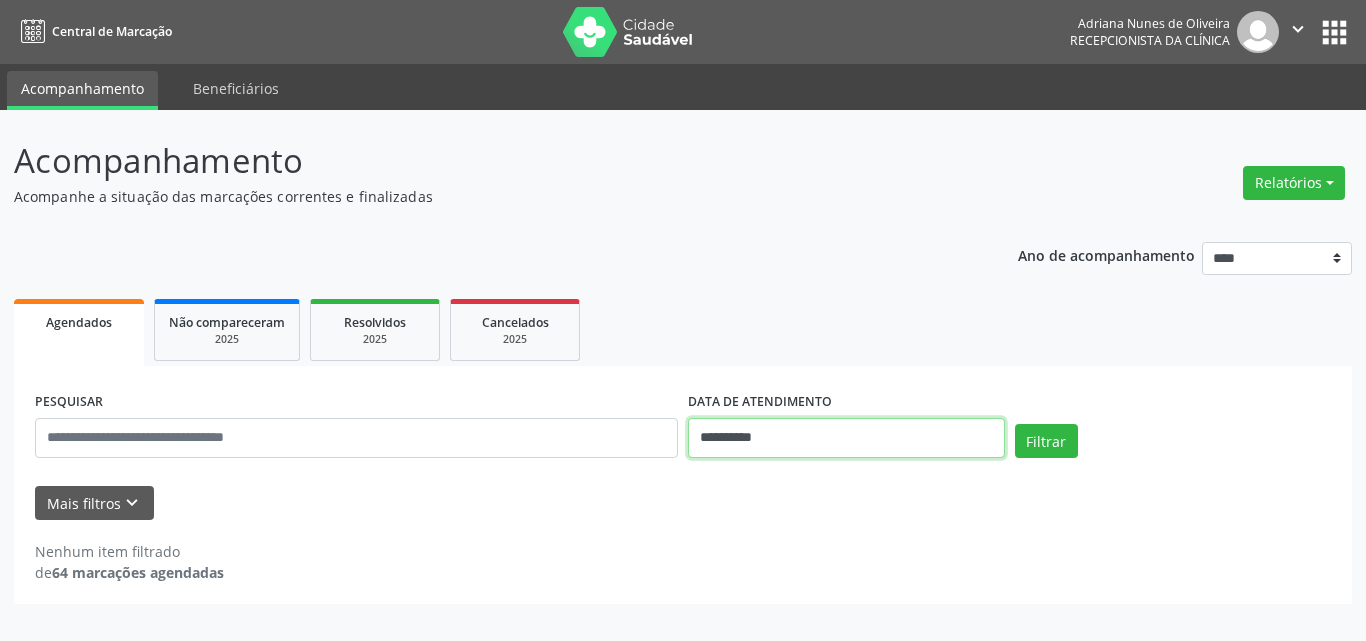 click on "**********" at bounding box center (846, 438) 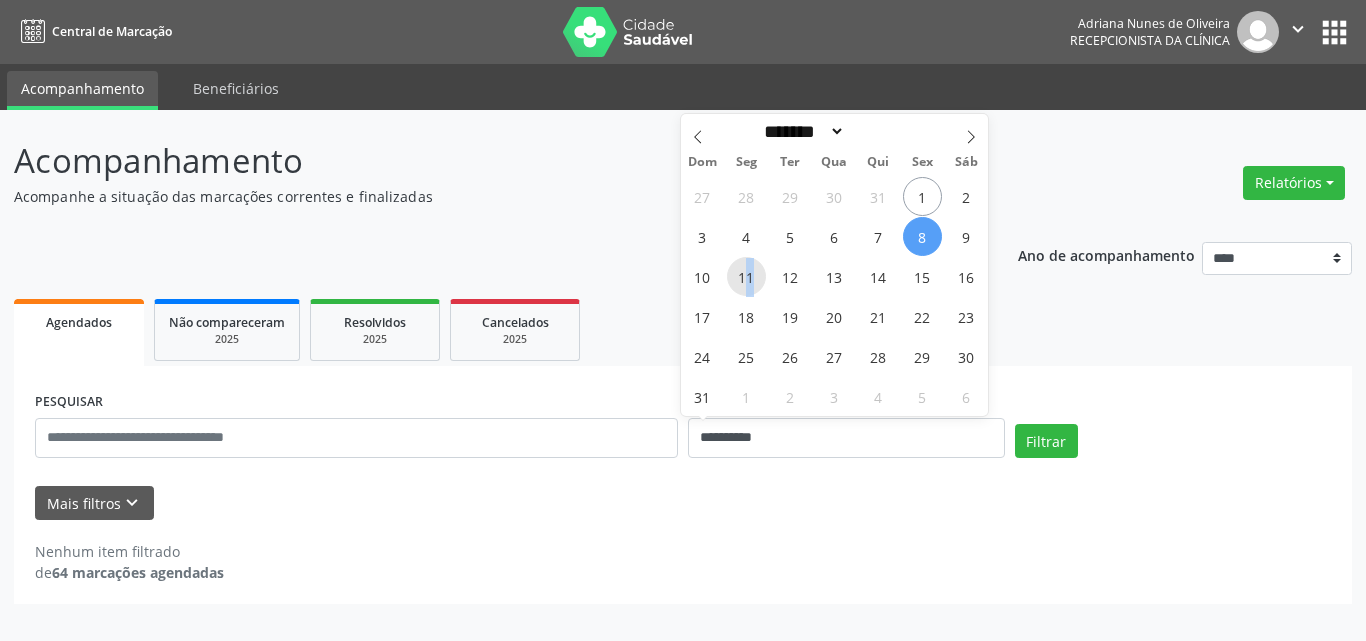 click on "11" at bounding box center (746, 276) 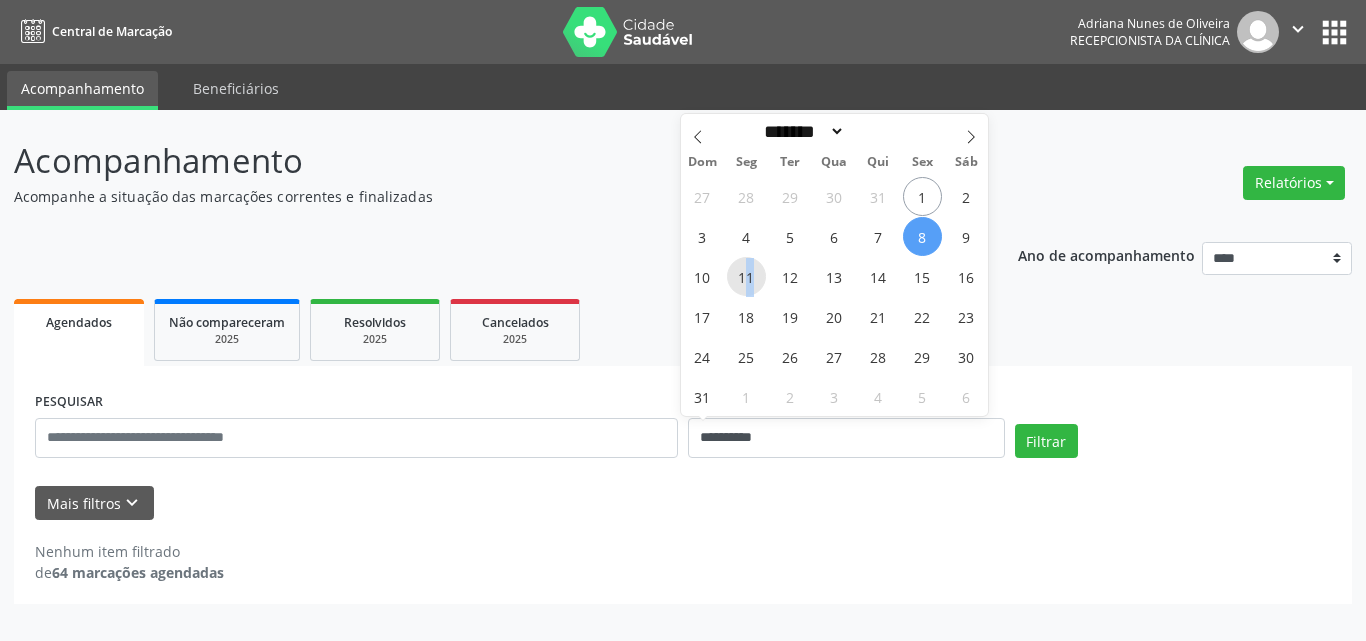 type on "**********" 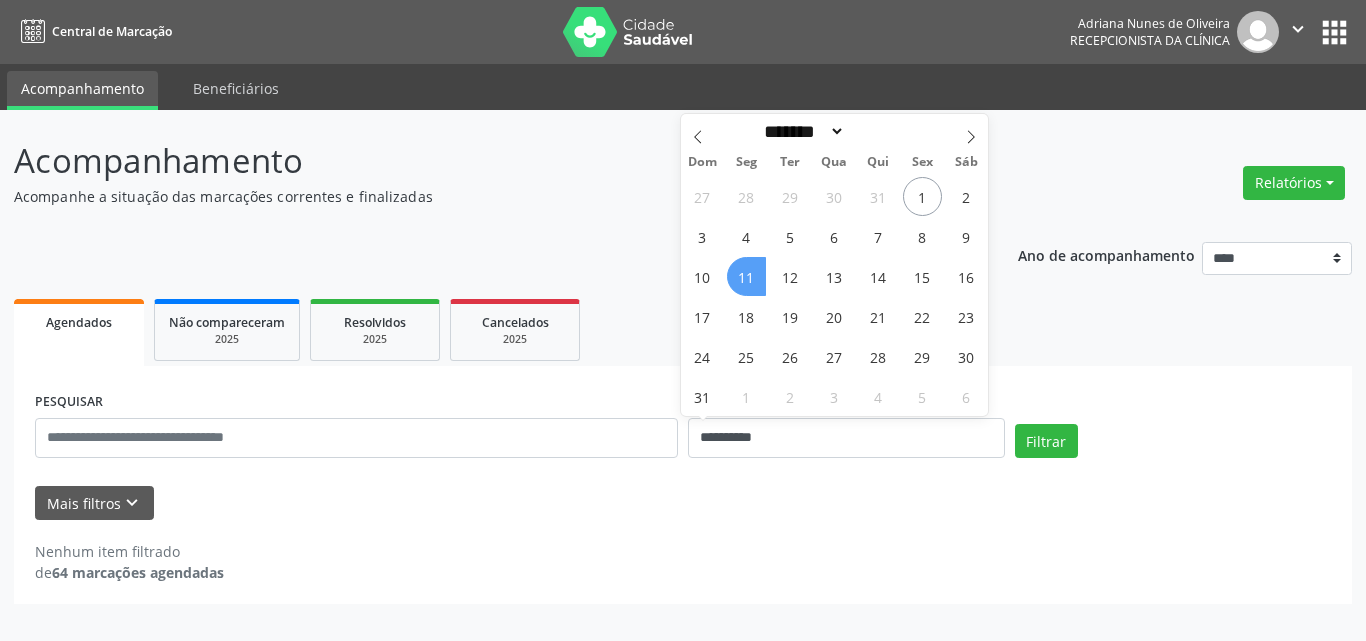 click on "11" at bounding box center [746, 276] 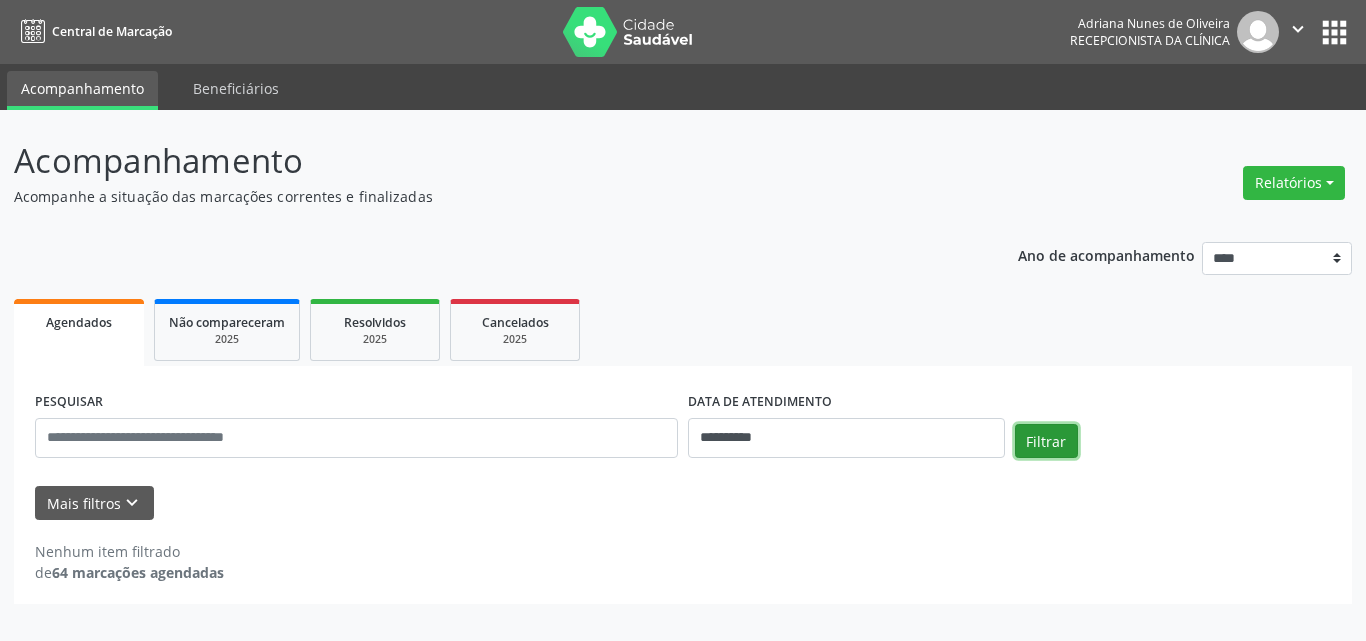 click on "Filtrar" at bounding box center [1046, 441] 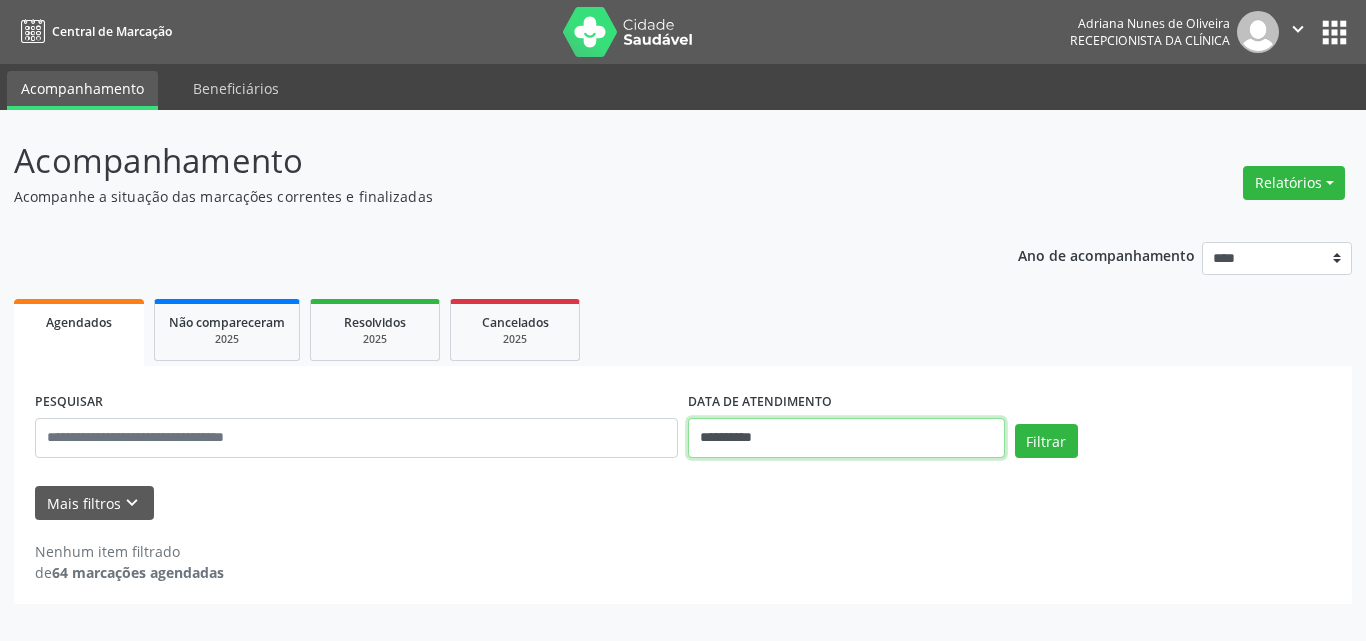 click on "**********" at bounding box center (846, 438) 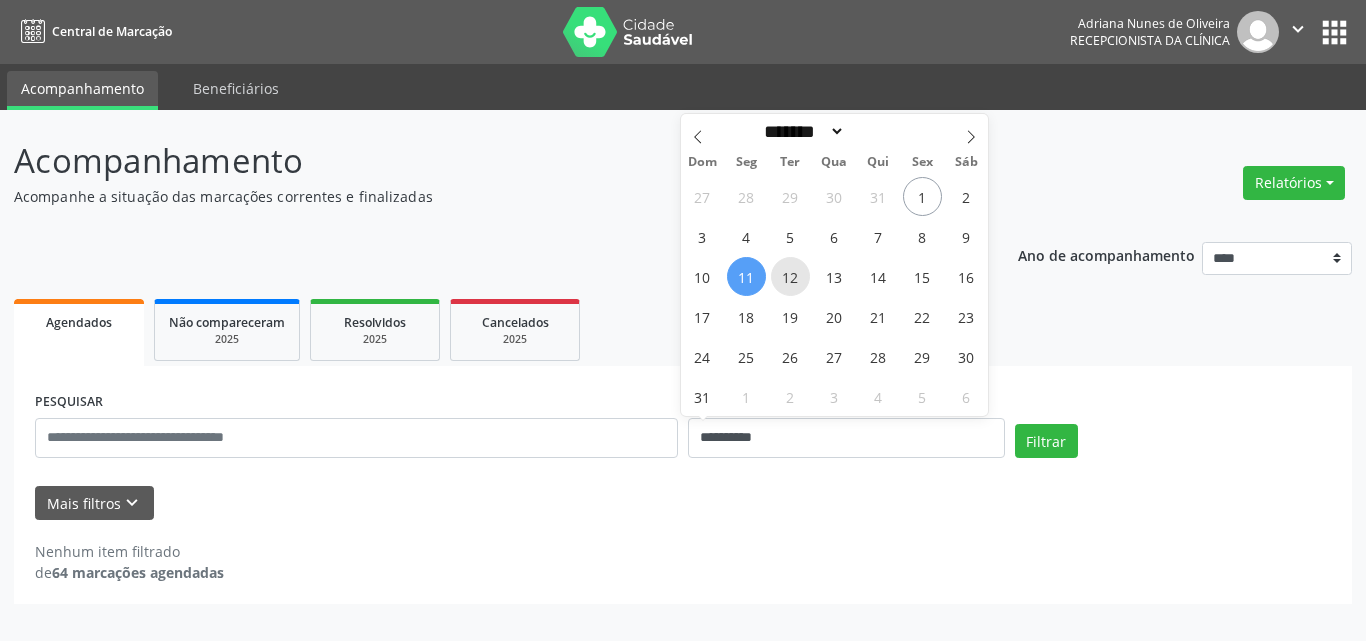 click on "12" at bounding box center (790, 276) 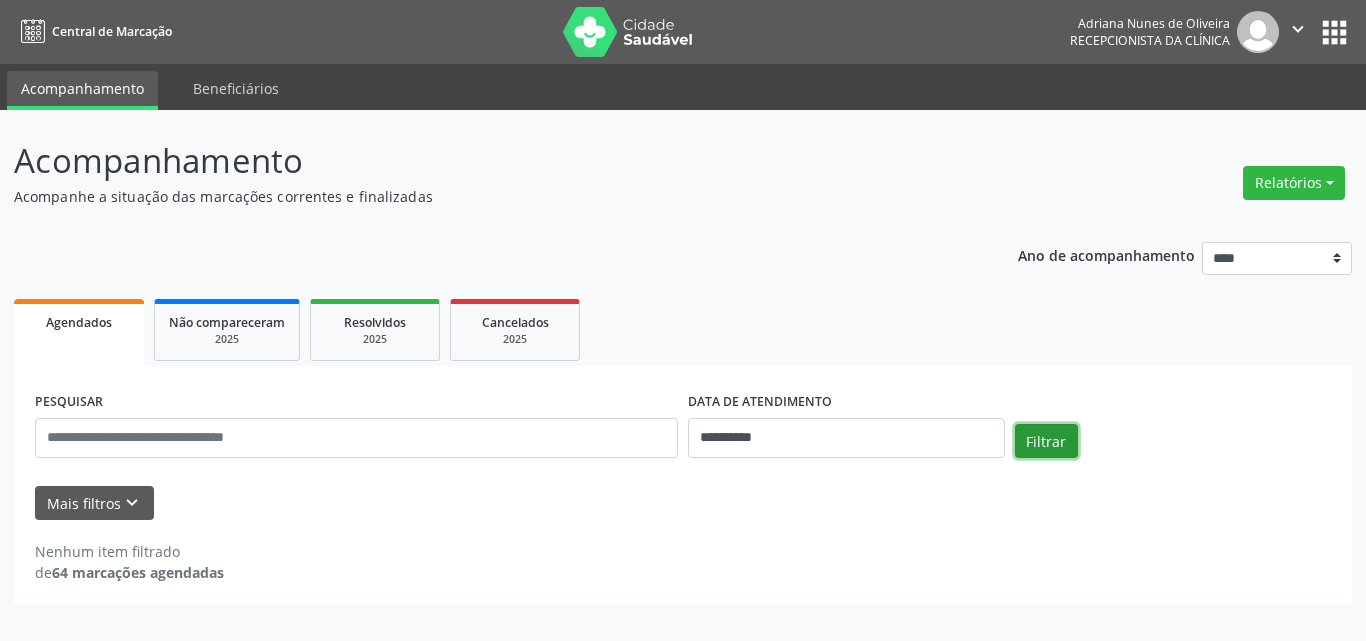 click on "Filtrar" at bounding box center [1046, 441] 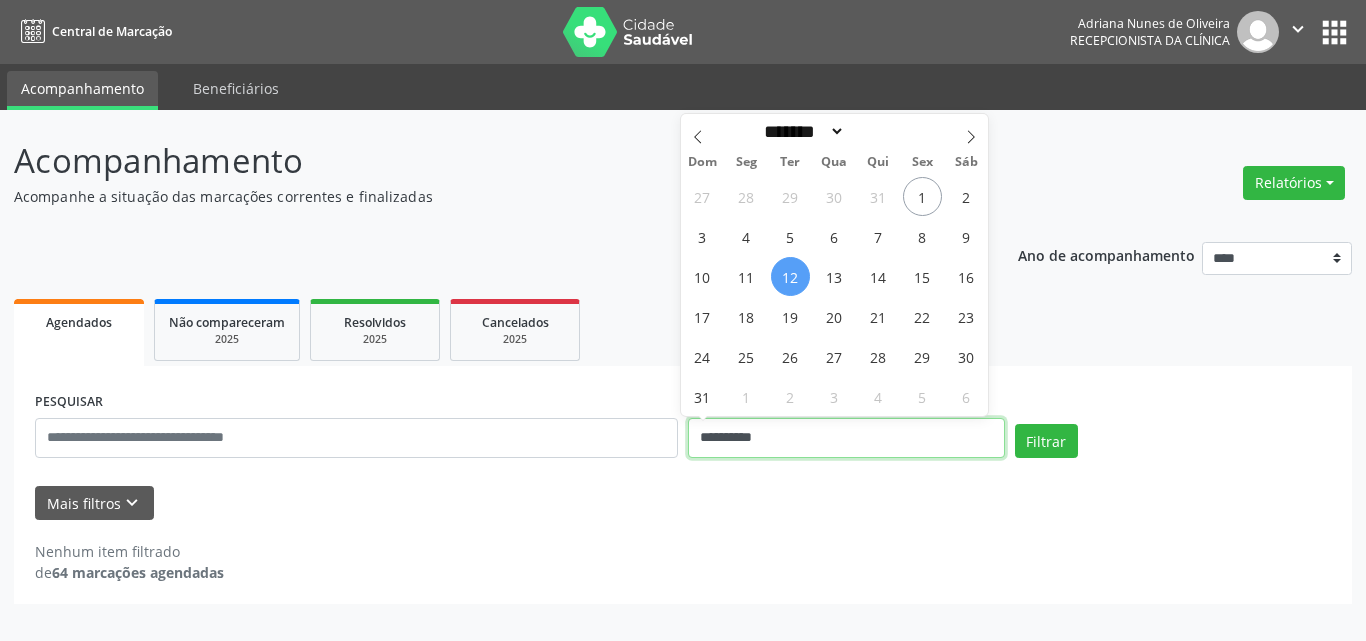 click on "**********" at bounding box center (846, 438) 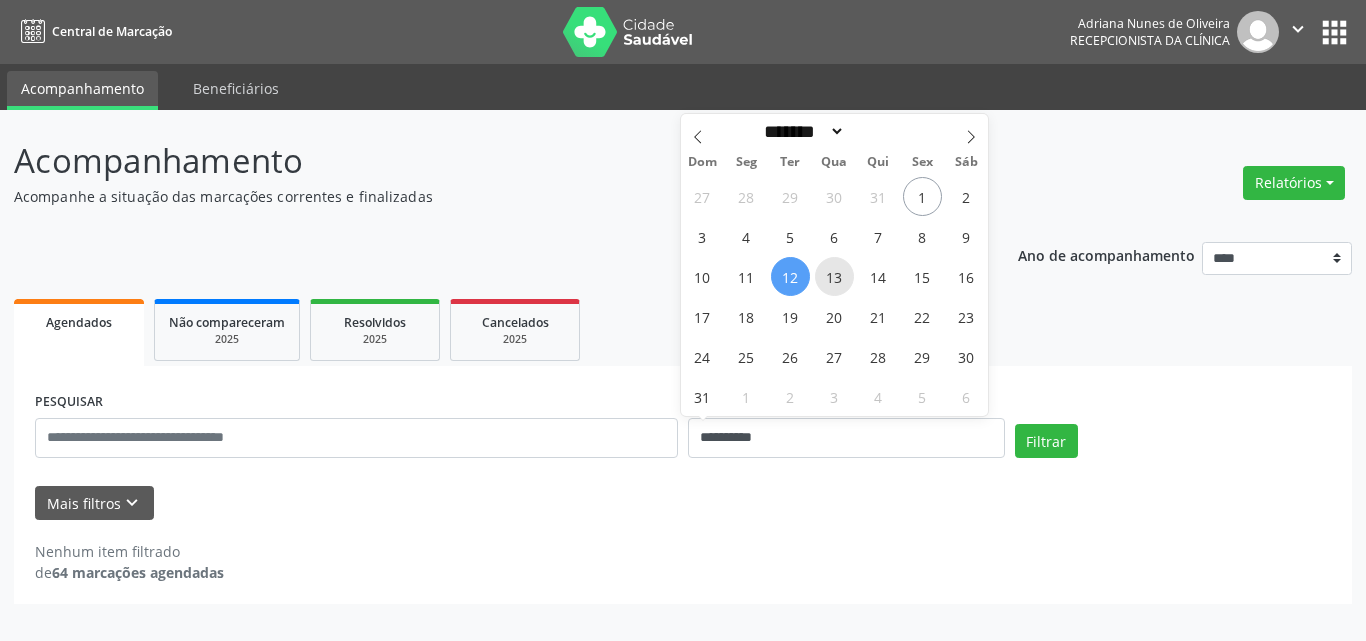 click on "13" at bounding box center (834, 276) 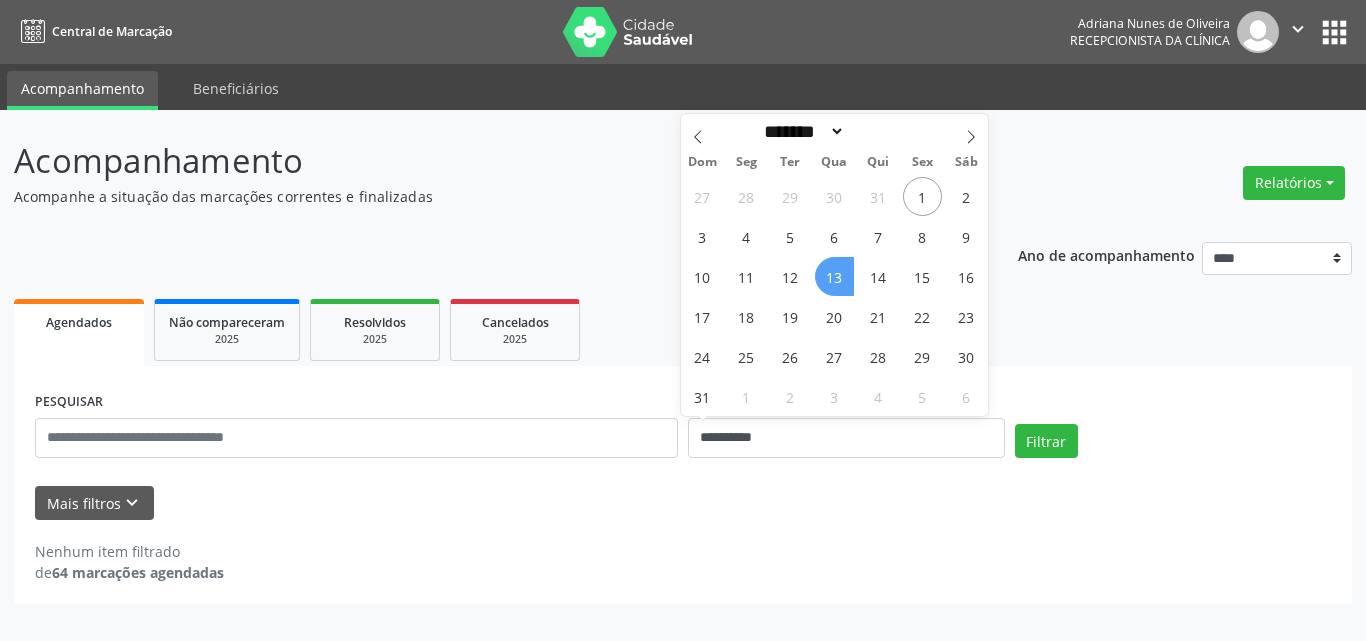 click on "13" at bounding box center [834, 276] 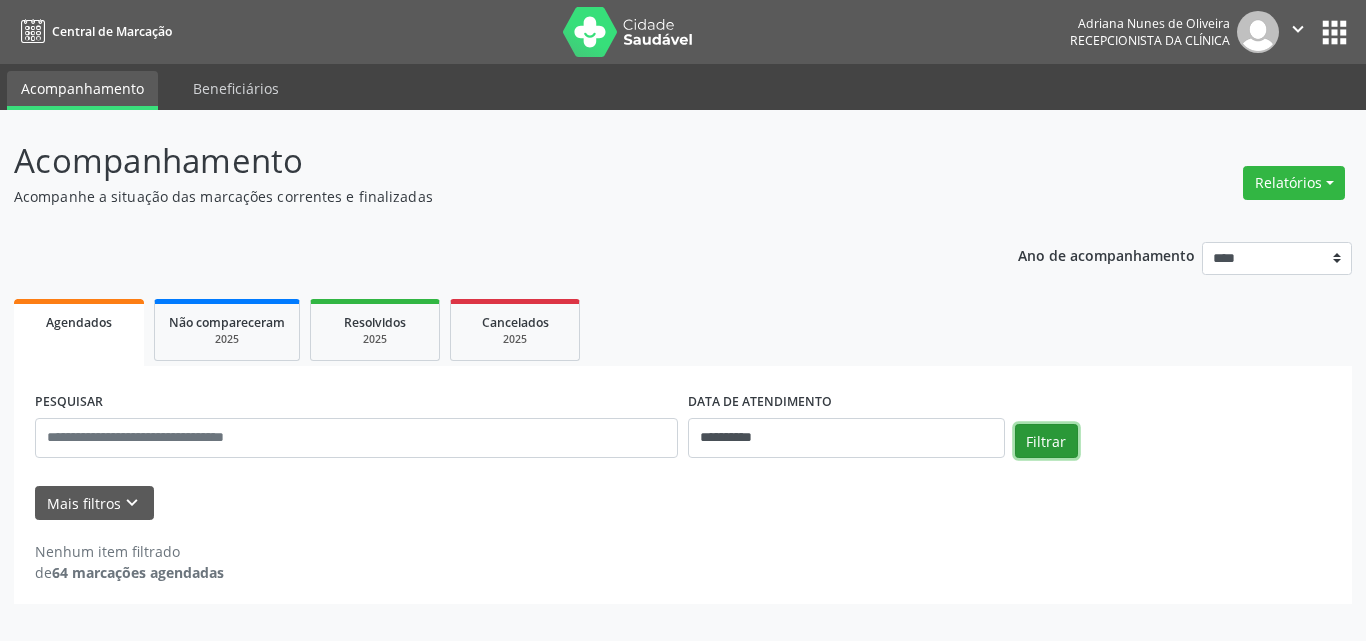 click on "Filtrar" at bounding box center [1046, 441] 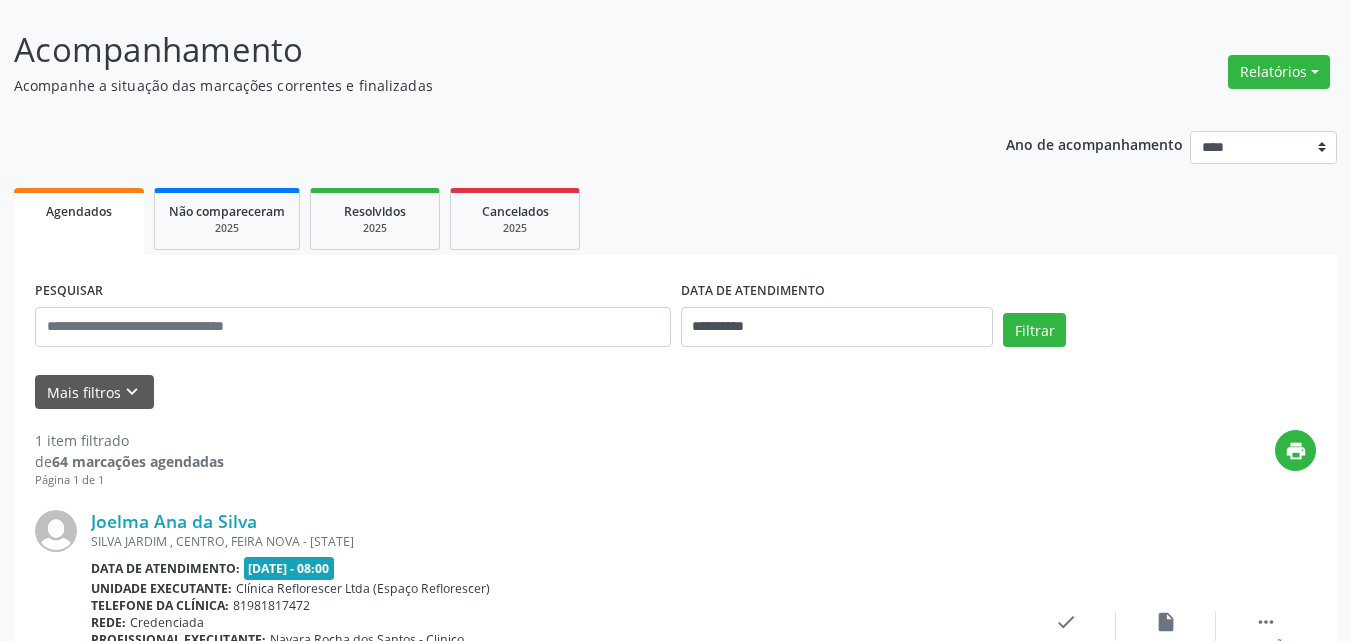 scroll, scrollTop: 281, scrollLeft: 0, axis: vertical 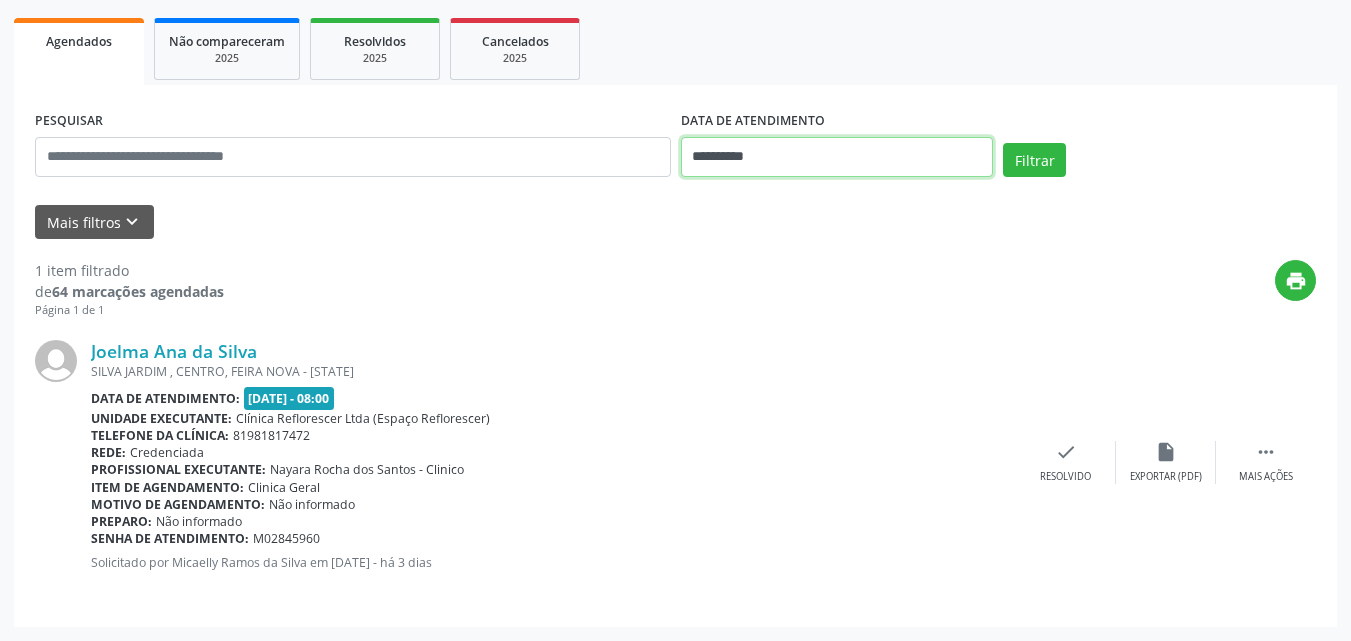 click on "**********" at bounding box center (837, 157) 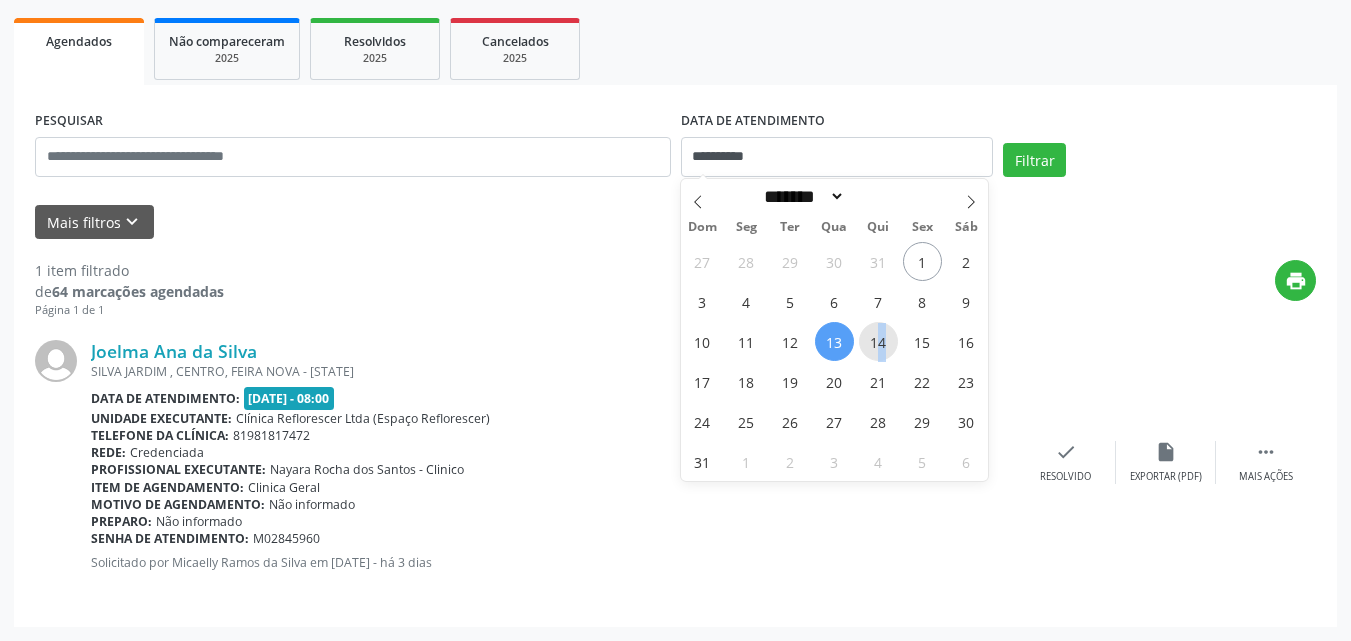 click on "14" at bounding box center [878, 341] 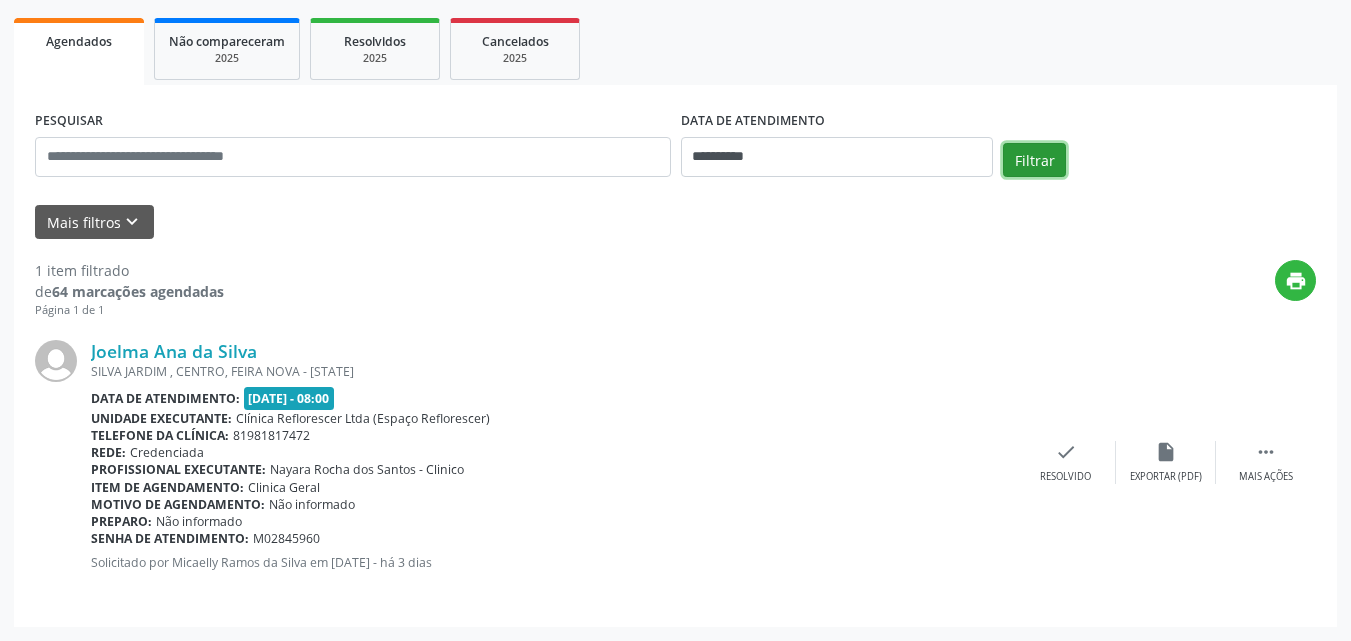 click on "Filtrar" at bounding box center (1034, 160) 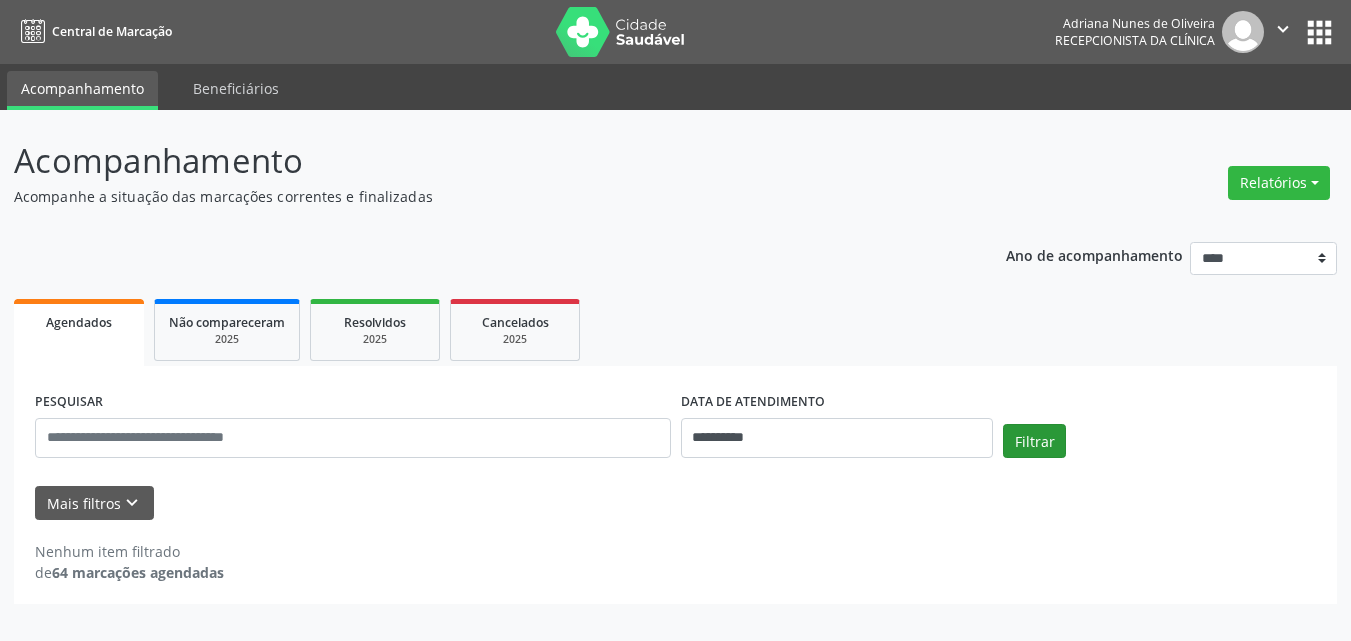 scroll, scrollTop: 0, scrollLeft: 0, axis: both 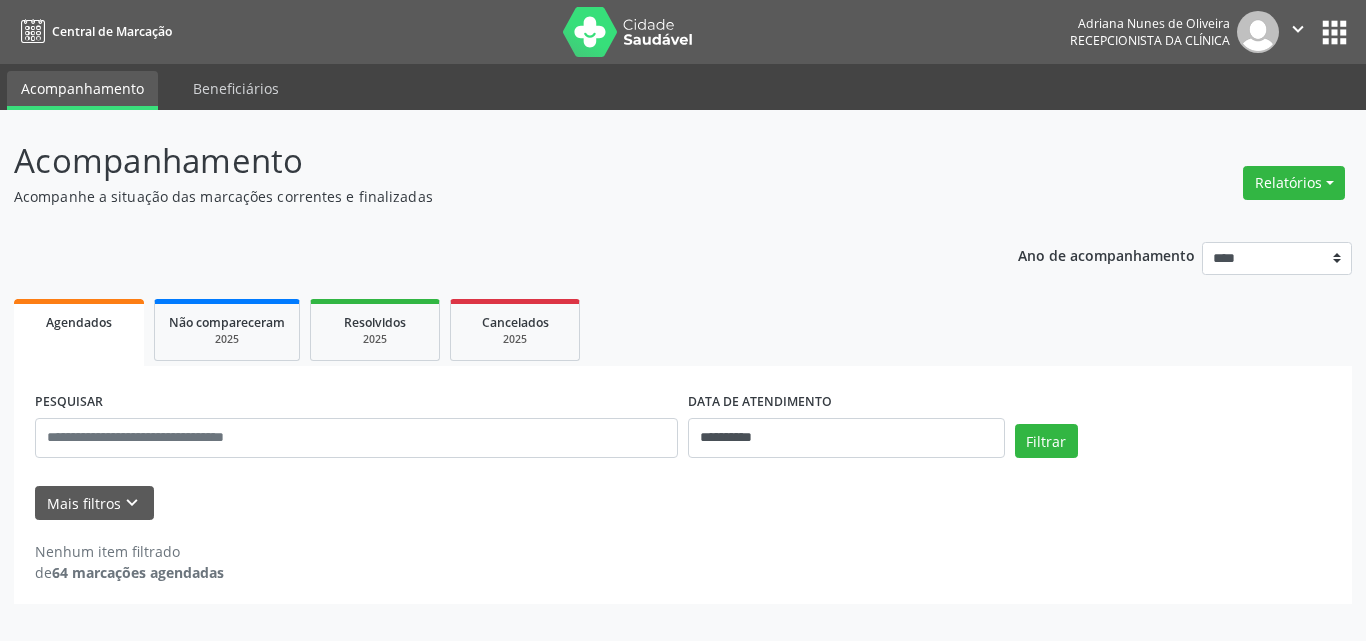 click on "DATA DE ATENDIMENTO" at bounding box center [760, 402] 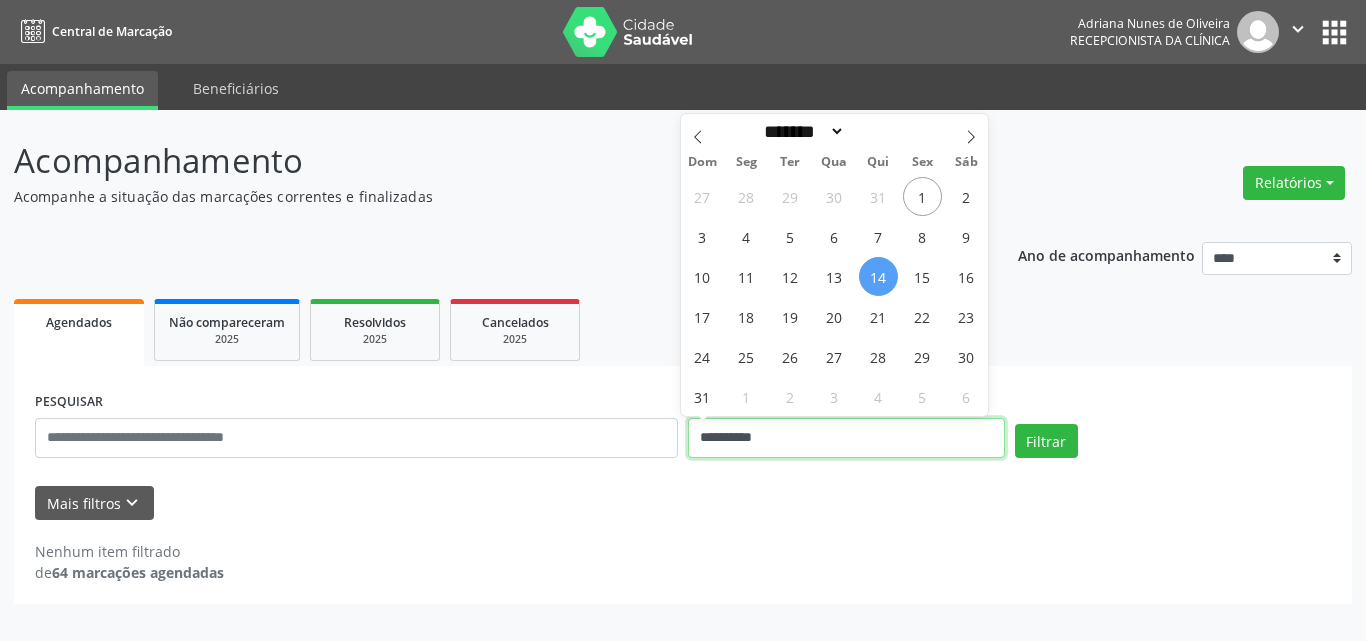 click on "**********" at bounding box center [846, 438] 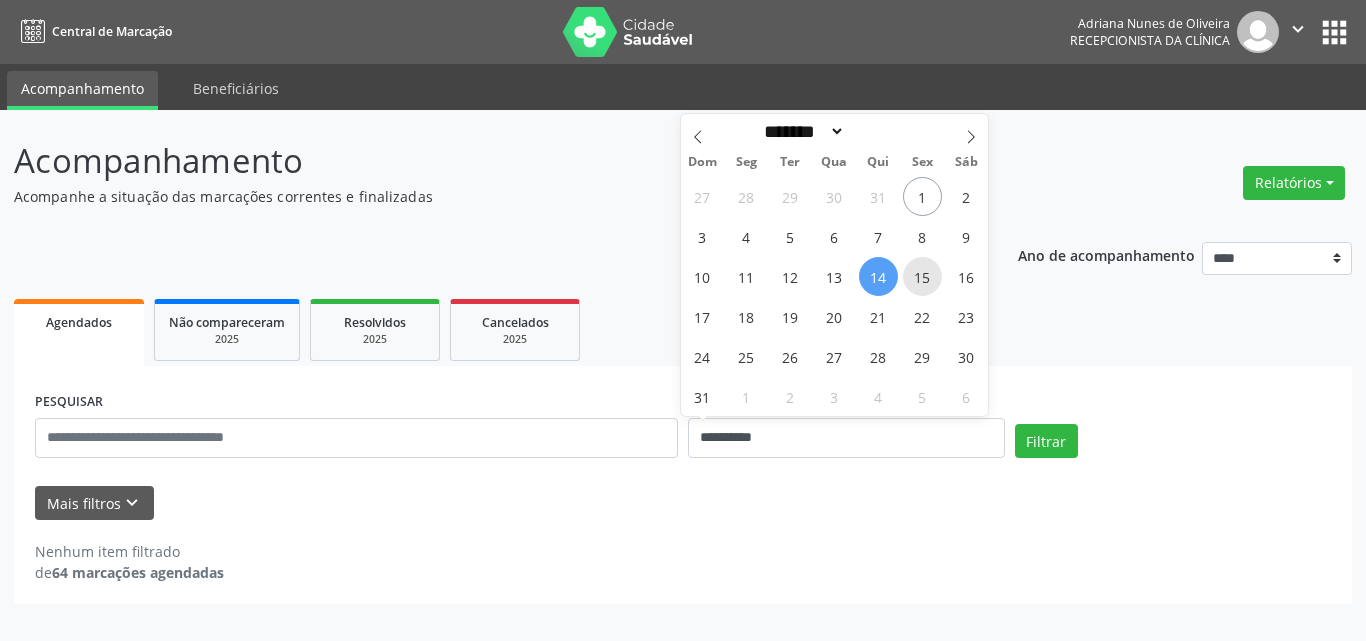 click on "15" at bounding box center (922, 276) 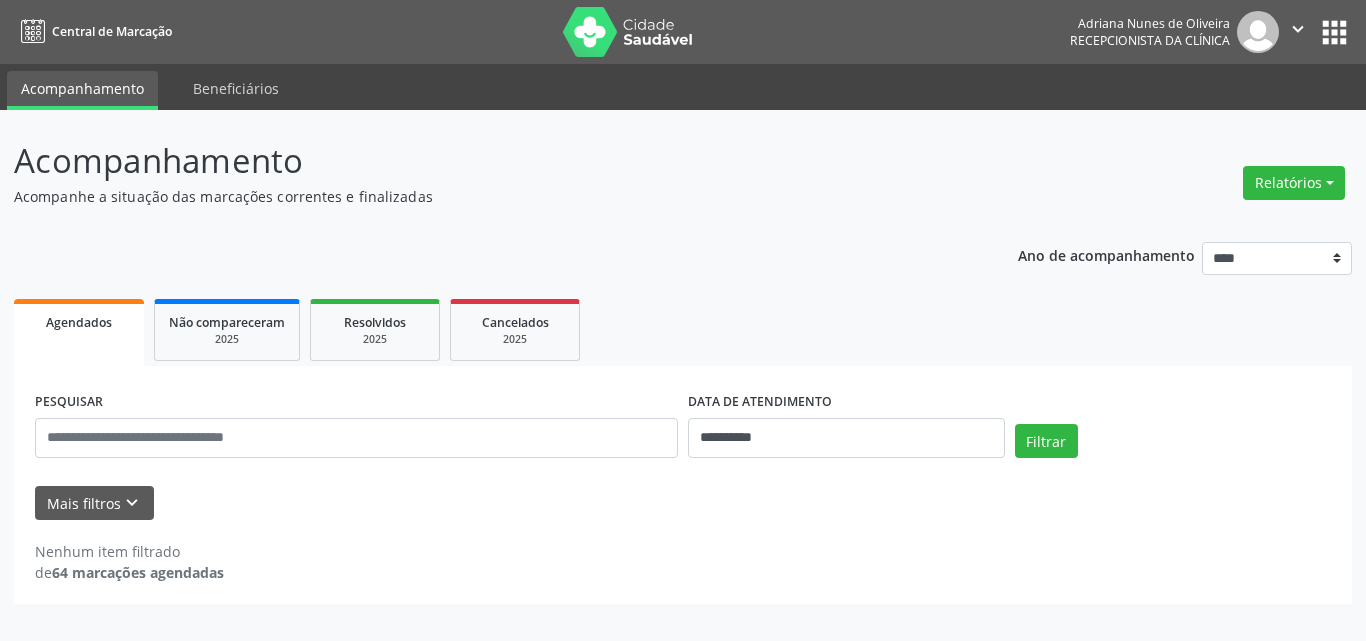 click on "Filtrar" at bounding box center [1173, 448] 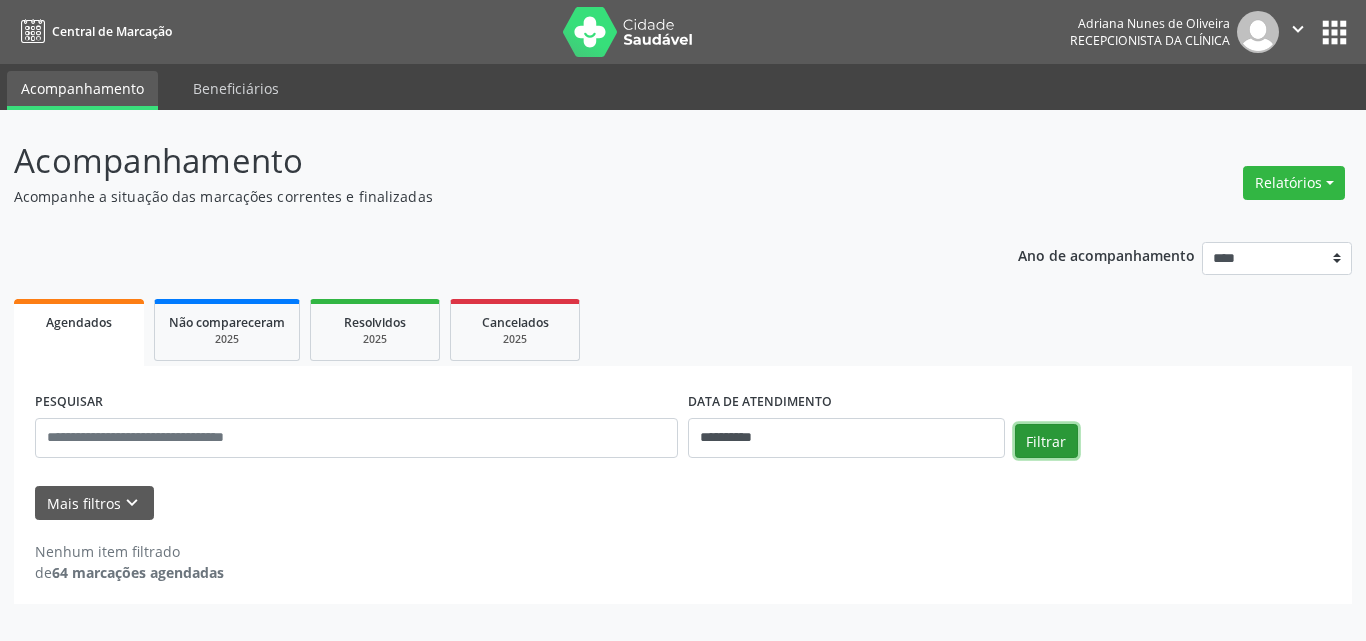 click on "Filtrar" at bounding box center [1046, 441] 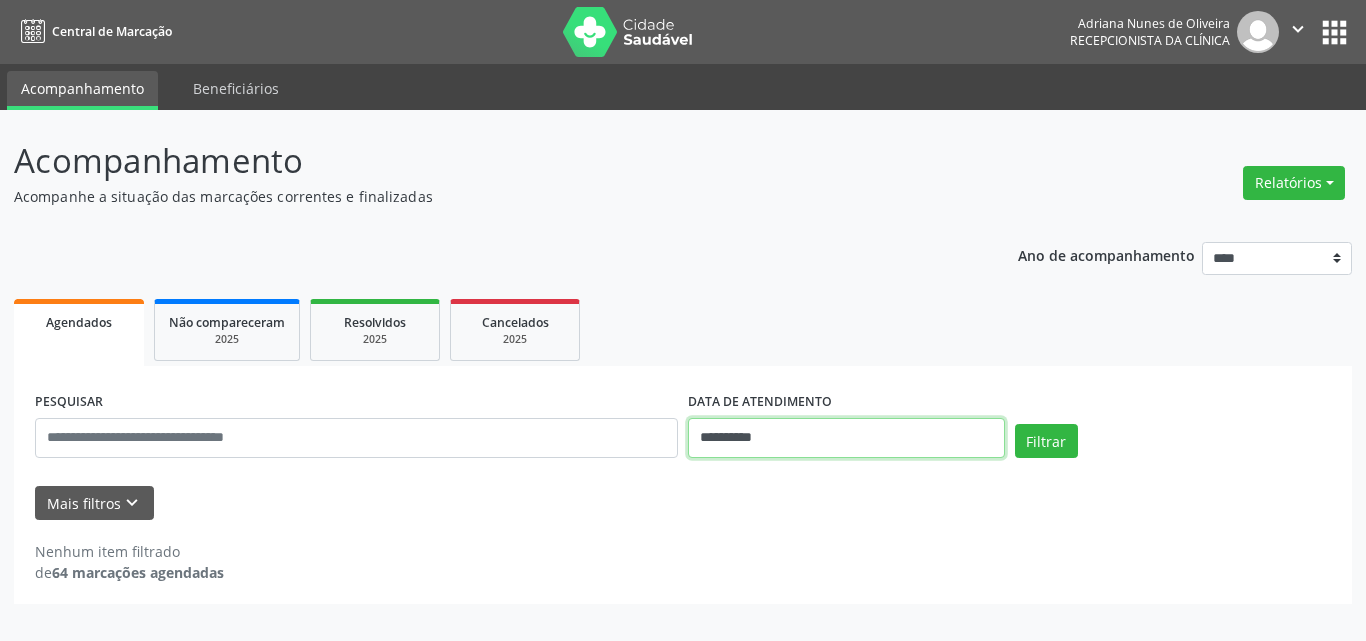 click on "**********" at bounding box center (846, 438) 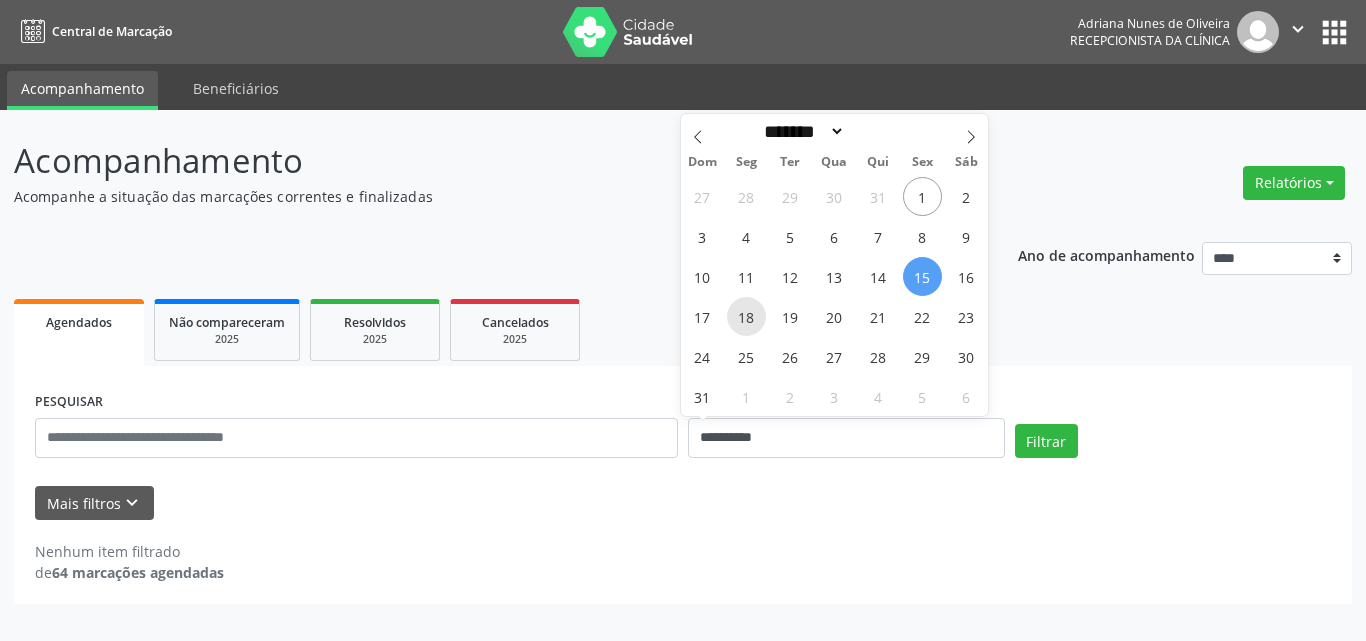 click on "18" at bounding box center [746, 316] 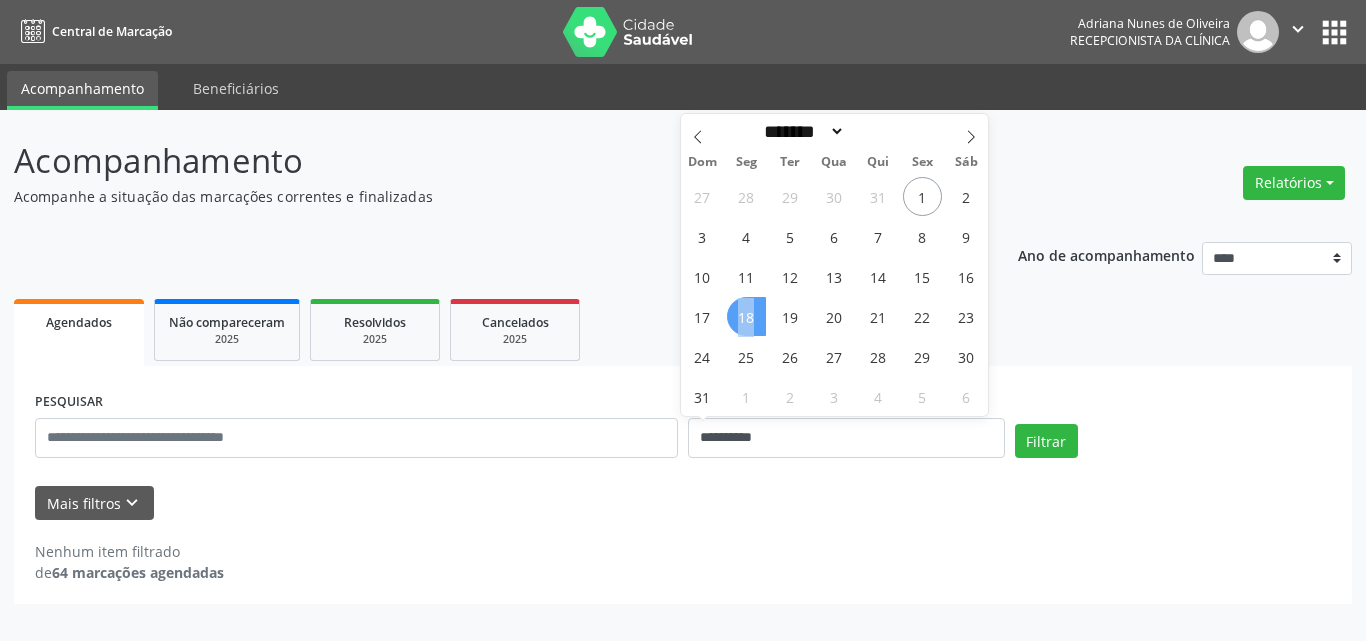 click on "18" at bounding box center [746, 316] 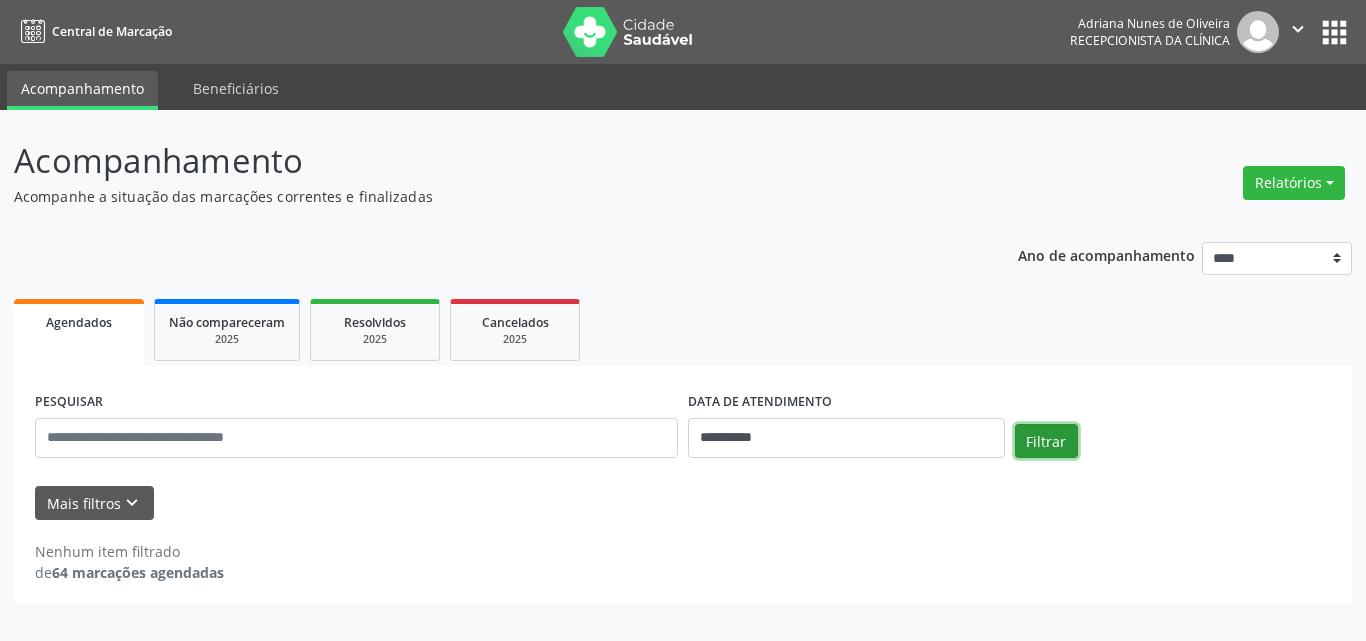 click on "Filtrar" at bounding box center (1046, 441) 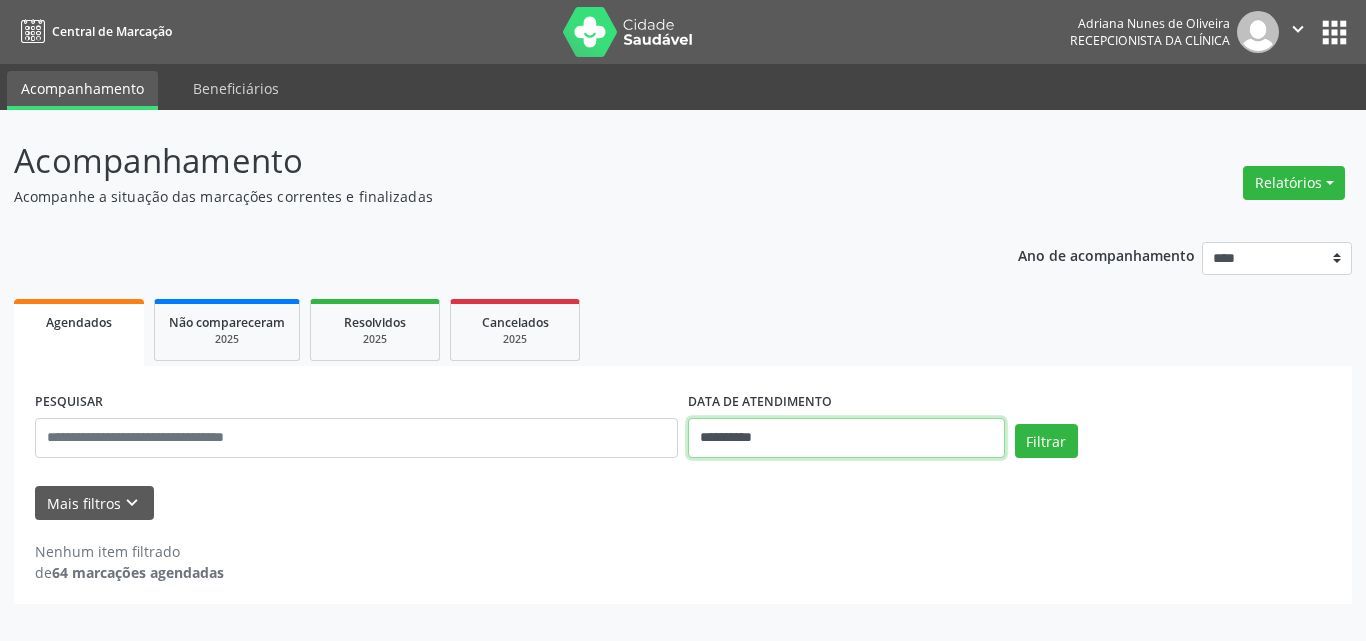 click on "**********" at bounding box center [846, 438] 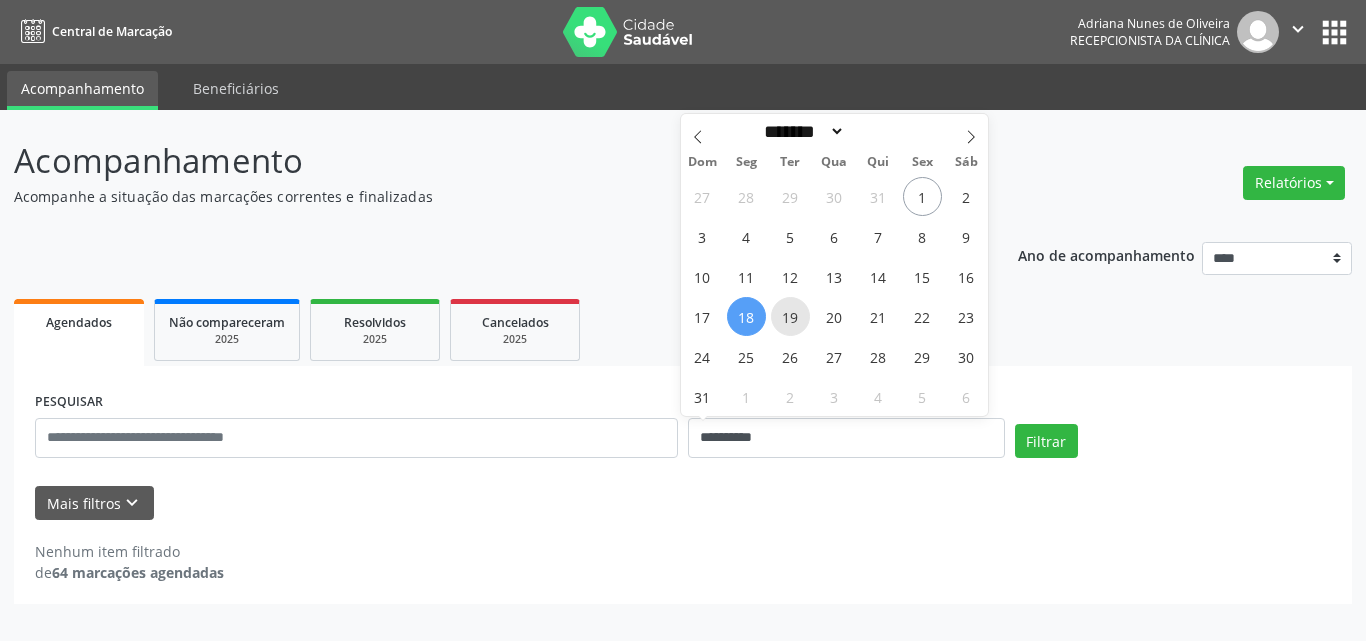 click on "19" at bounding box center [790, 316] 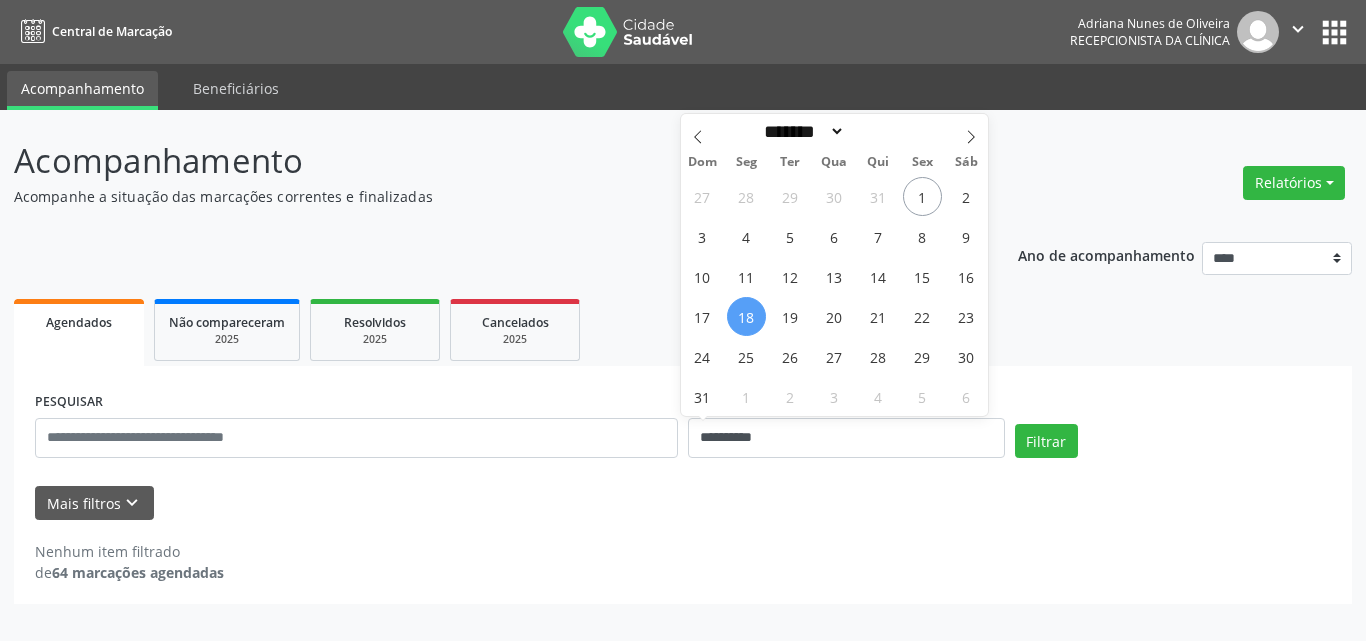 select on "*" 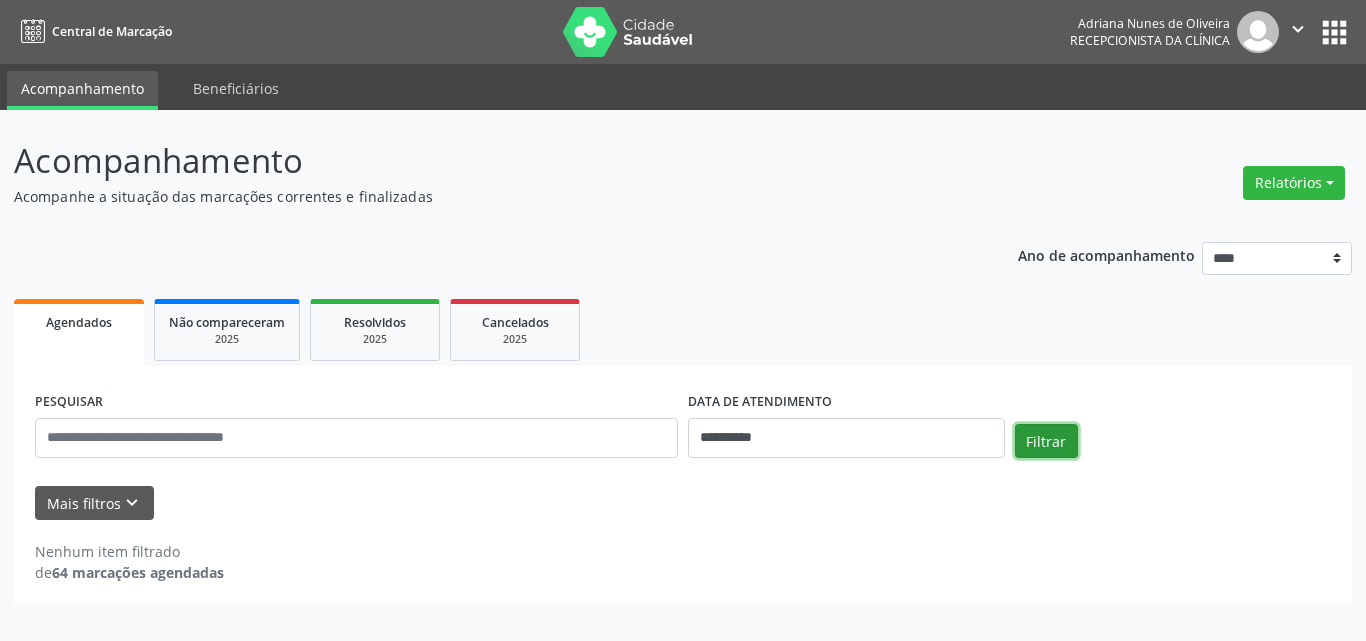 click on "Filtrar" at bounding box center [1046, 441] 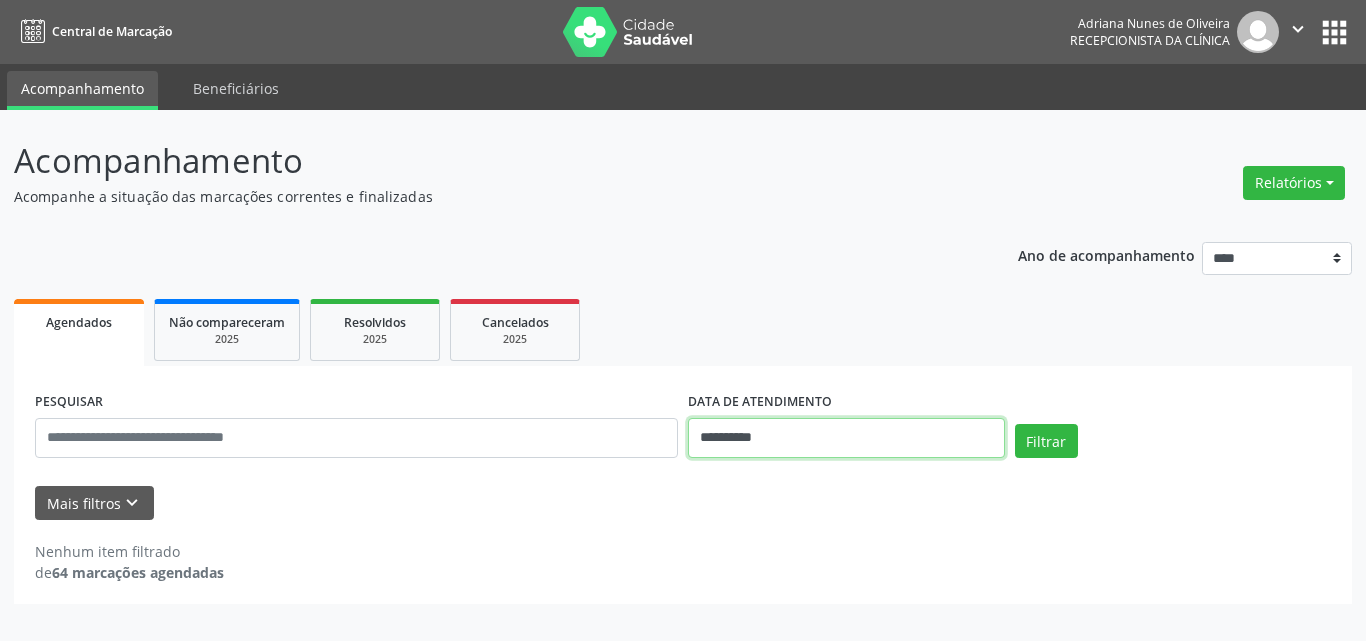click on "**********" at bounding box center [846, 438] 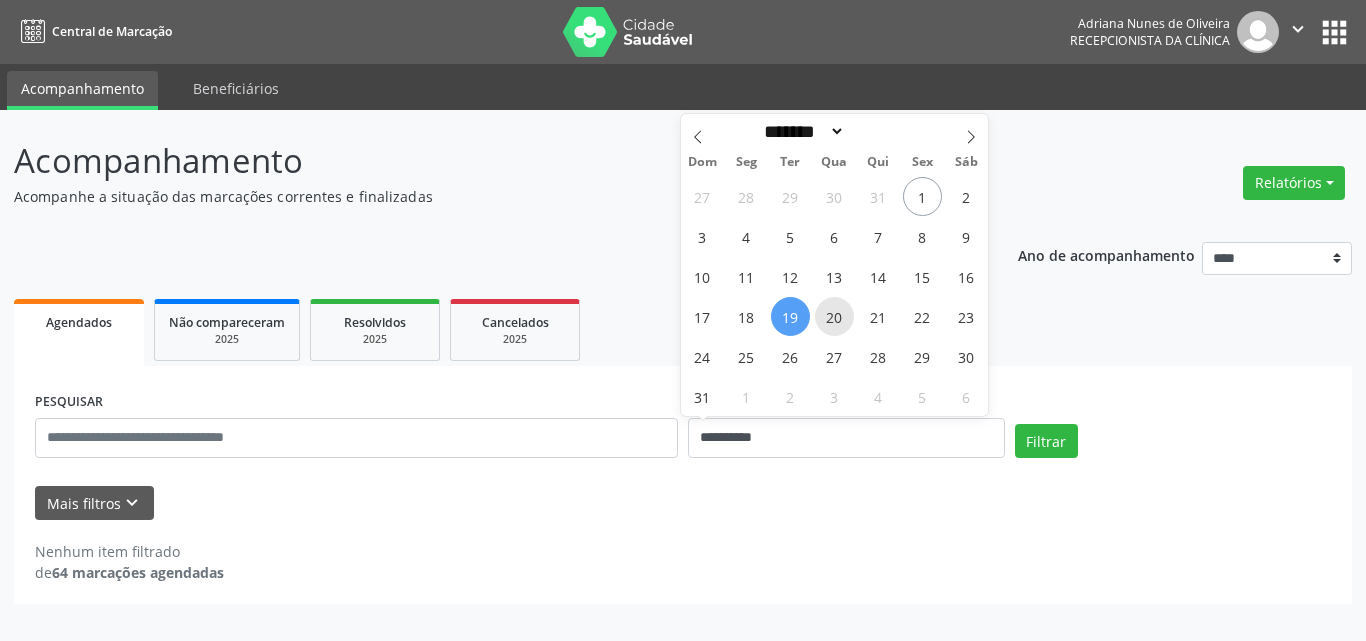 click on "20" at bounding box center (834, 316) 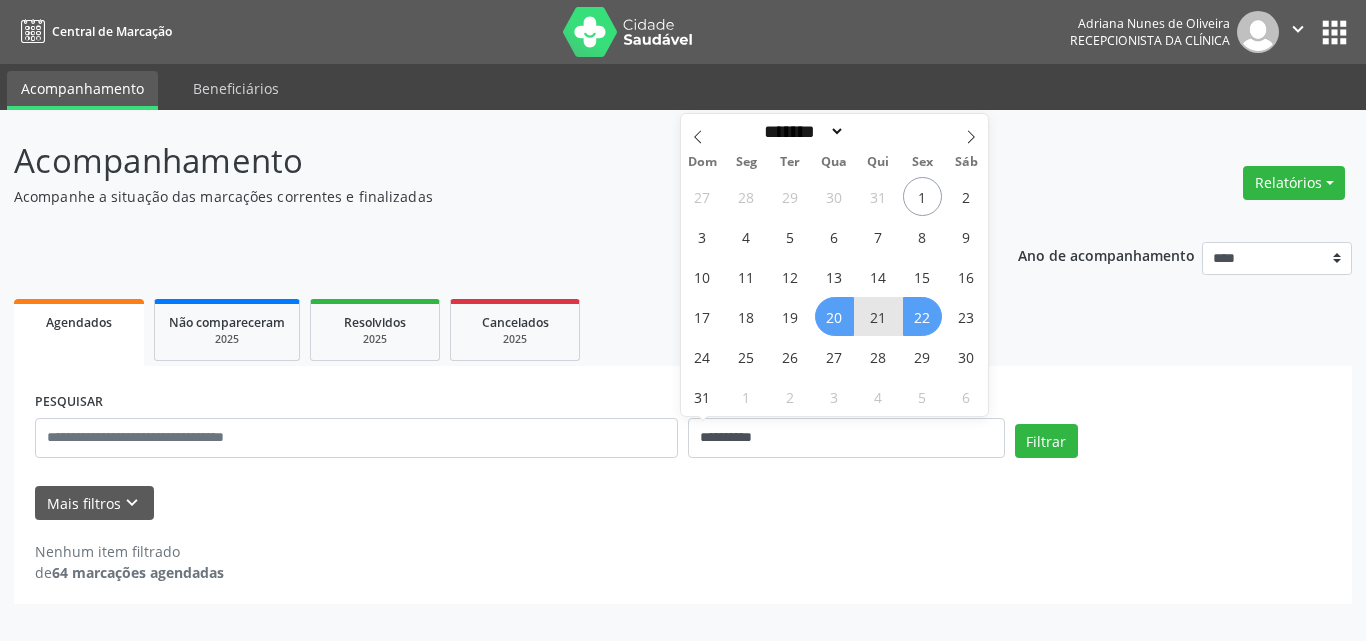 click on "22" at bounding box center (922, 316) 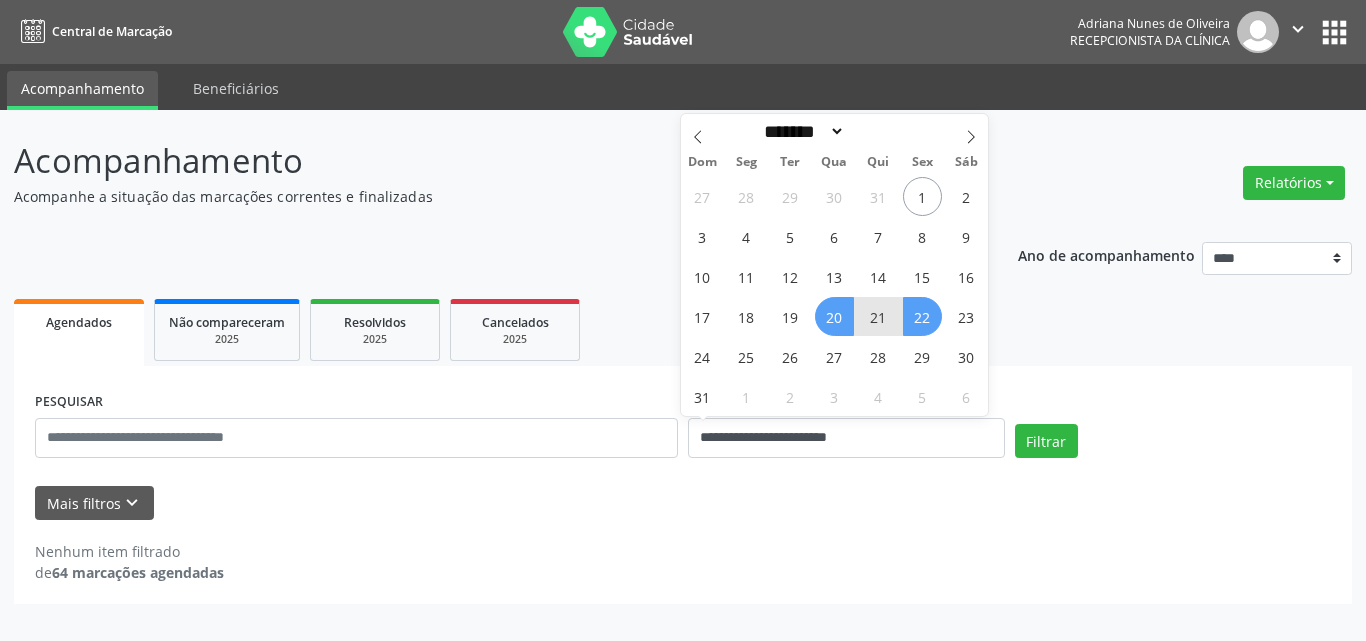 select on "*" 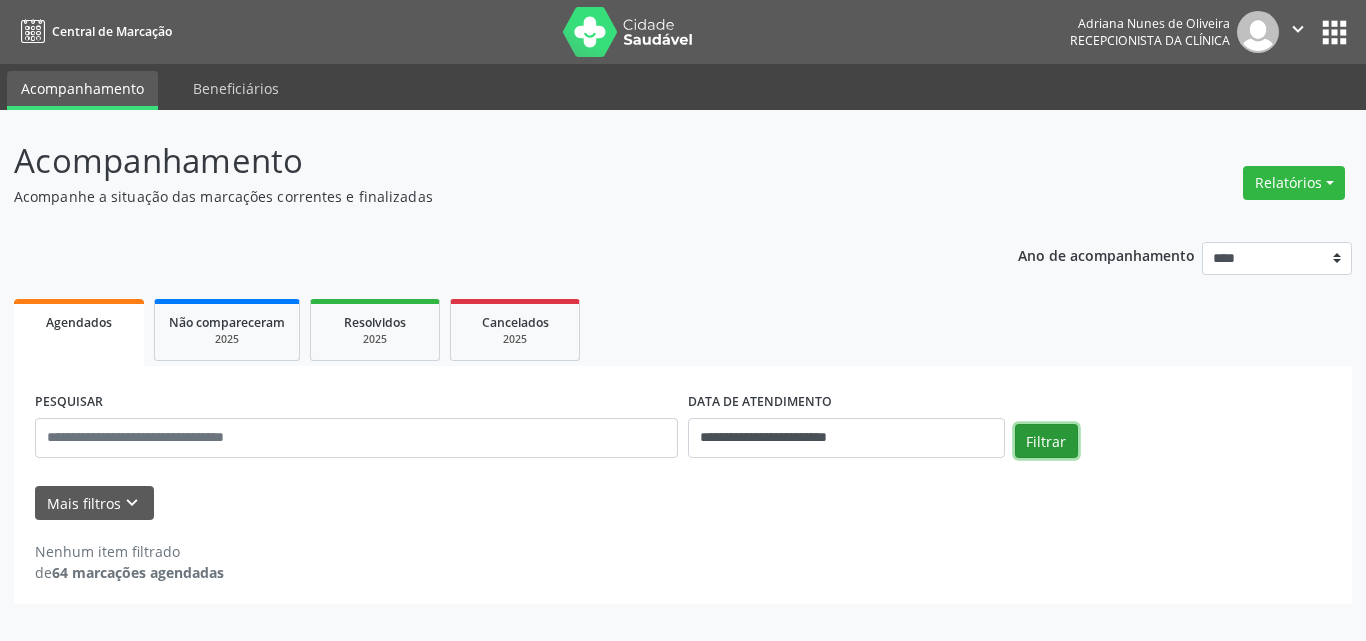 click on "Filtrar" at bounding box center [1046, 441] 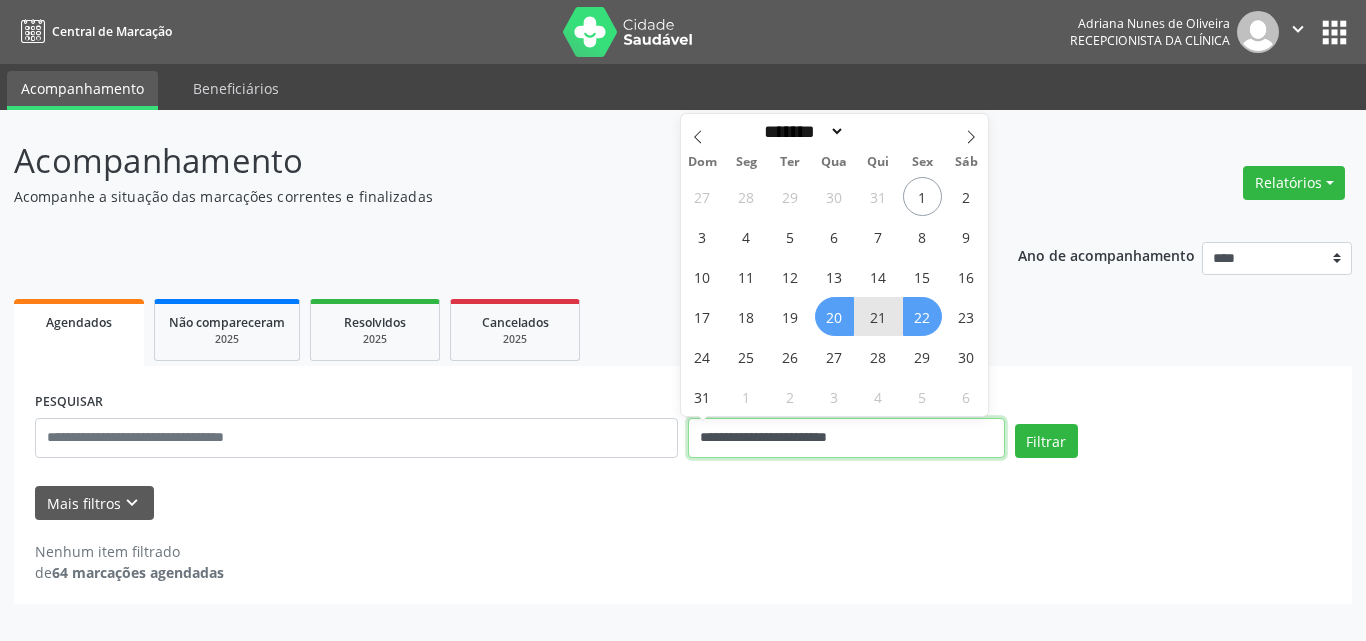 click on "**********" at bounding box center [846, 438] 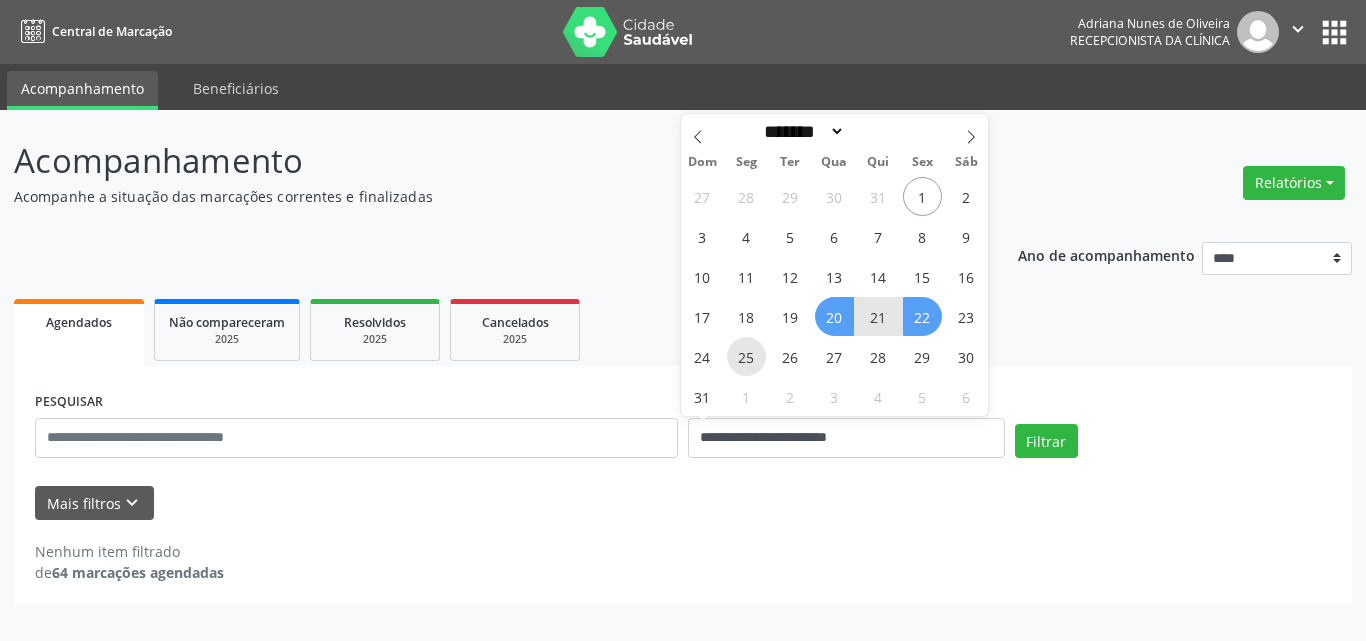click on "25" at bounding box center [746, 356] 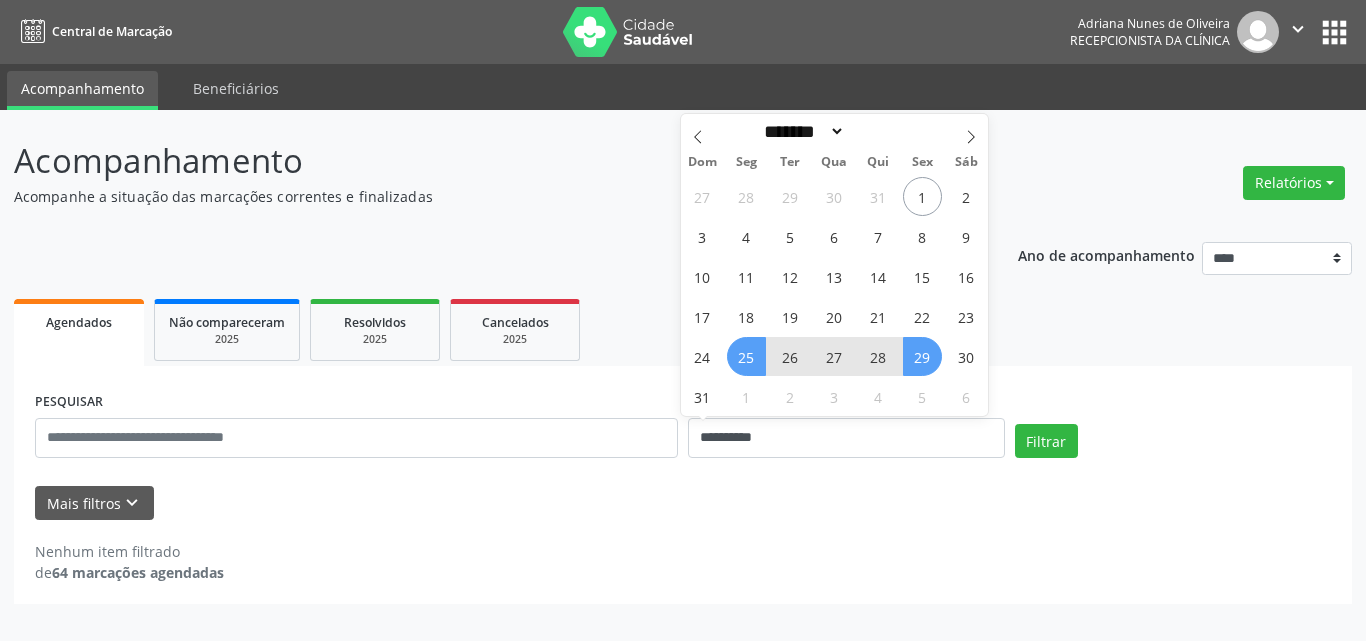 click on "29" at bounding box center (922, 356) 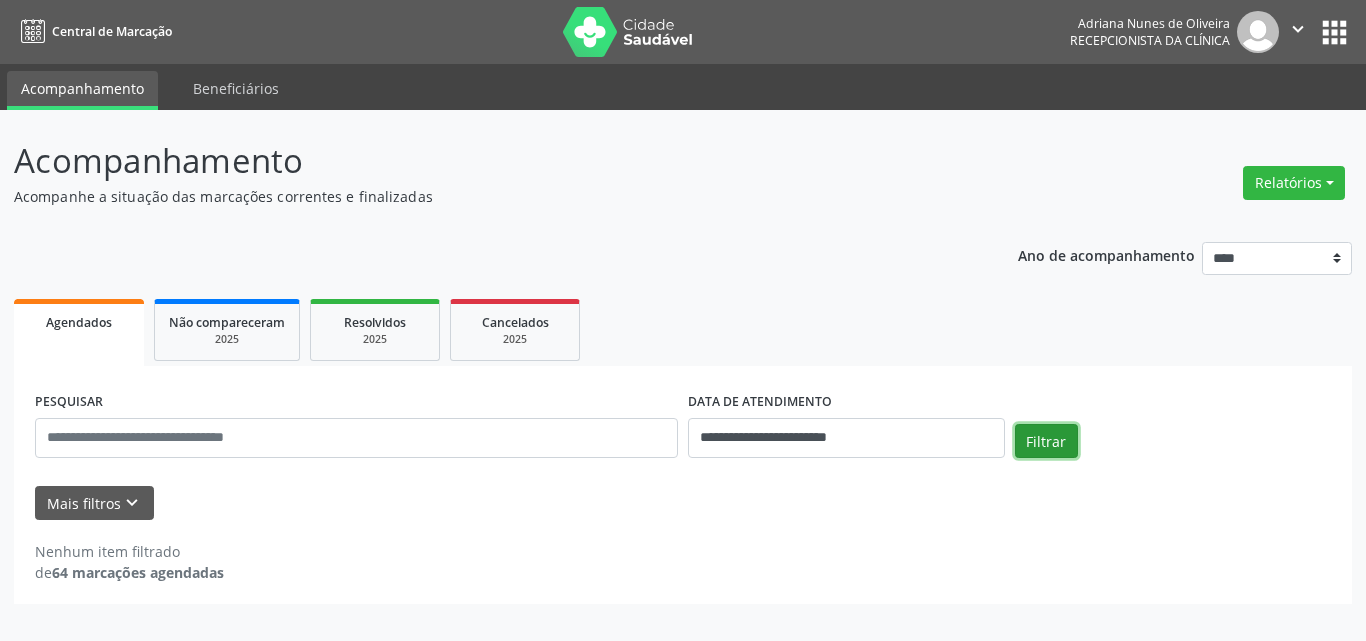 click on "Filtrar" at bounding box center (1046, 441) 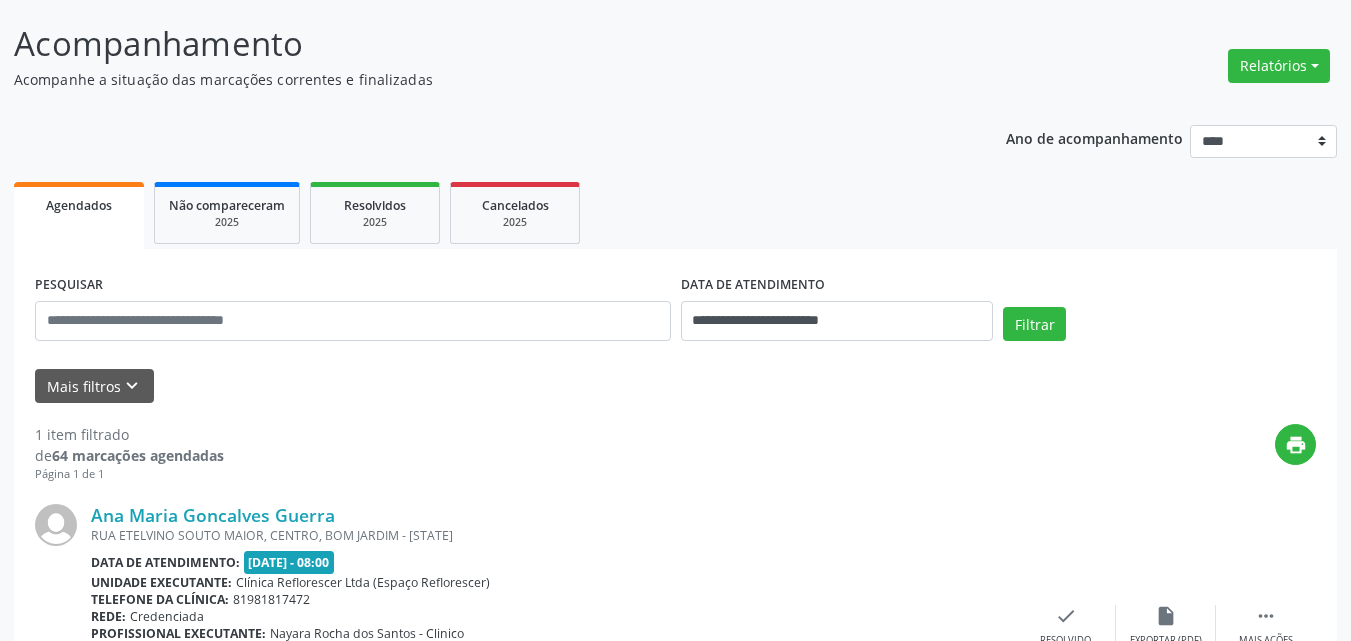 scroll, scrollTop: 281, scrollLeft: 0, axis: vertical 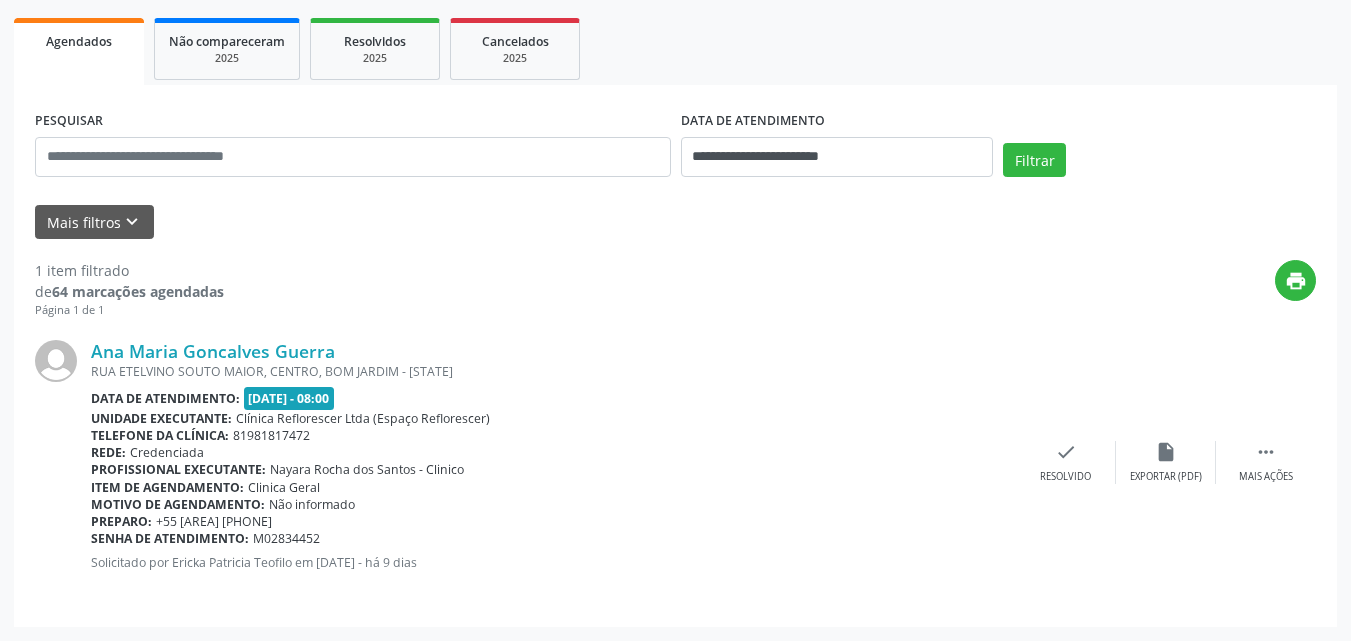 click on "RUA ETELVINO SOUTO MAIOR, CENTRO, BOM JARDIM - PE" at bounding box center (553, 371) 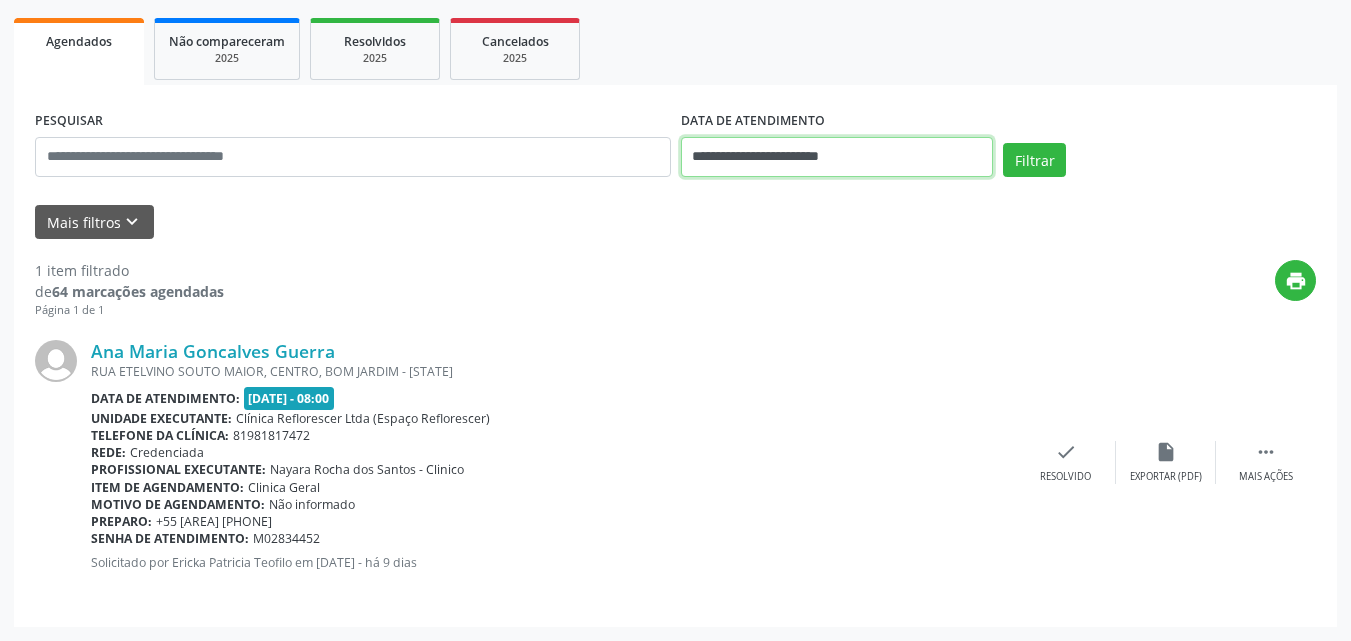 click on "**********" at bounding box center (837, 157) 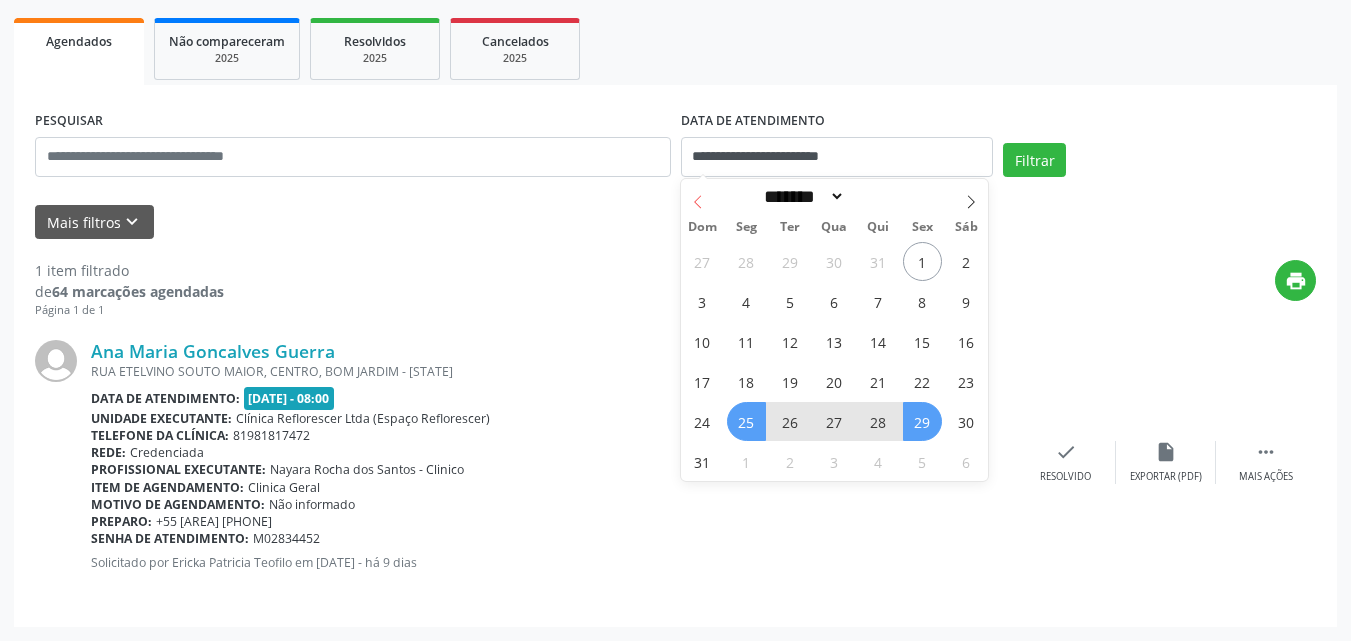 click 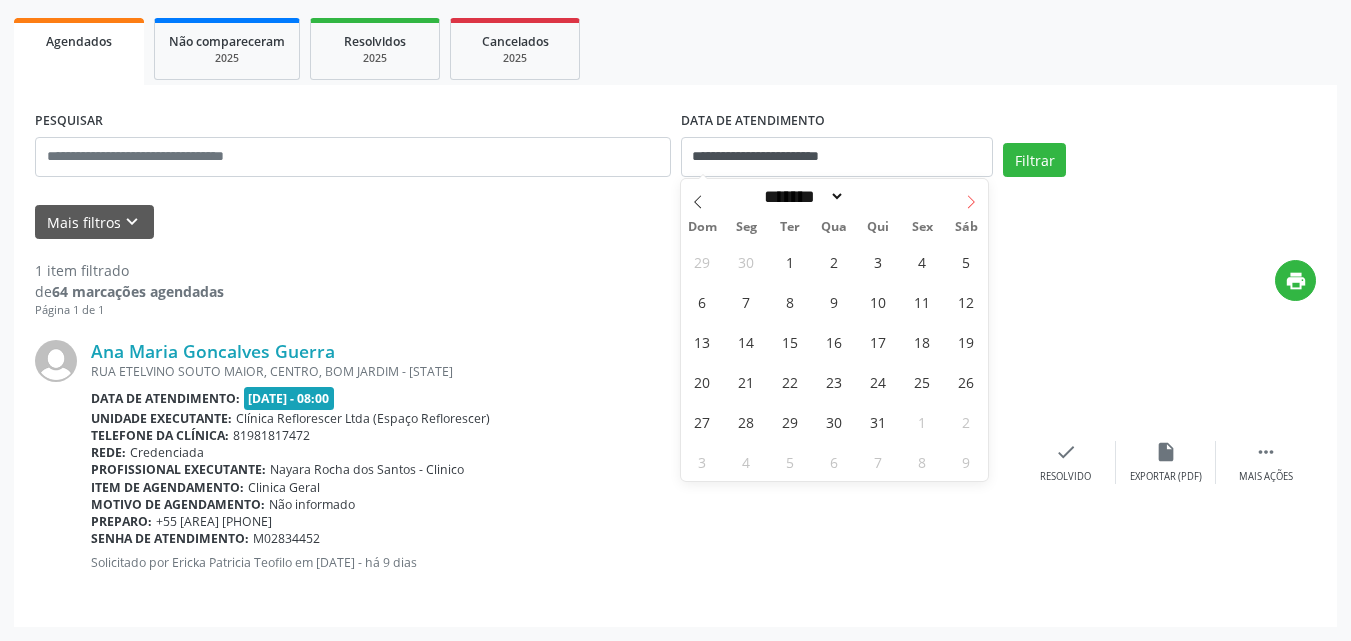 click 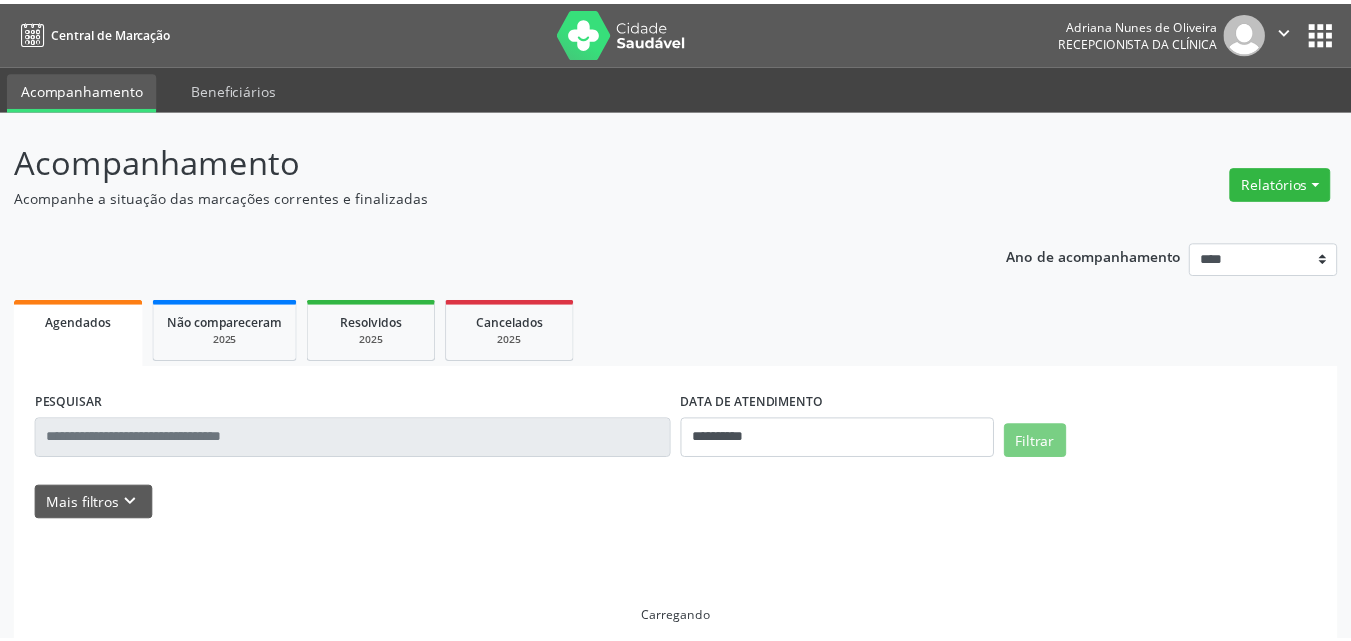 scroll, scrollTop: 0, scrollLeft: 0, axis: both 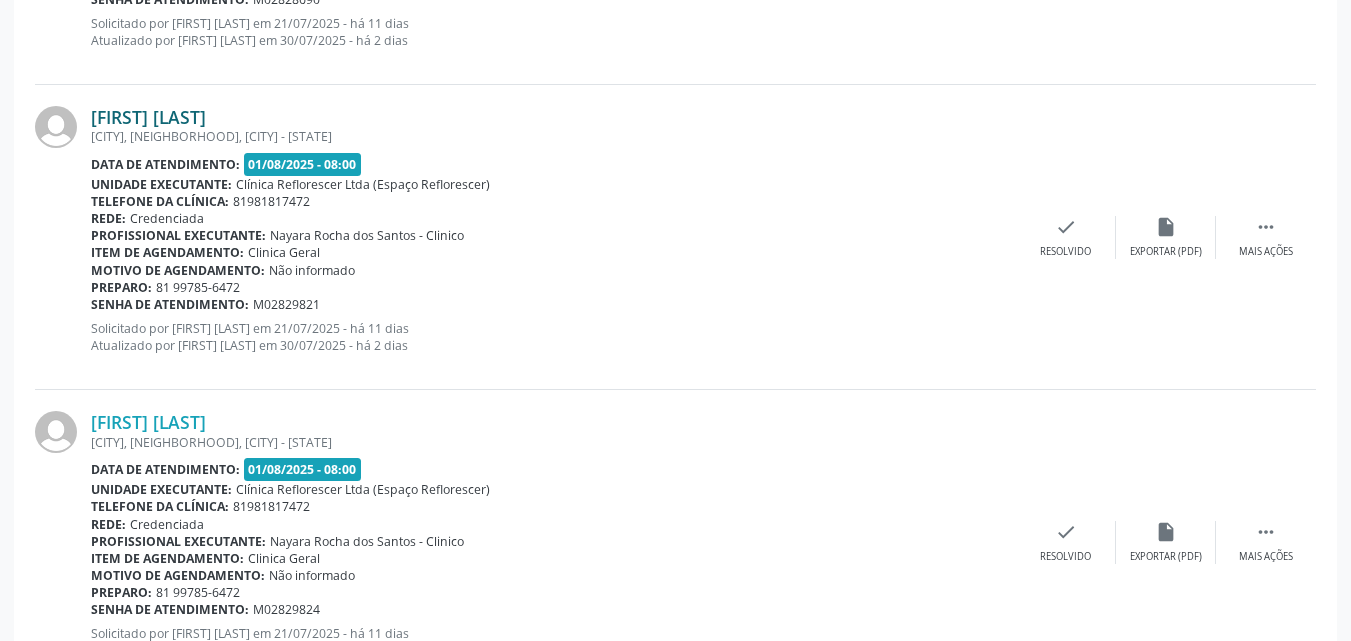 click on "[FIRST] [LAST]" at bounding box center [148, 117] 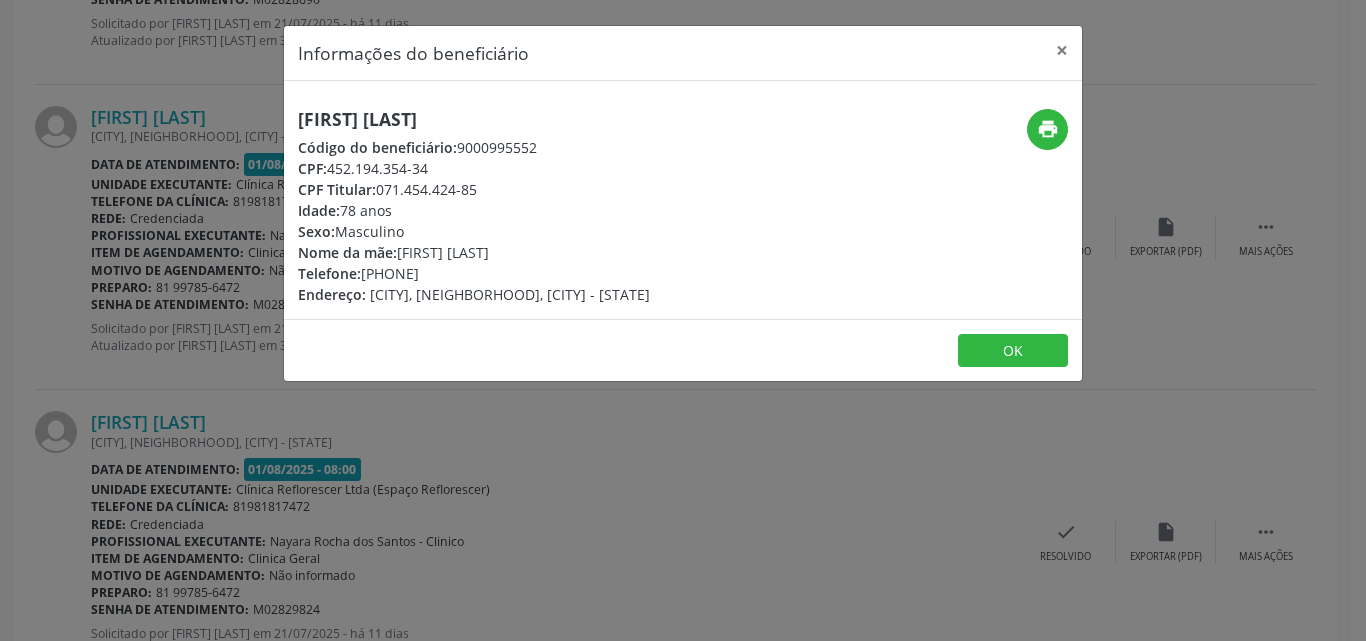 drag, startPoint x: 334, startPoint y: 167, endPoint x: 446, endPoint y: 167, distance: 112 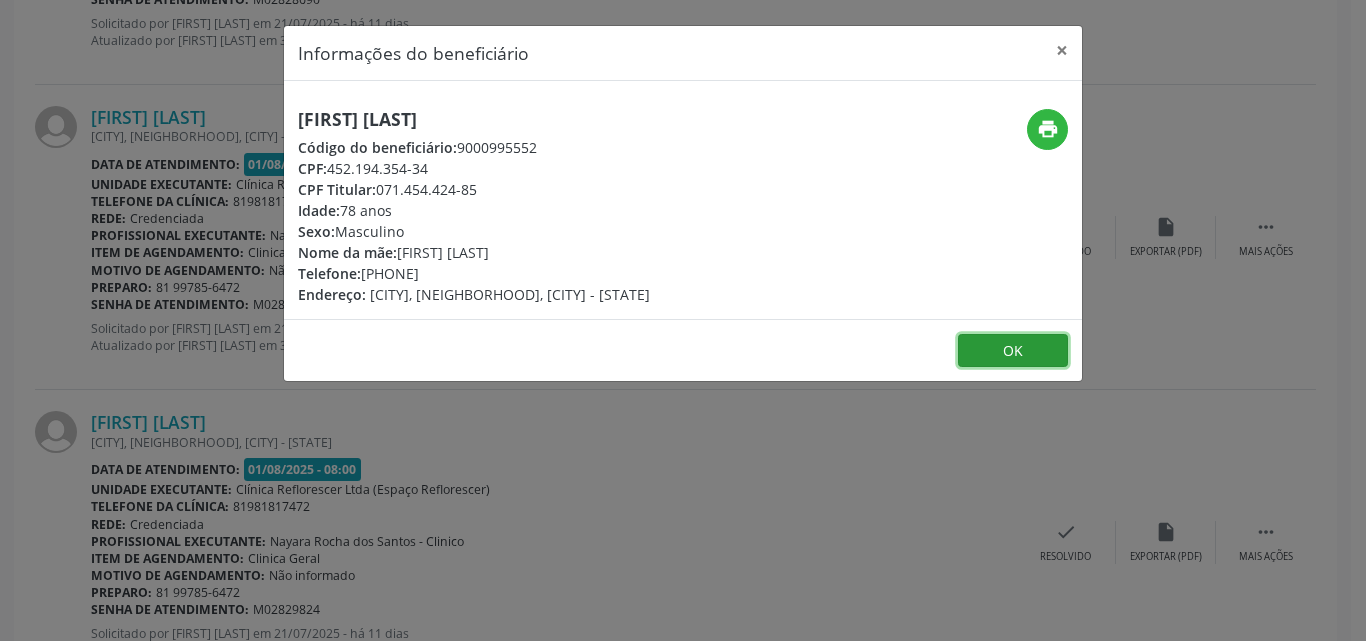 click on "OK" at bounding box center (1013, 351) 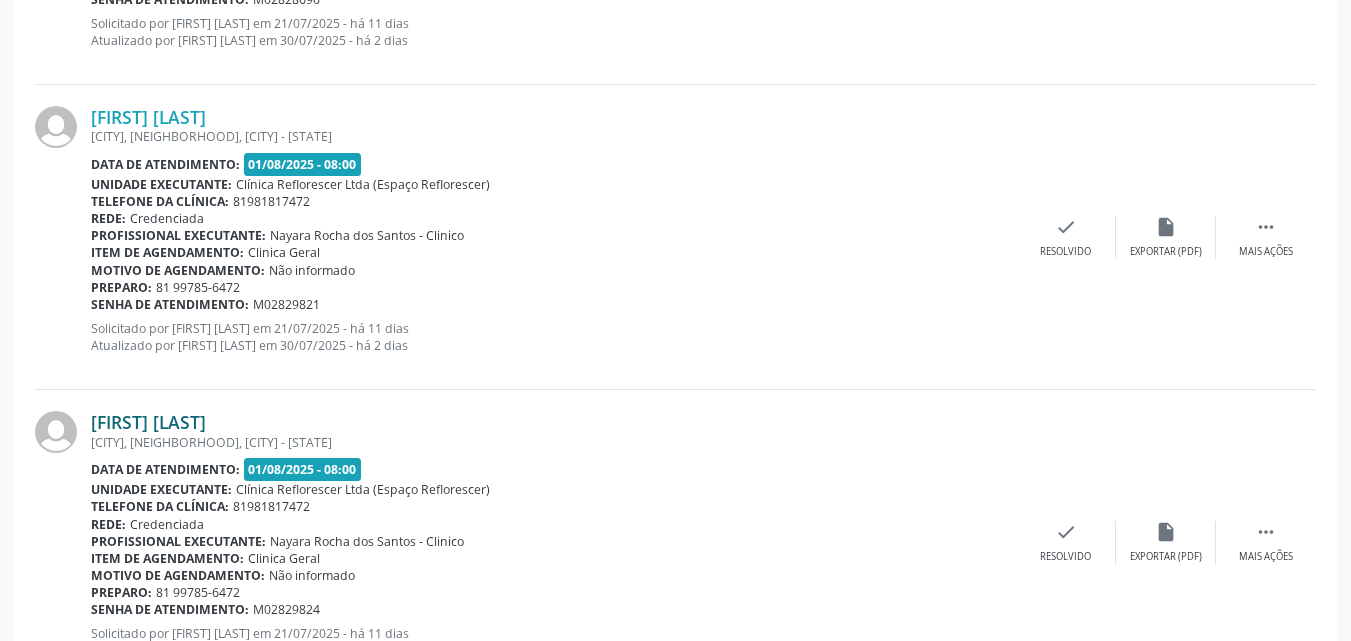 click on "[FIRST] [LAST]" at bounding box center (148, 422) 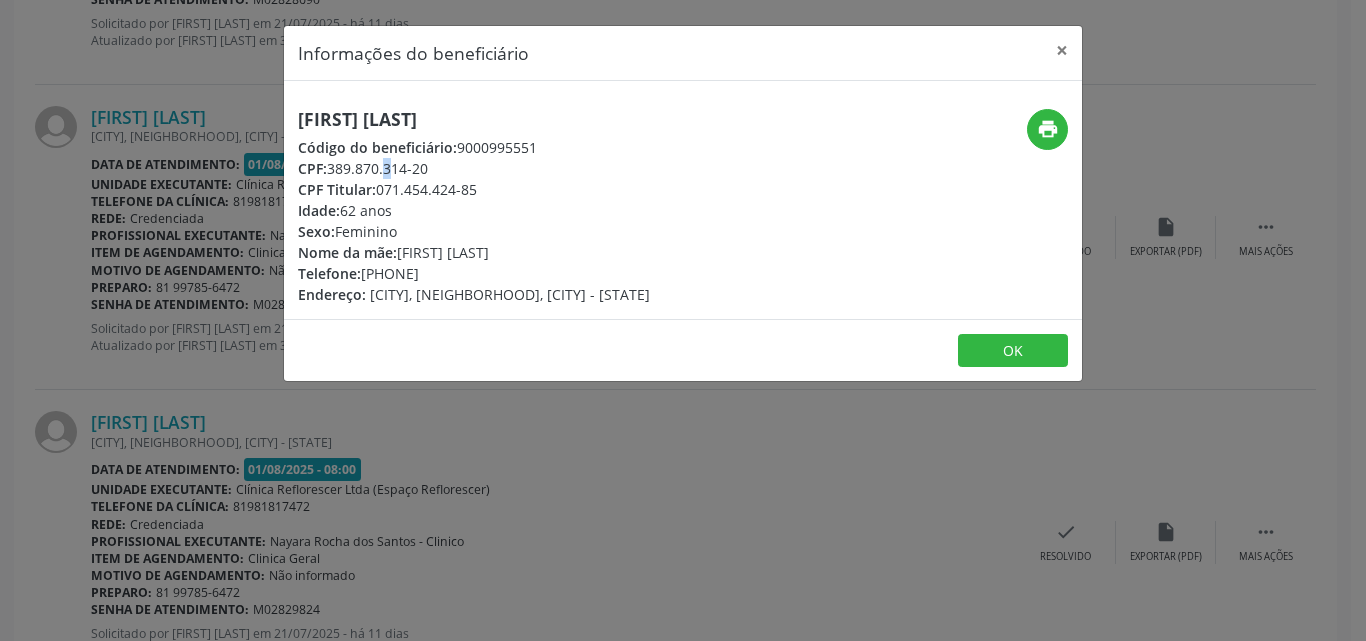 drag, startPoint x: 336, startPoint y: 162, endPoint x: 350, endPoint y: 160, distance: 14.142136 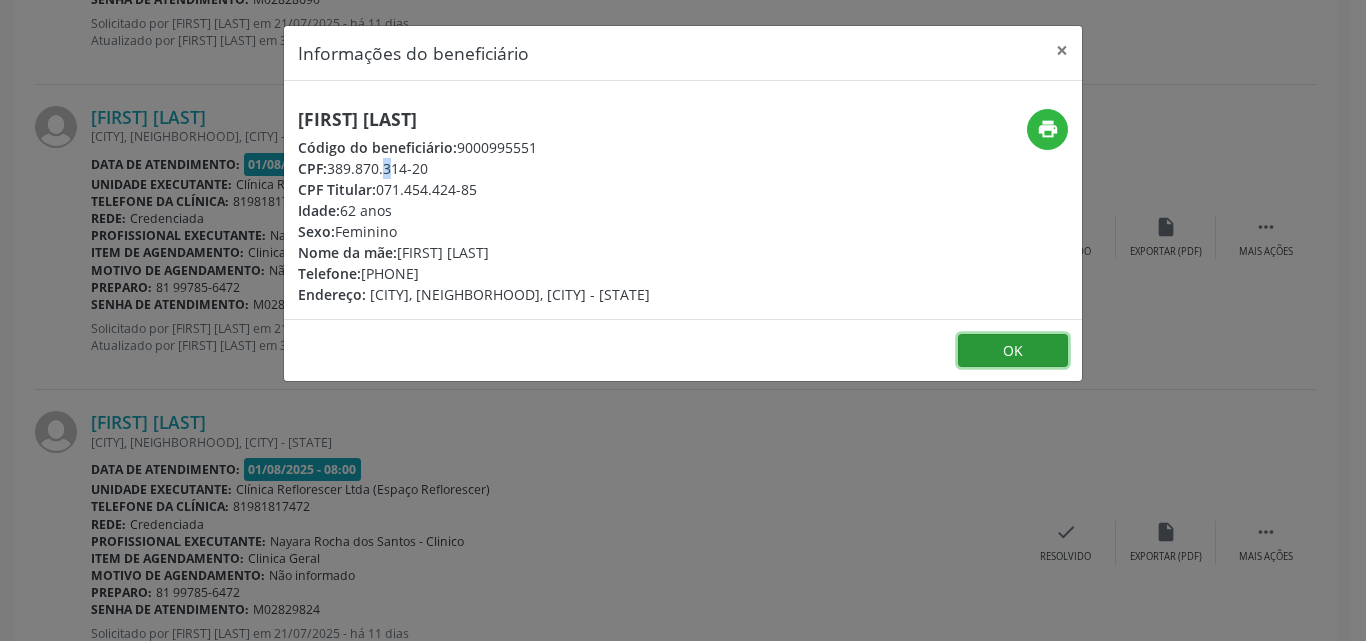 click on "OK" at bounding box center [1013, 351] 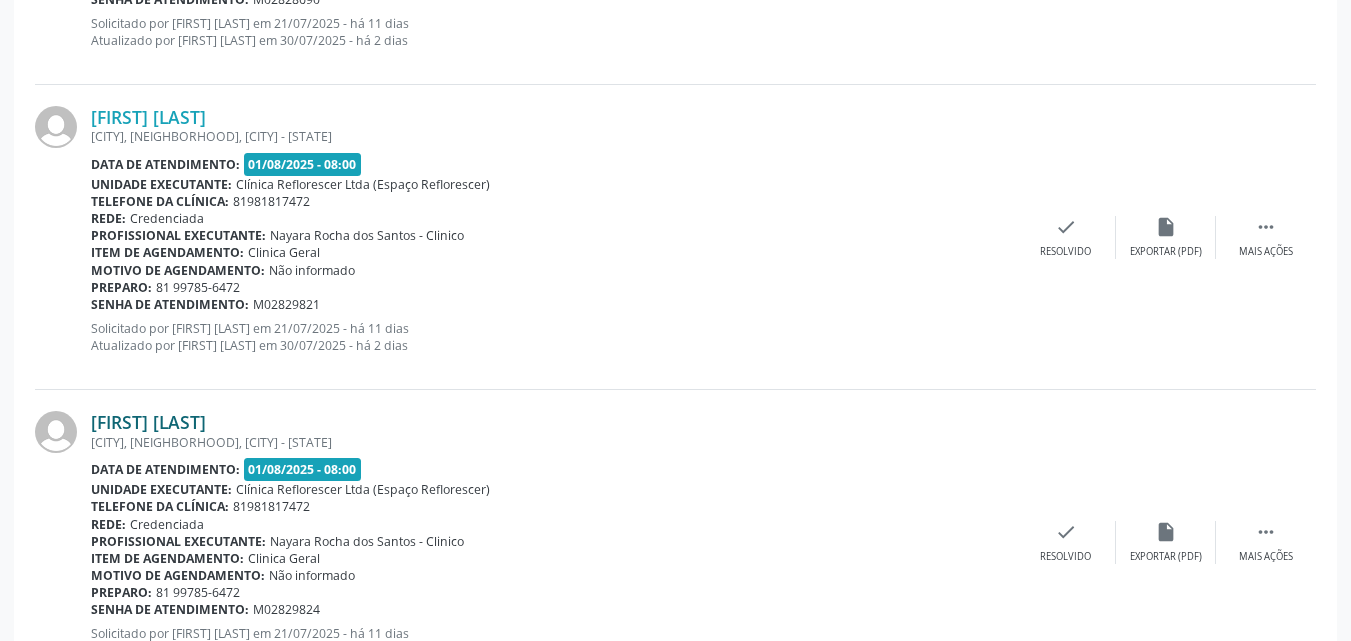 click on "[FIRST] [LAST]" at bounding box center (148, 422) 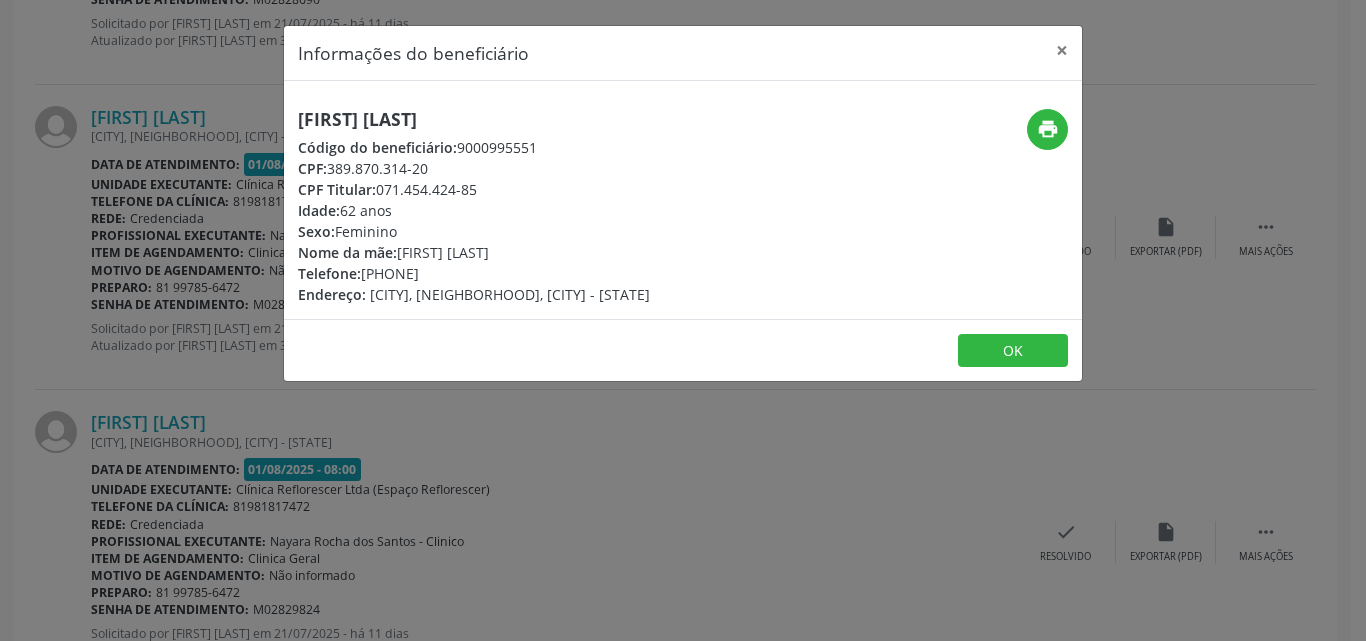 click on "CPF:
389.870.314-20" at bounding box center (474, 168) 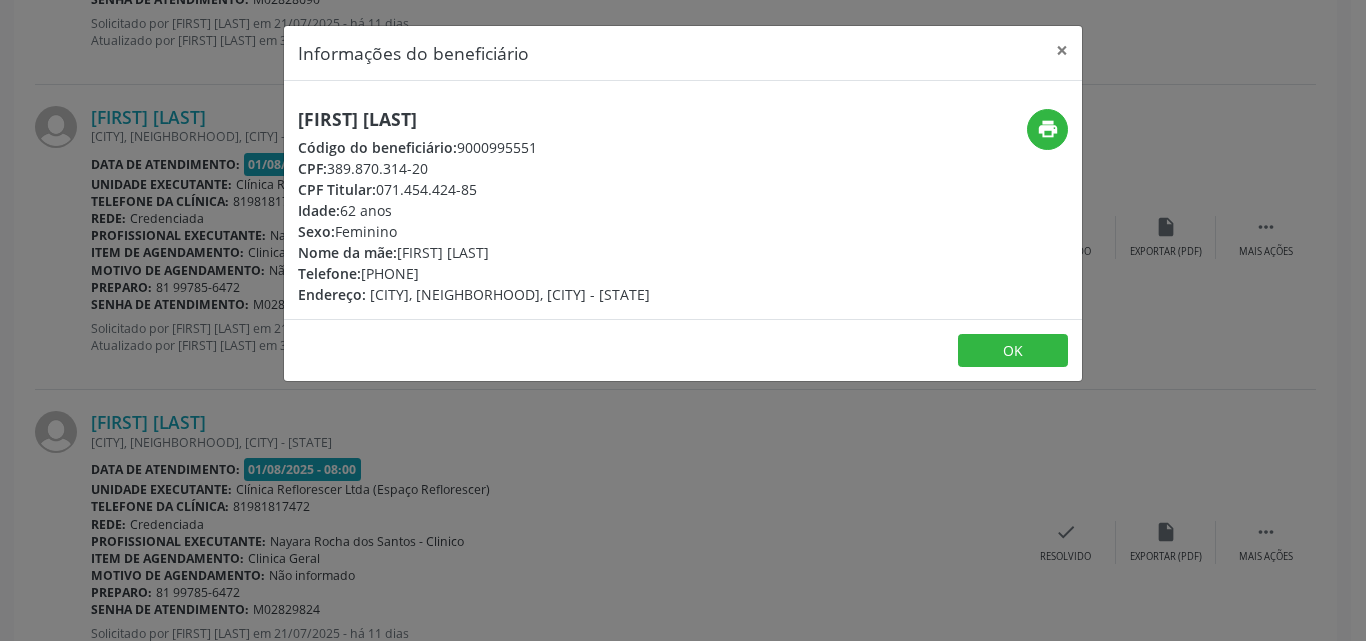 drag, startPoint x: 332, startPoint y: 164, endPoint x: 501, endPoint y: 166, distance: 169.01184 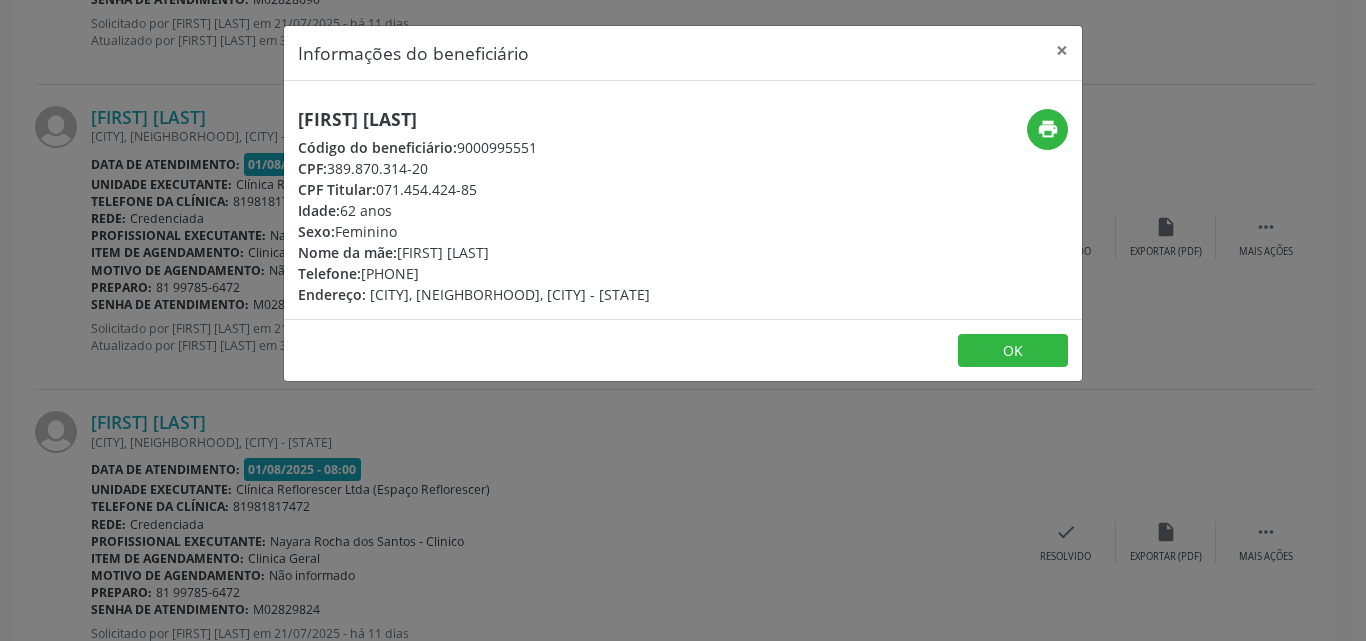 copy on "389.870.314-20" 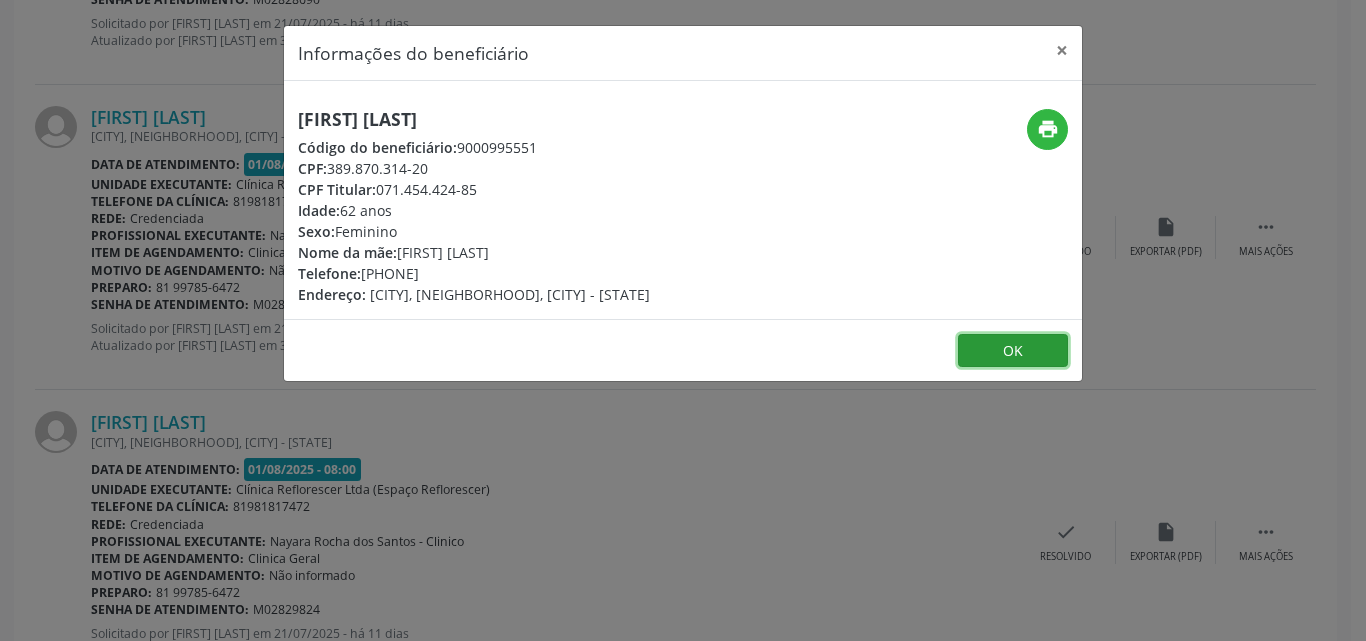 click on "OK" at bounding box center [1013, 351] 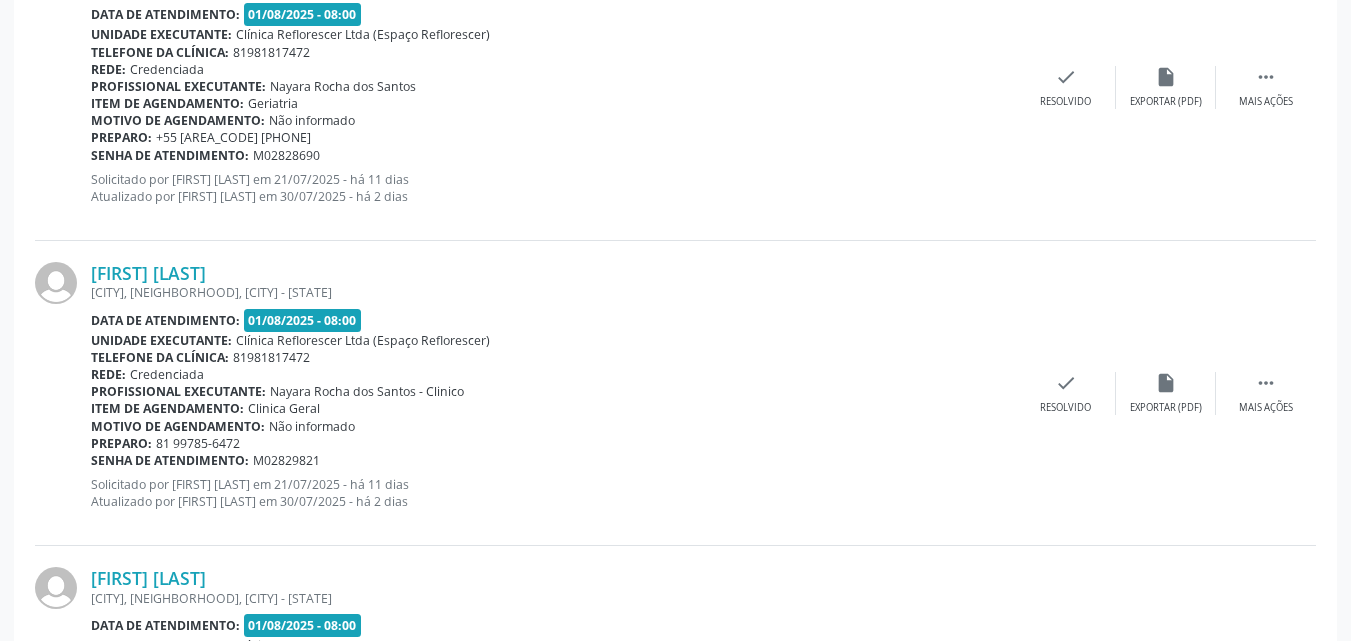 scroll, scrollTop: 526, scrollLeft: 0, axis: vertical 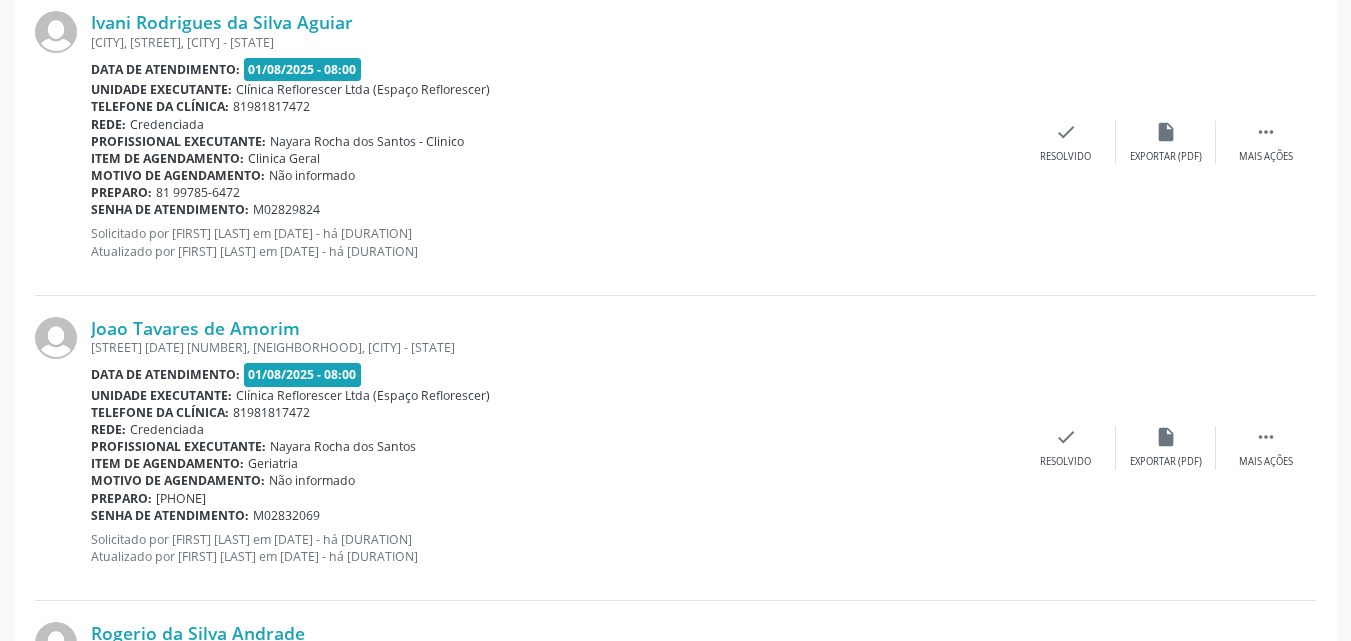 click on "[FIRST] [LAST]
[CITY], [STREET], [CITY] - [STATE]
Data de atendimento:
[DATE] - [TIME]
Unidade executante:
Clínica Reflorescer Ltda (Espaço Reflorescer)
Telefone da clínica:
[PHONE]
Rede:
Credenciada
Profissional executante:
[FIRST] [LAST] - Clinico
Item de agendamento:
Clinica Geral
Motivo de agendamento:
Não informado
Preparo:
[PHONE]
Senha de atendimento:
M02829824
Solicitado por [FIRST] [LAST] em [DATE] - há [DURATION]
Atualizado por [FIRST] [LAST] em [DATE] - há [DURATION]" at bounding box center [553, 142] 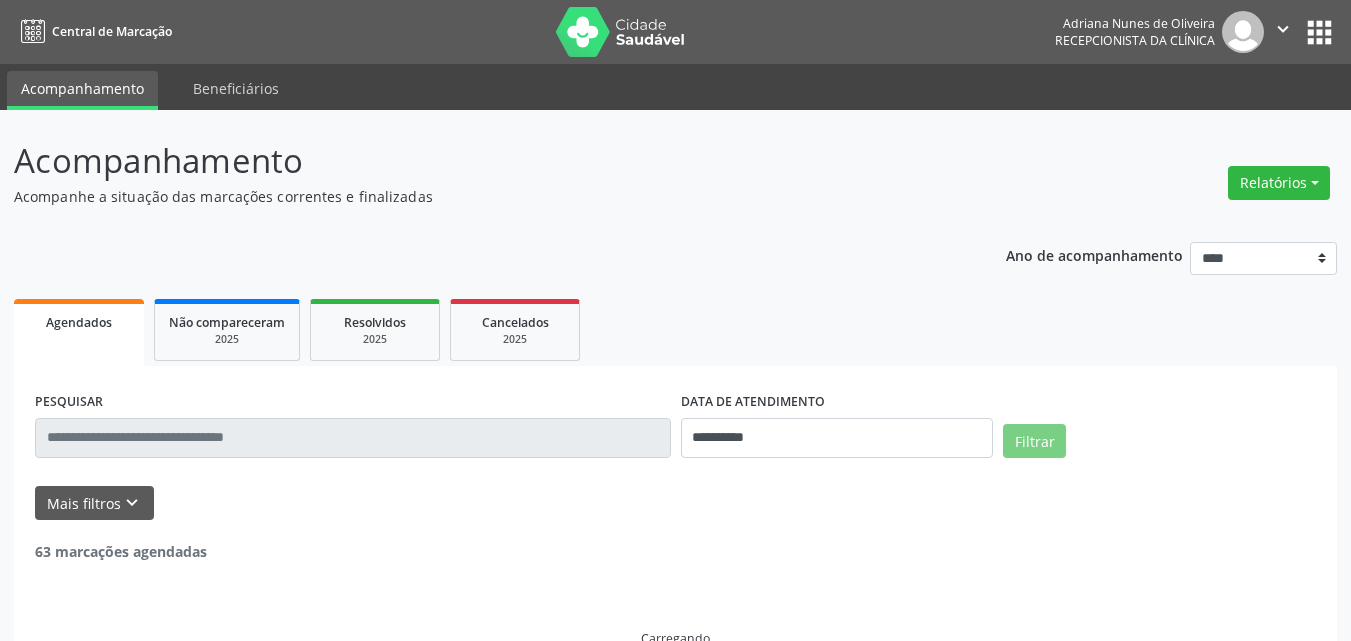 scroll, scrollTop: 42, scrollLeft: 0, axis: vertical 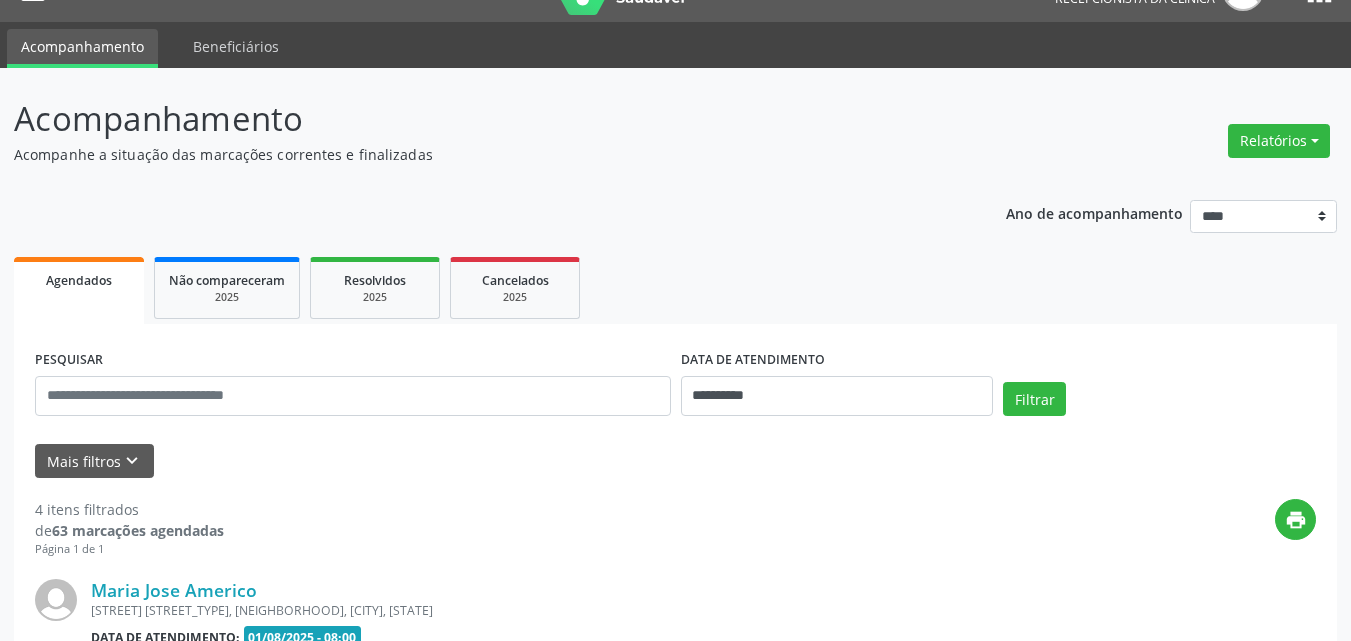 click on "Acompanhe a situação das marcações correntes e finalizadas" at bounding box center (477, 154) 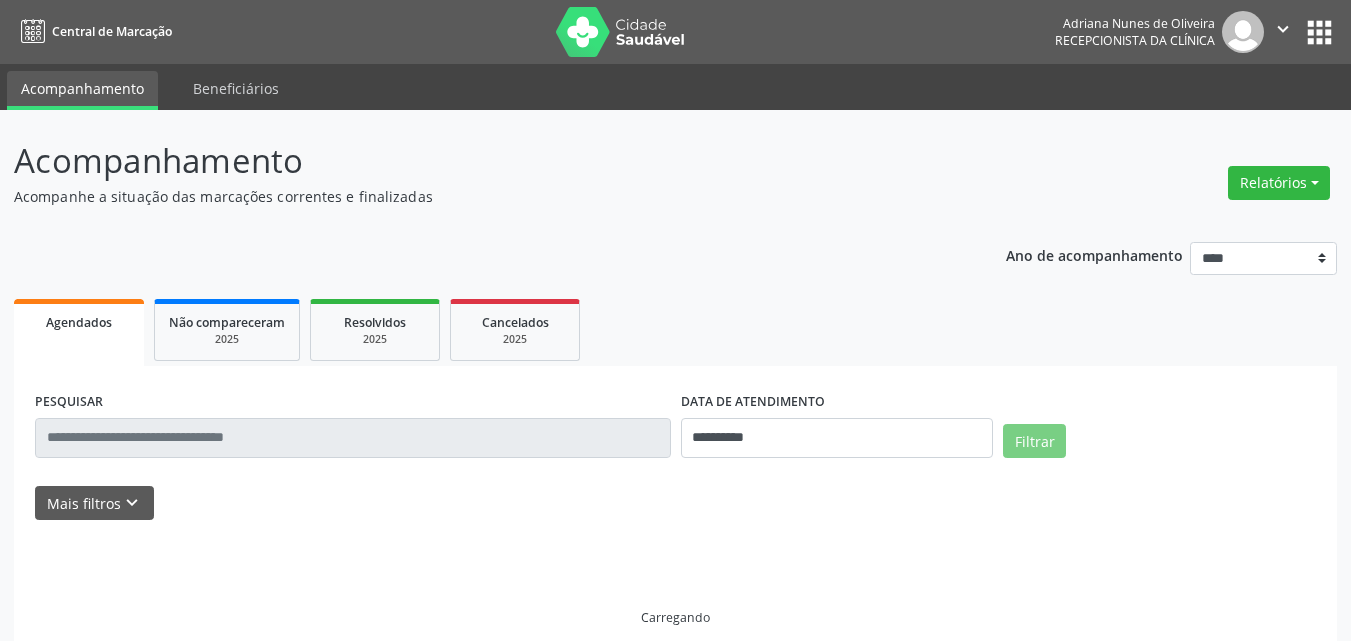 scroll, scrollTop: 0, scrollLeft: 0, axis: both 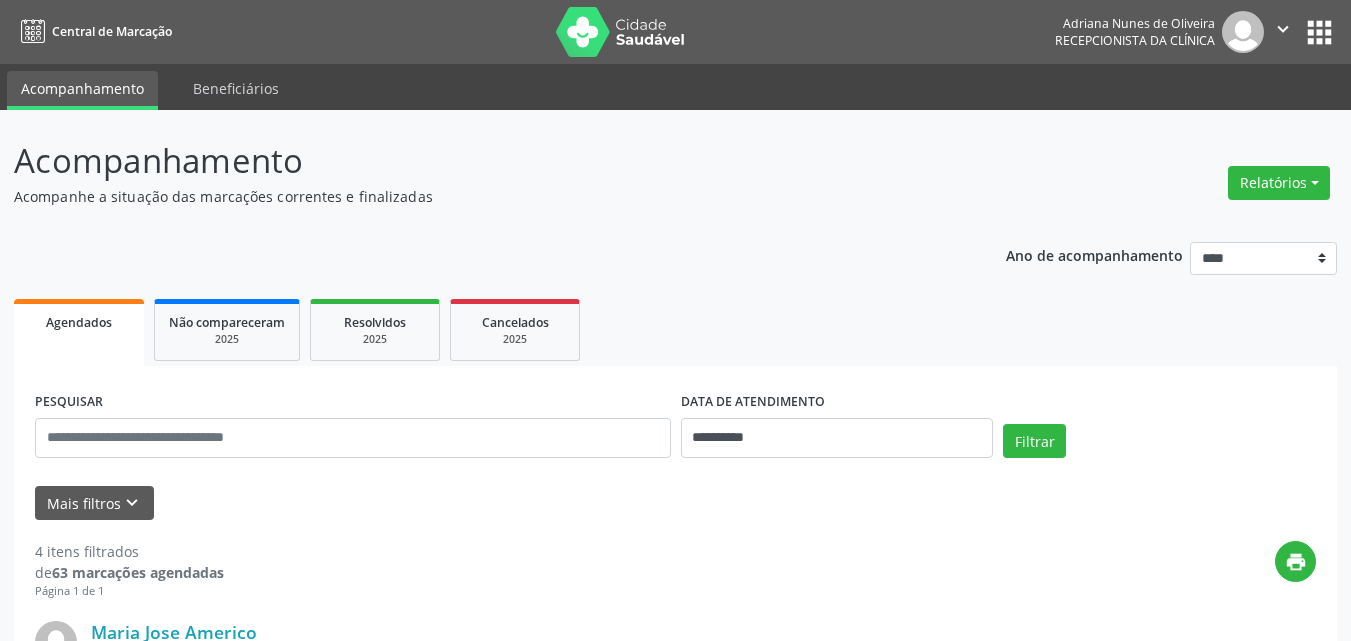 click on "Mais filtros
keyboard_arrow_down" at bounding box center (675, 503) 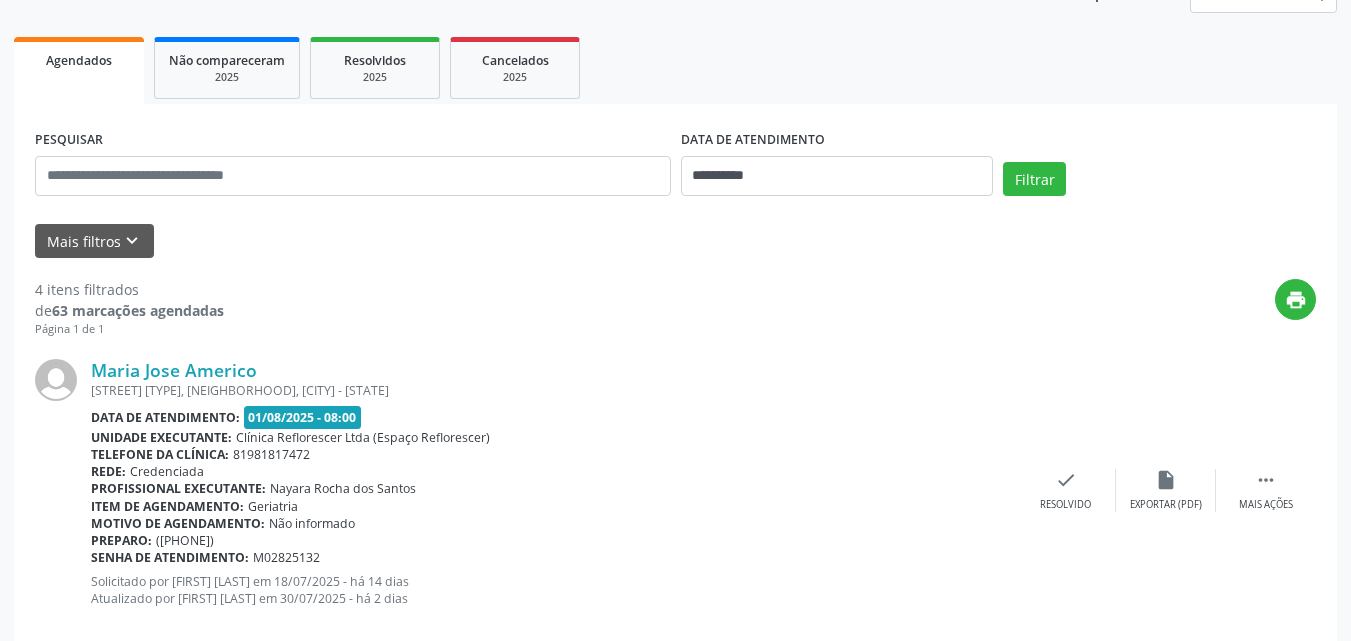 scroll, scrollTop: 115, scrollLeft: 0, axis: vertical 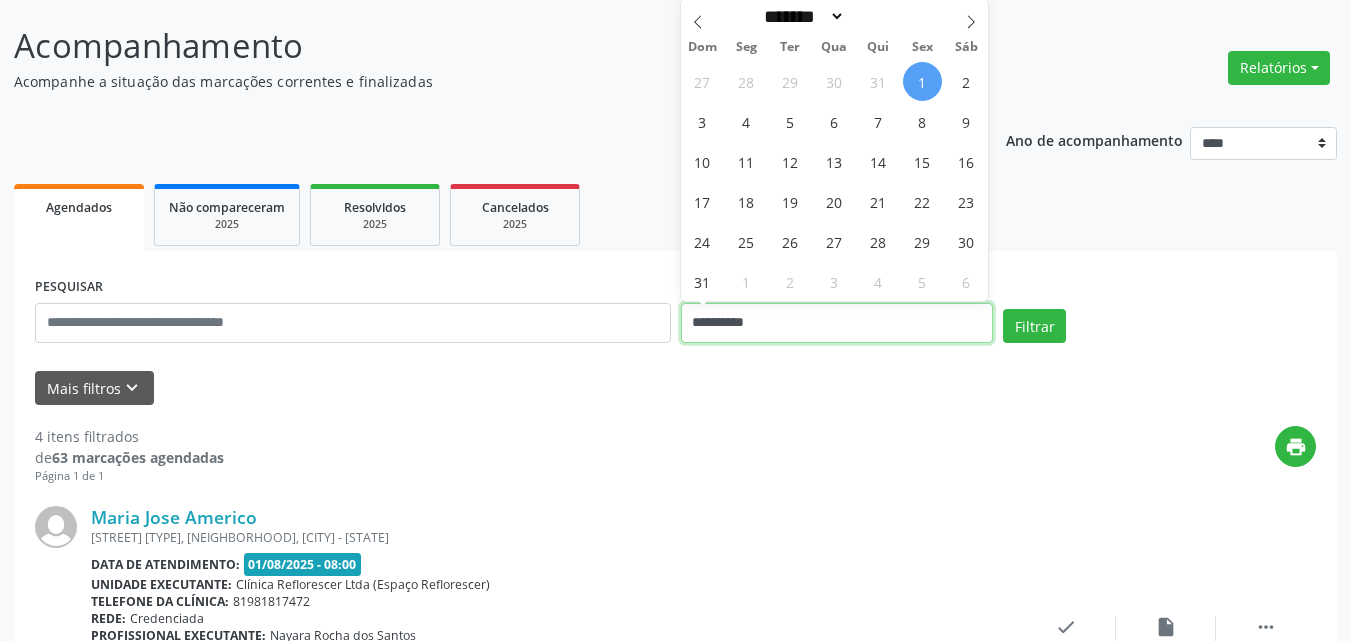 click on "**********" at bounding box center [837, 323] 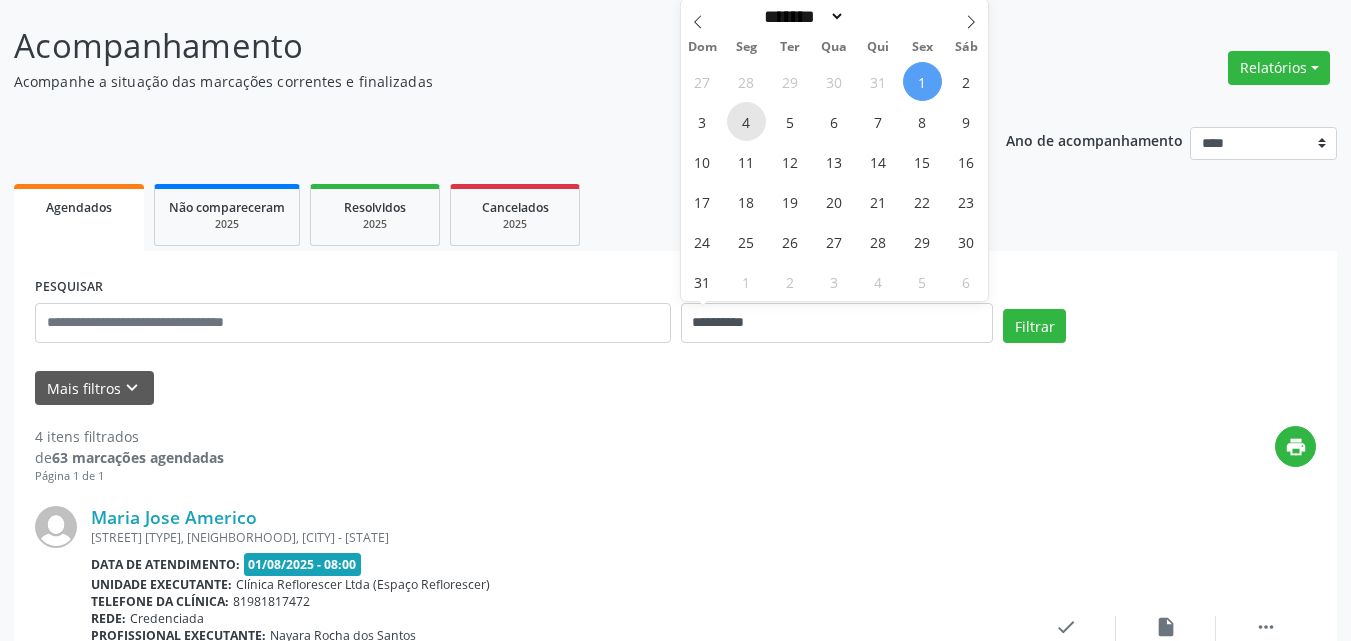 click on "4" at bounding box center (746, 121) 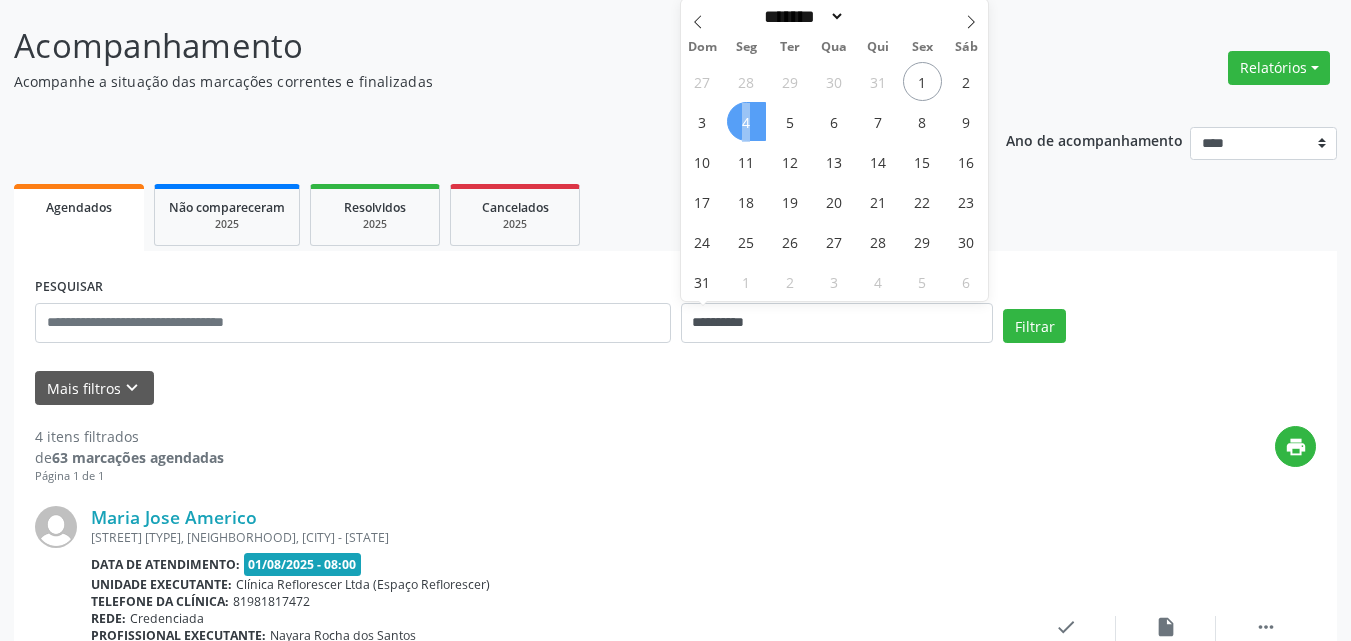 click on "4" at bounding box center [746, 121] 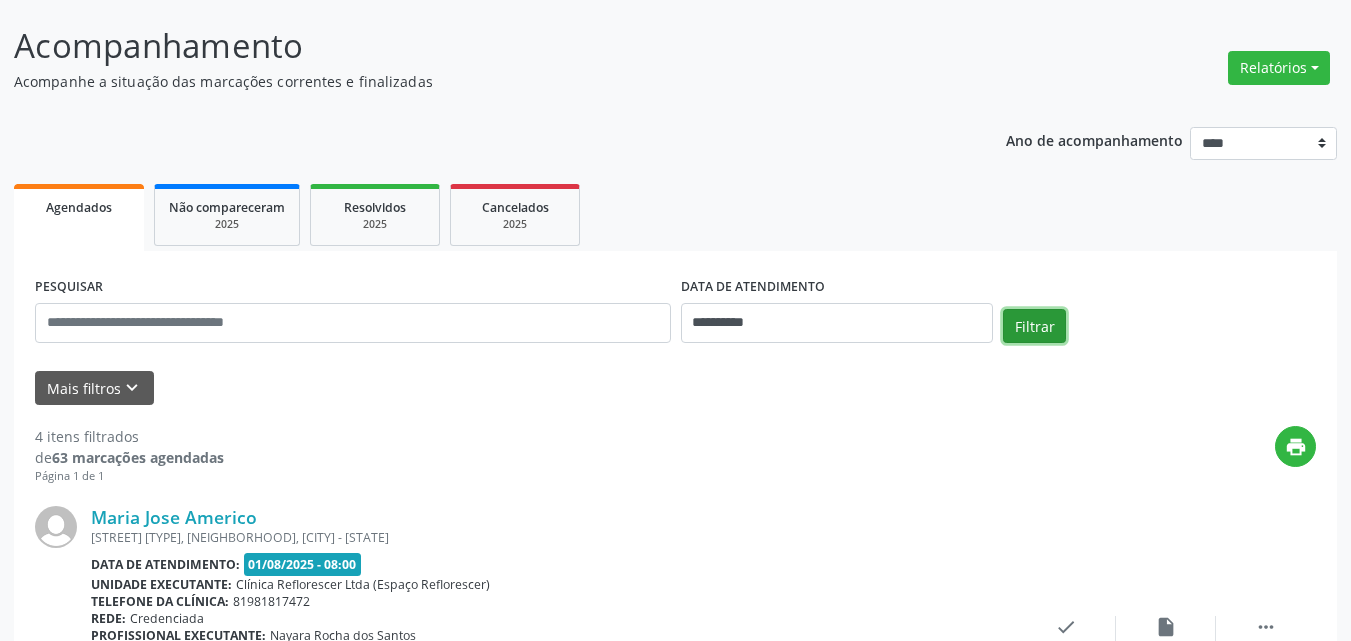 click on "Filtrar" at bounding box center [1034, 326] 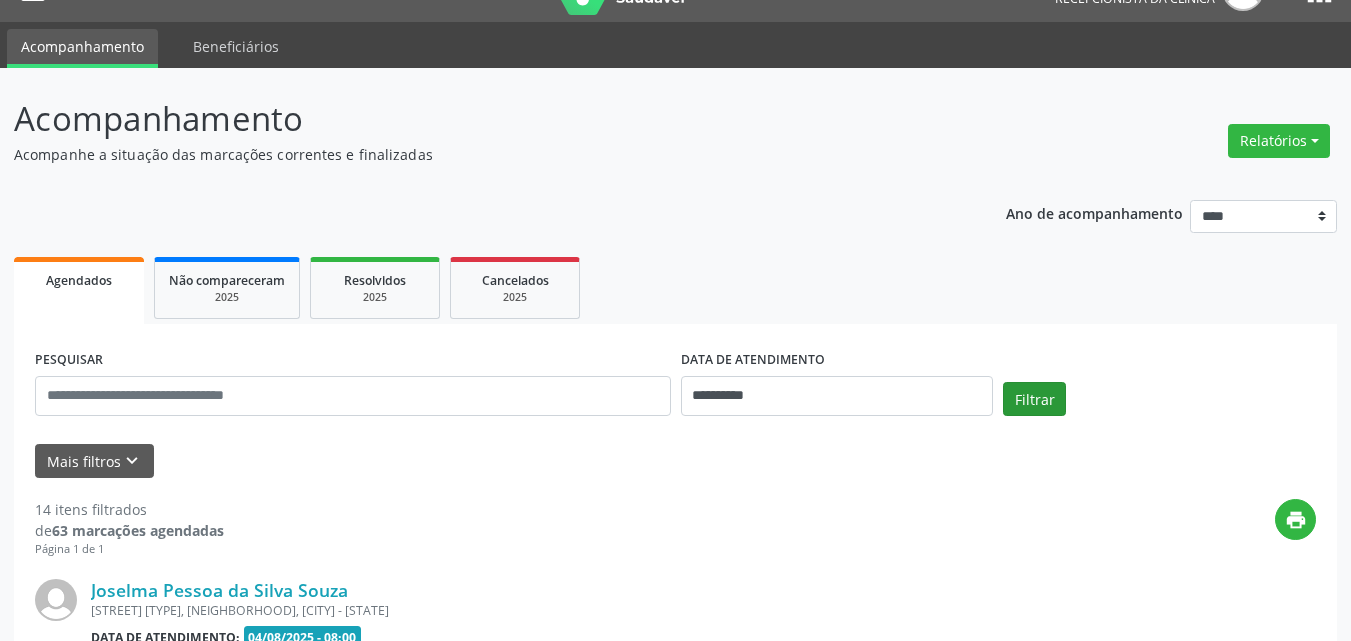 scroll, scrollTop: 115, scrollLeft: 0, axis: vertical 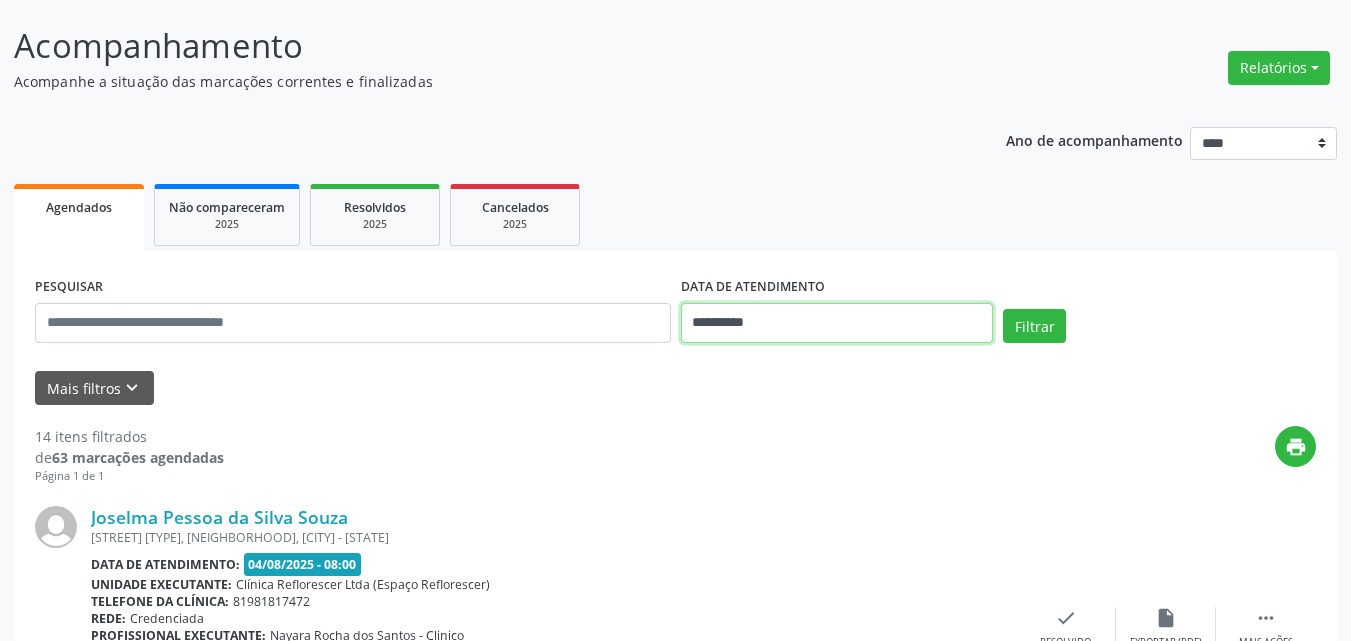 click on "**********" at bounding box center (837, 323) 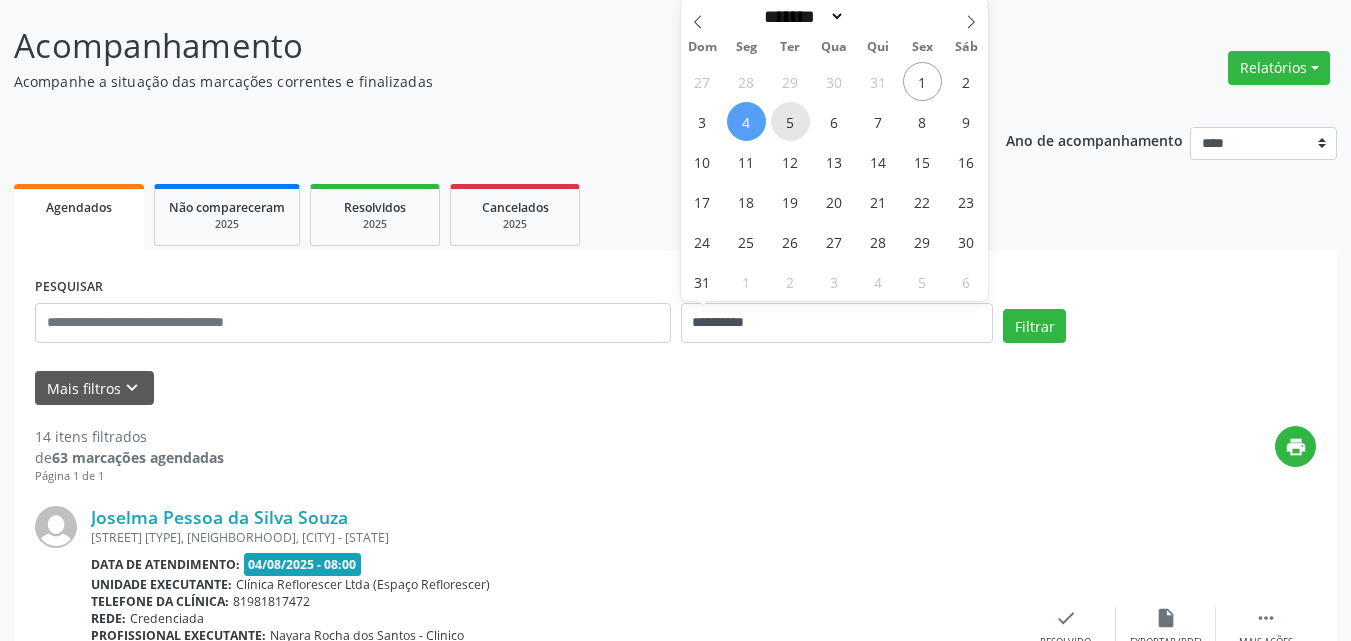 click on "5" at bounding box center (790, 121) 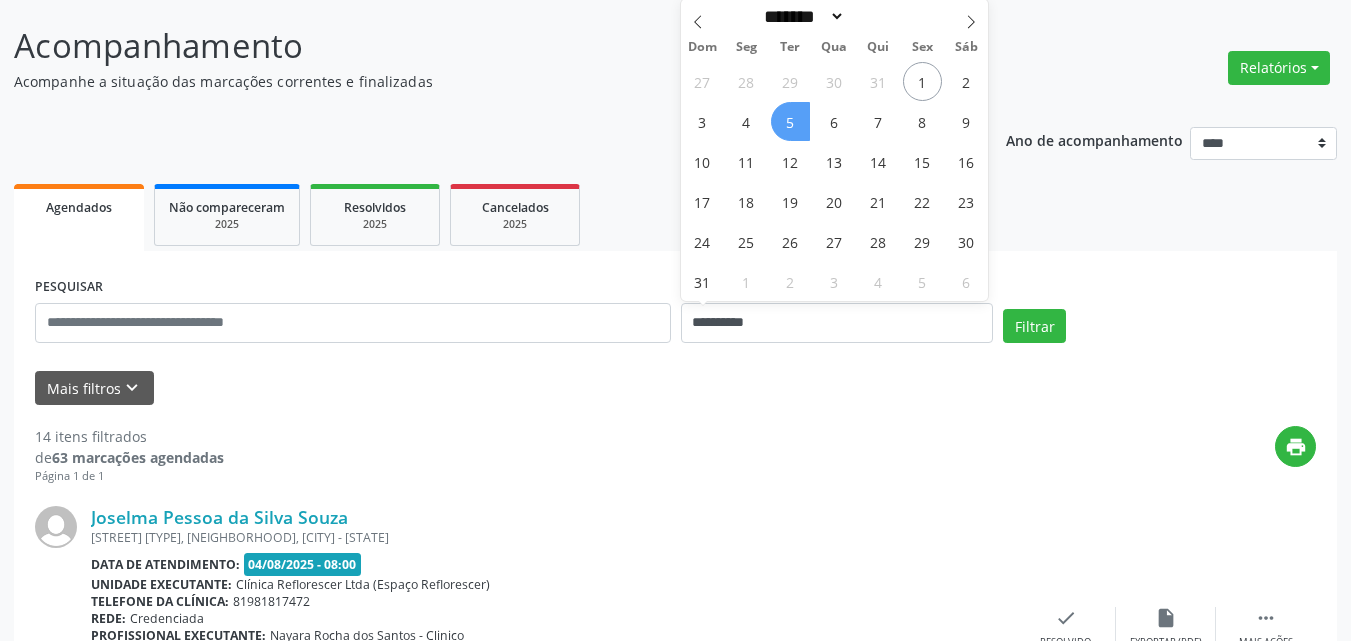 click on "5" at bounding box center (790, 121) 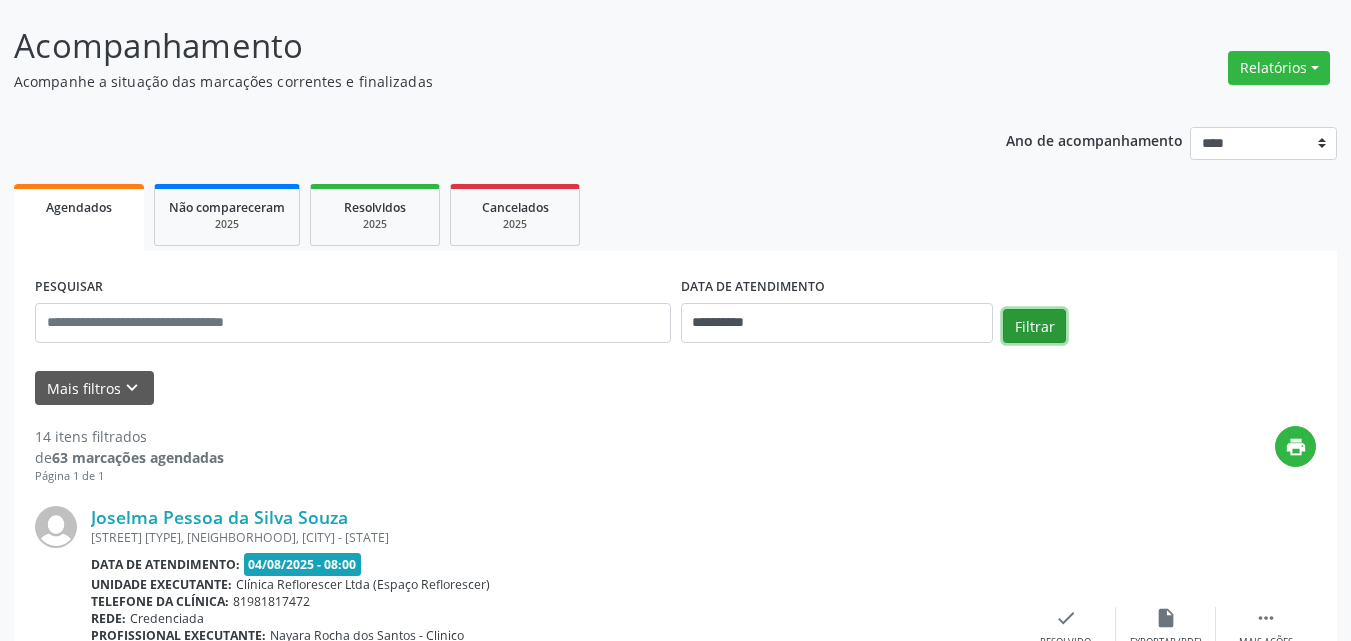 click on "Filtrar" at bounding box center (1034, 326) 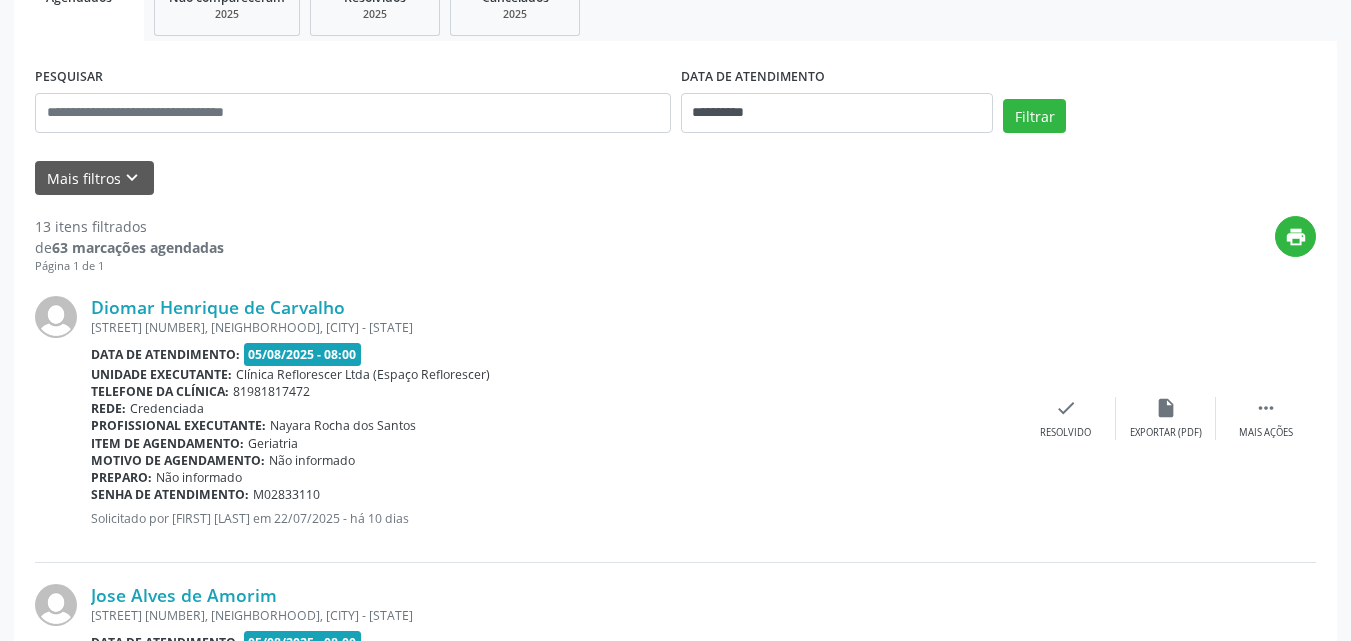 scroll, scrollTop: 0, scrollLeft: 0, axis: both 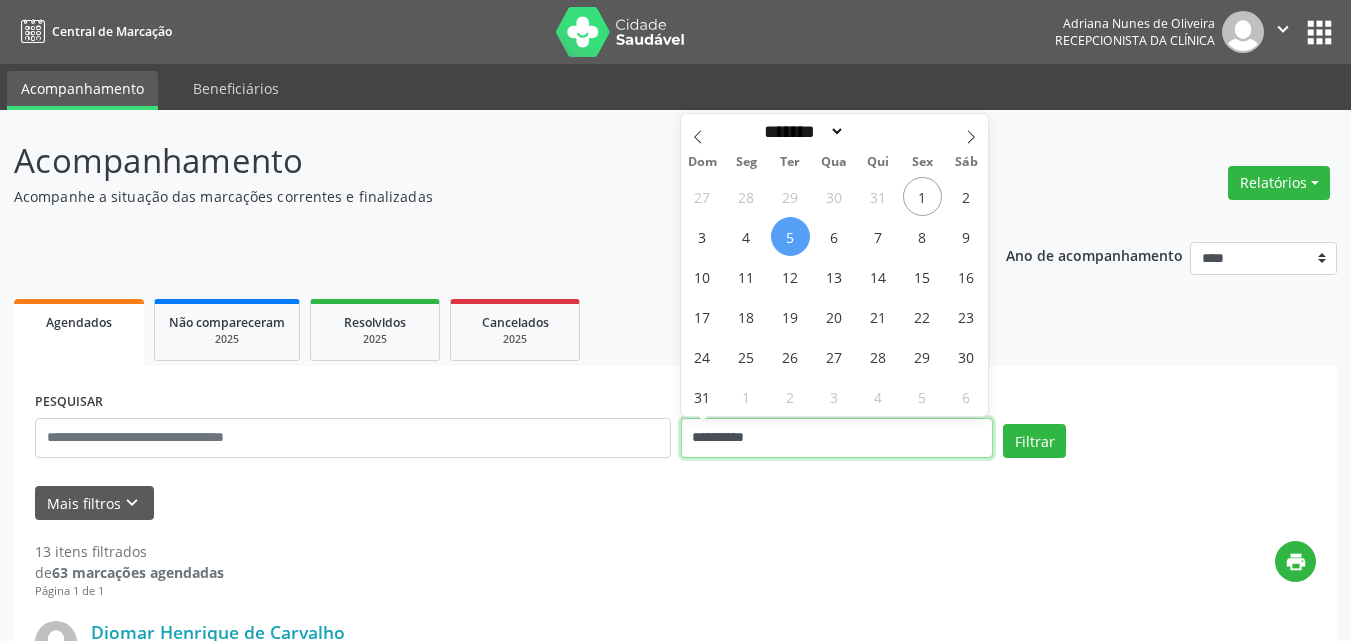 click on "**********" at bounding box center [837, 438] 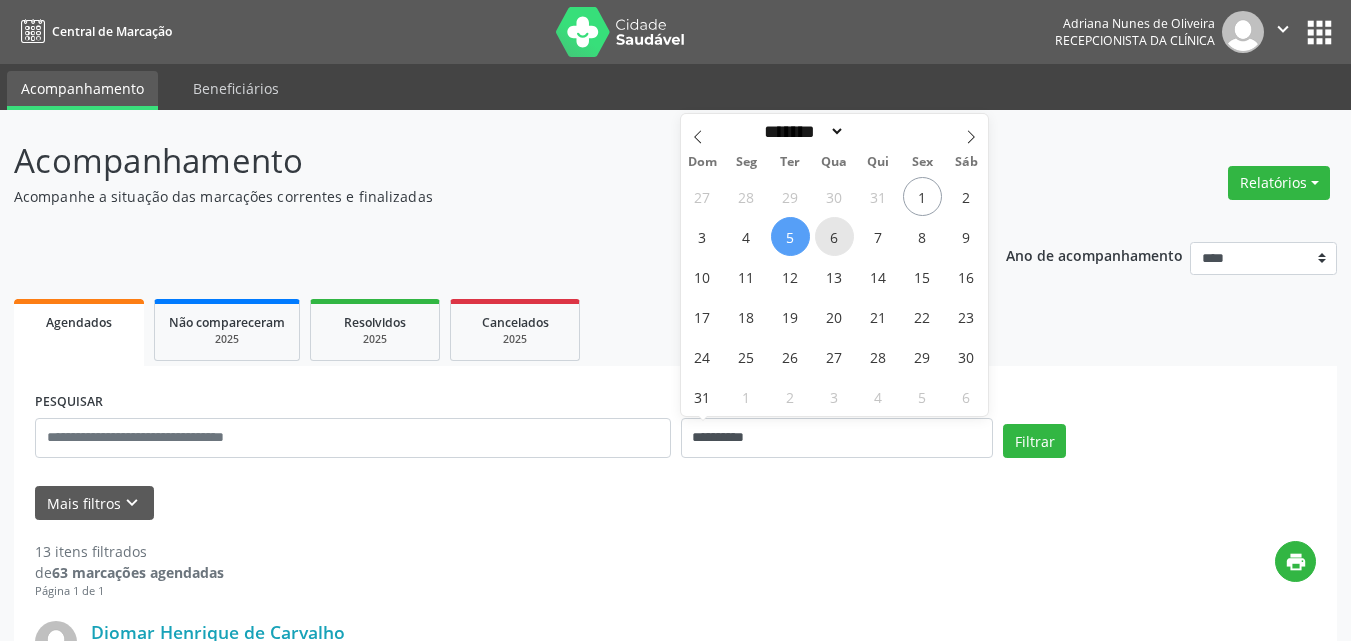 click on "6" at bounding box center [834, 236] 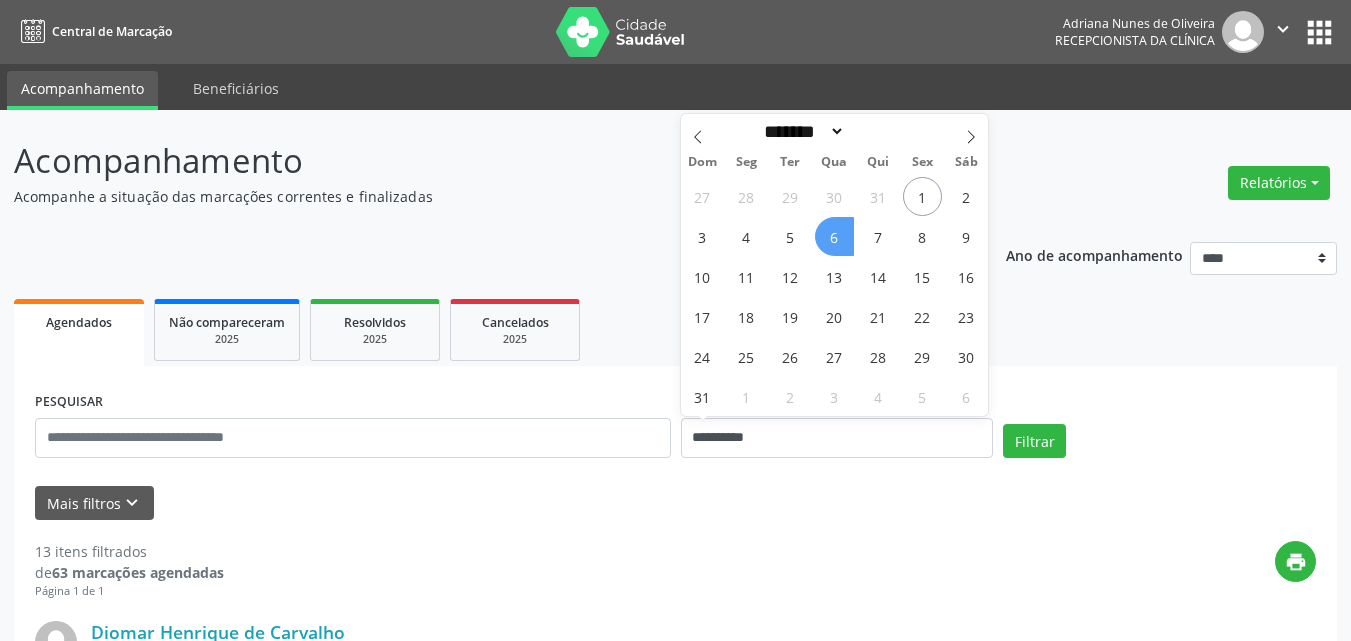 click on "6" at bounding box center [834, 236] 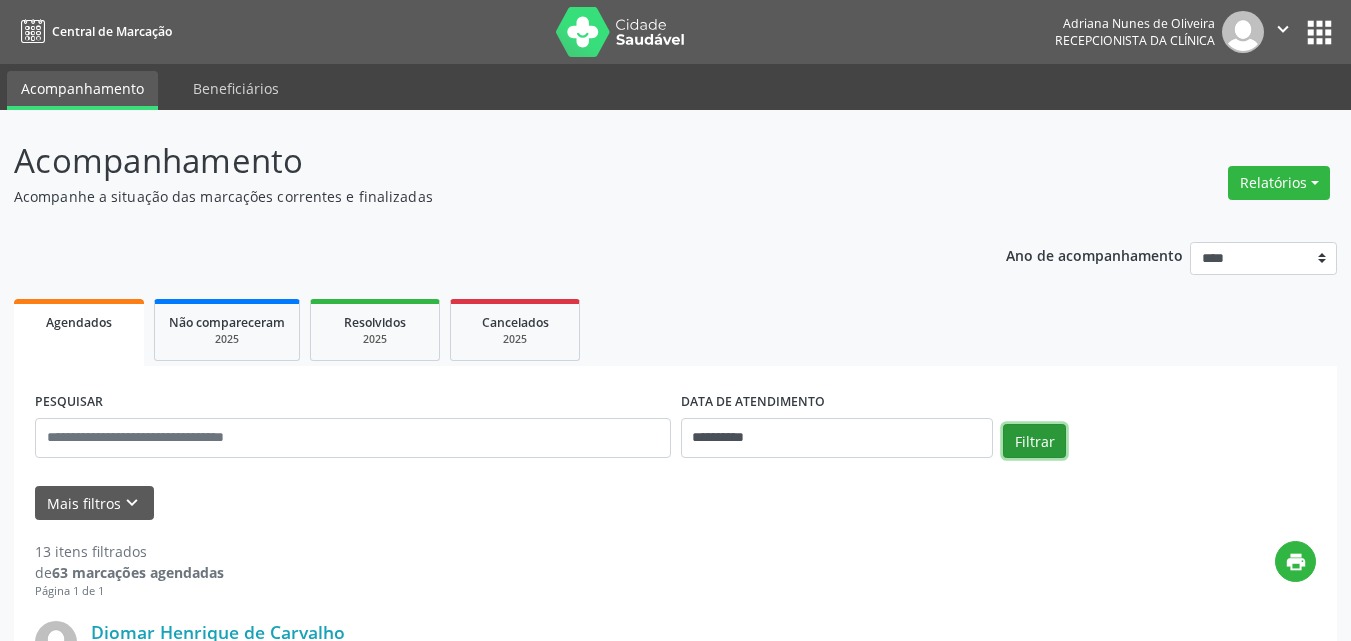 click on "Filtrar" at bounding box center (1034, 441) 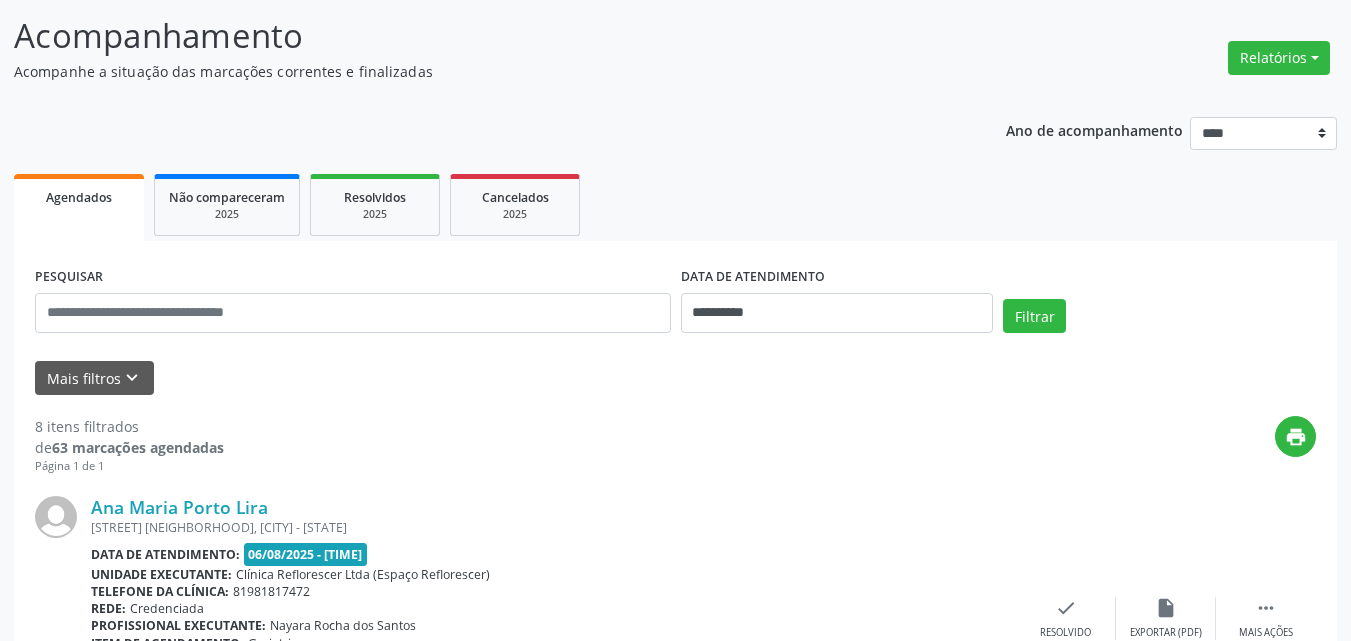scroll, scrollTop: 0, scrollLeft: 0, axis: both 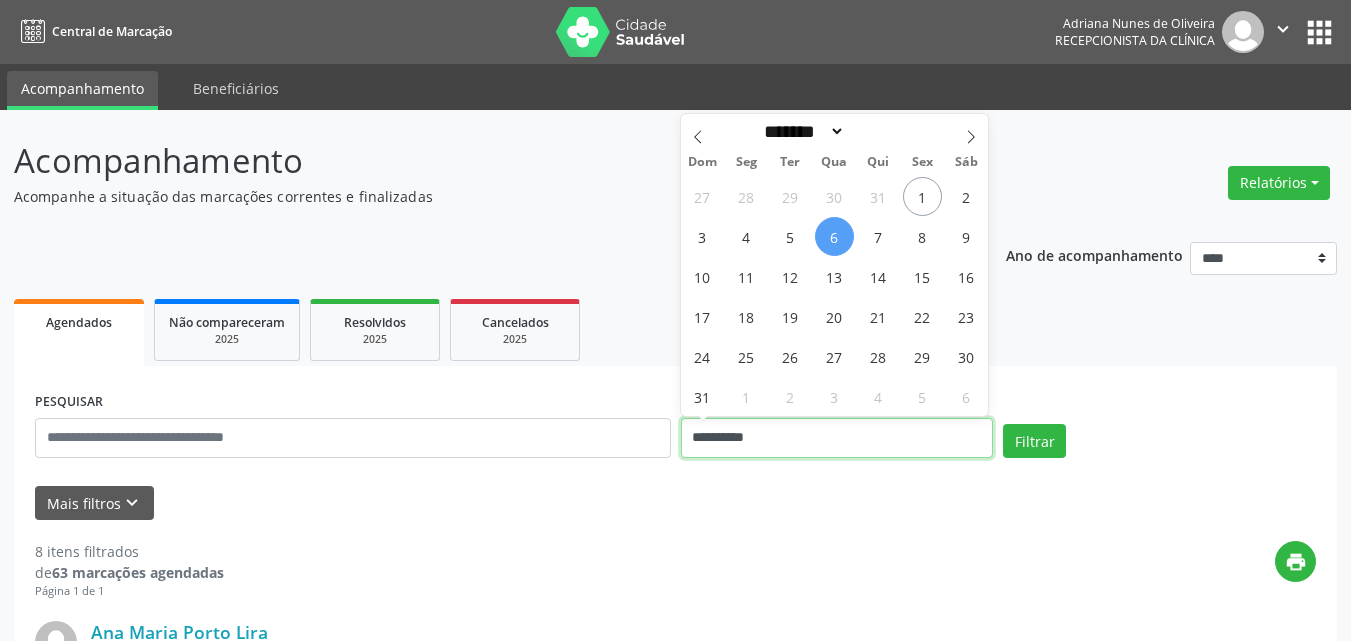 click on "**********" at bounding box center [837, 438] 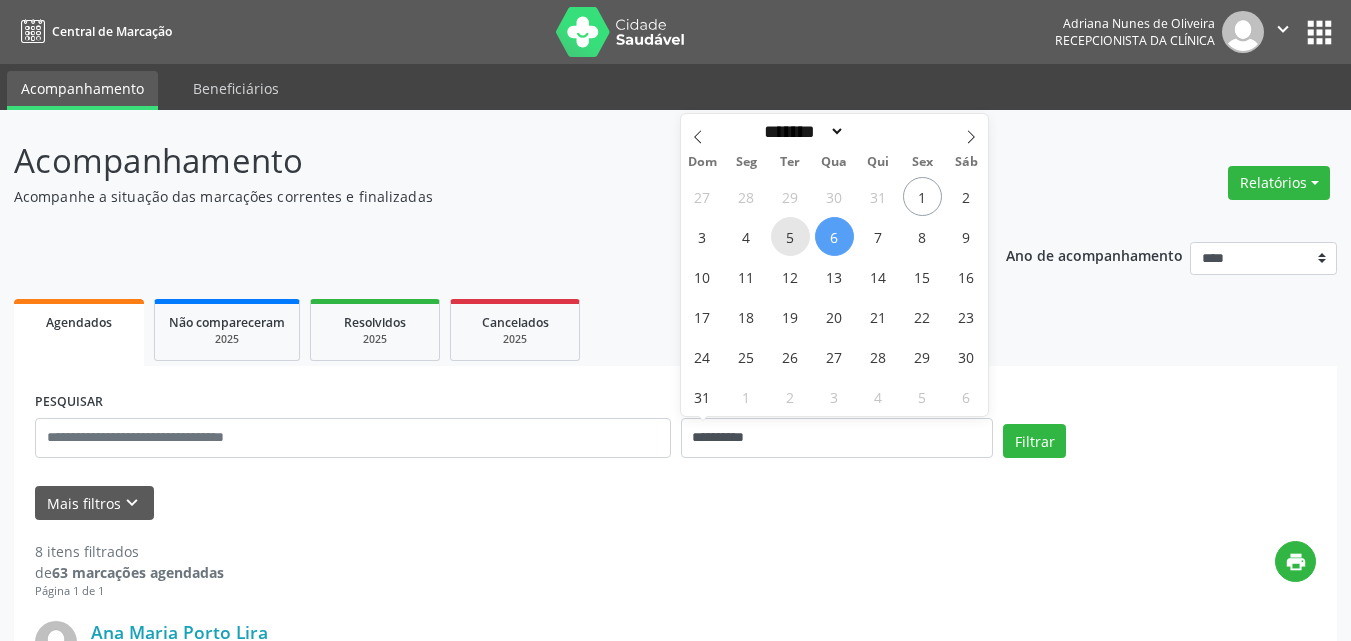 click on "5" at bounding box center (790, 236) 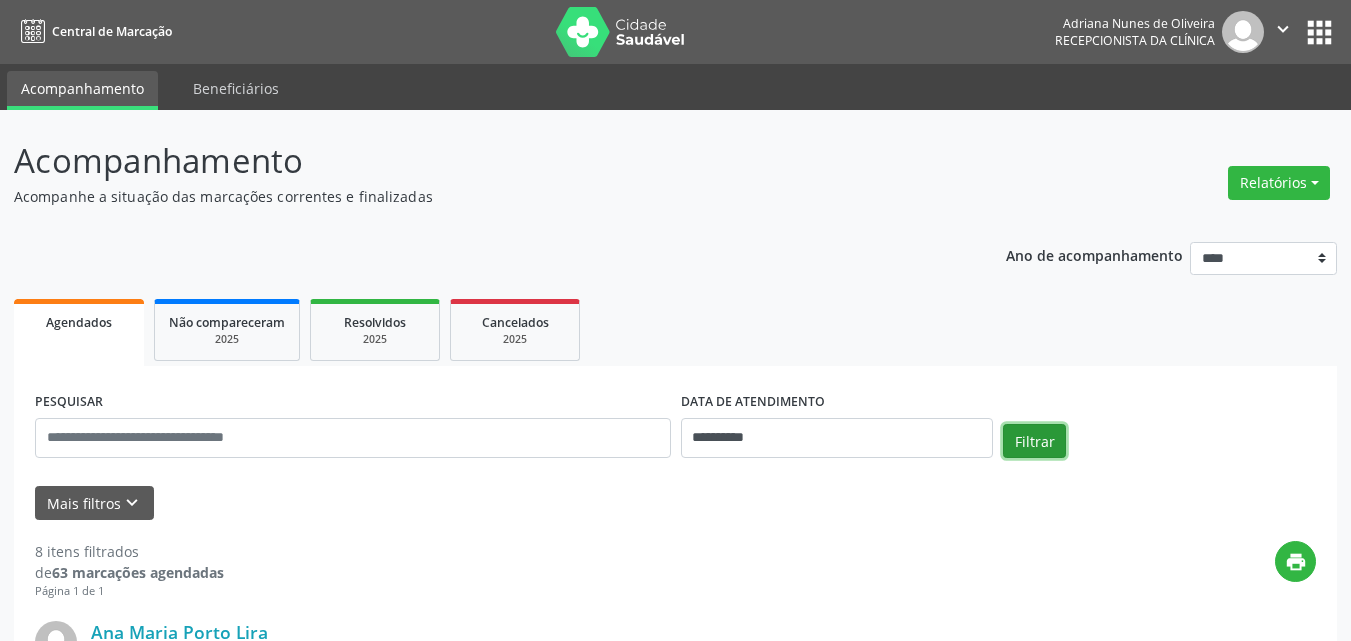 click on "Filtrar" at bounding box center (1034, 441) 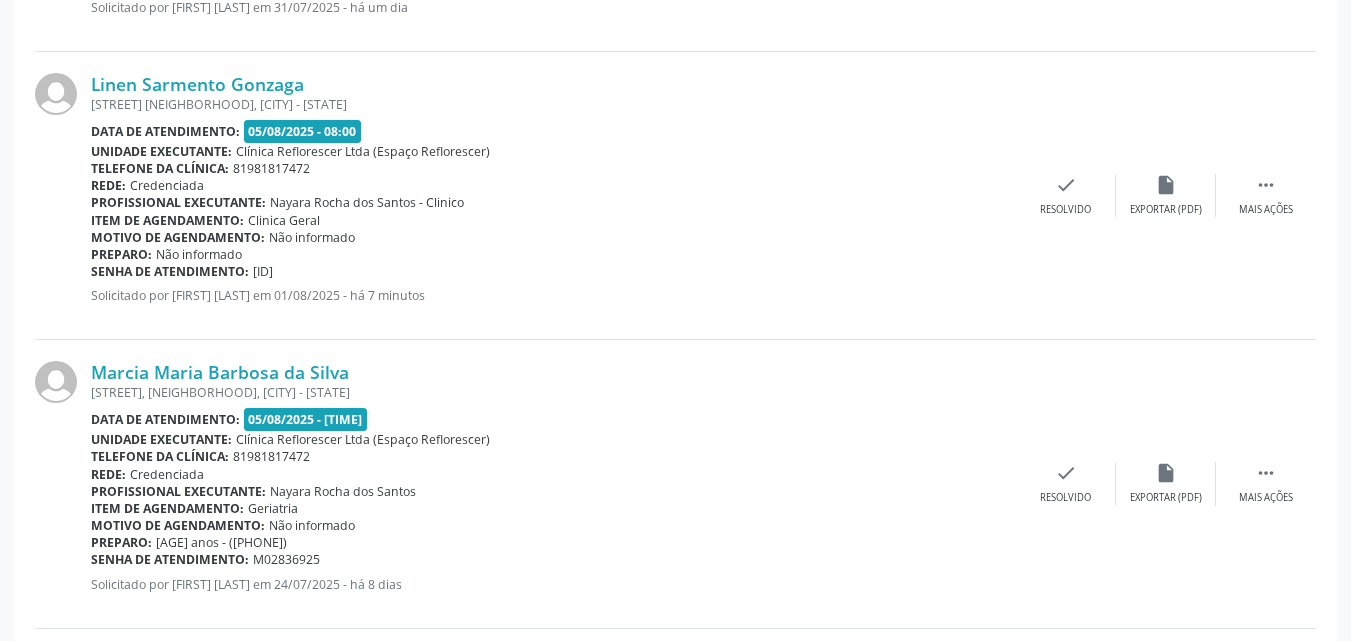 scroll, scrollTop: 2900, scrollLeft: 0, axis: vertical 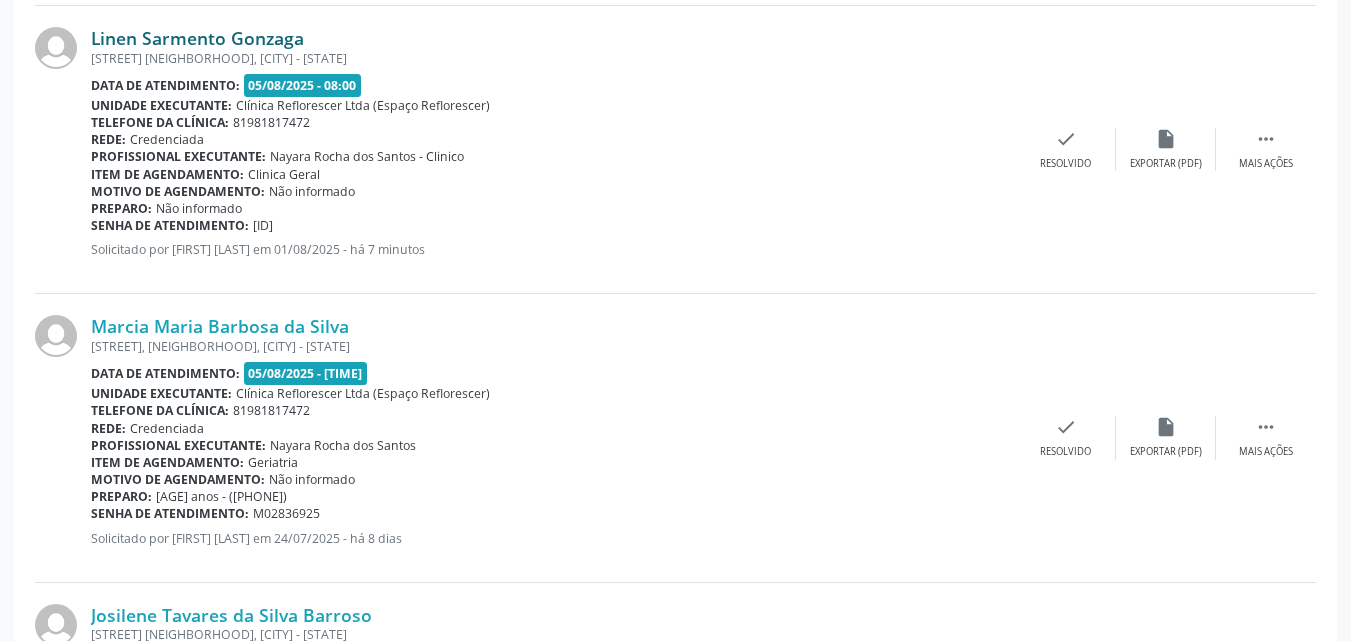 click on "Linen Sarmento Gonzaga" at bounding box center [197, 38] 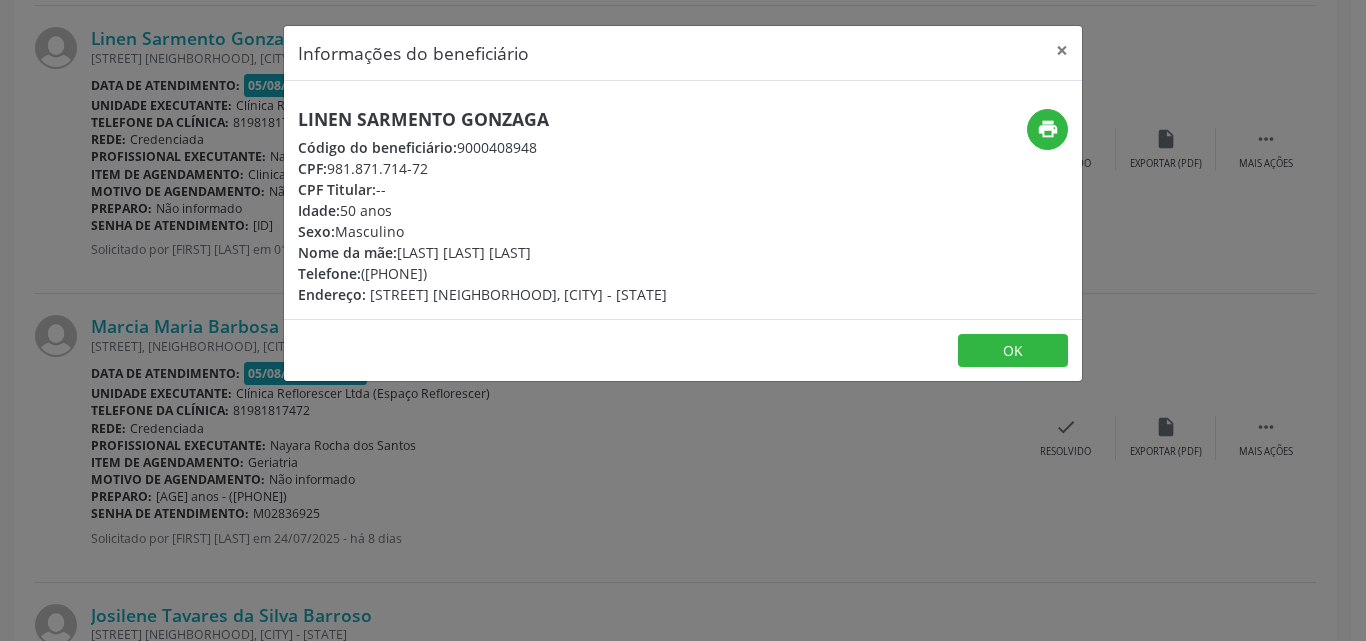 drag, startPoint x: 299, startPoint y: 120, endPoint x: 600, endPoint y: 108, distance: 301.2391 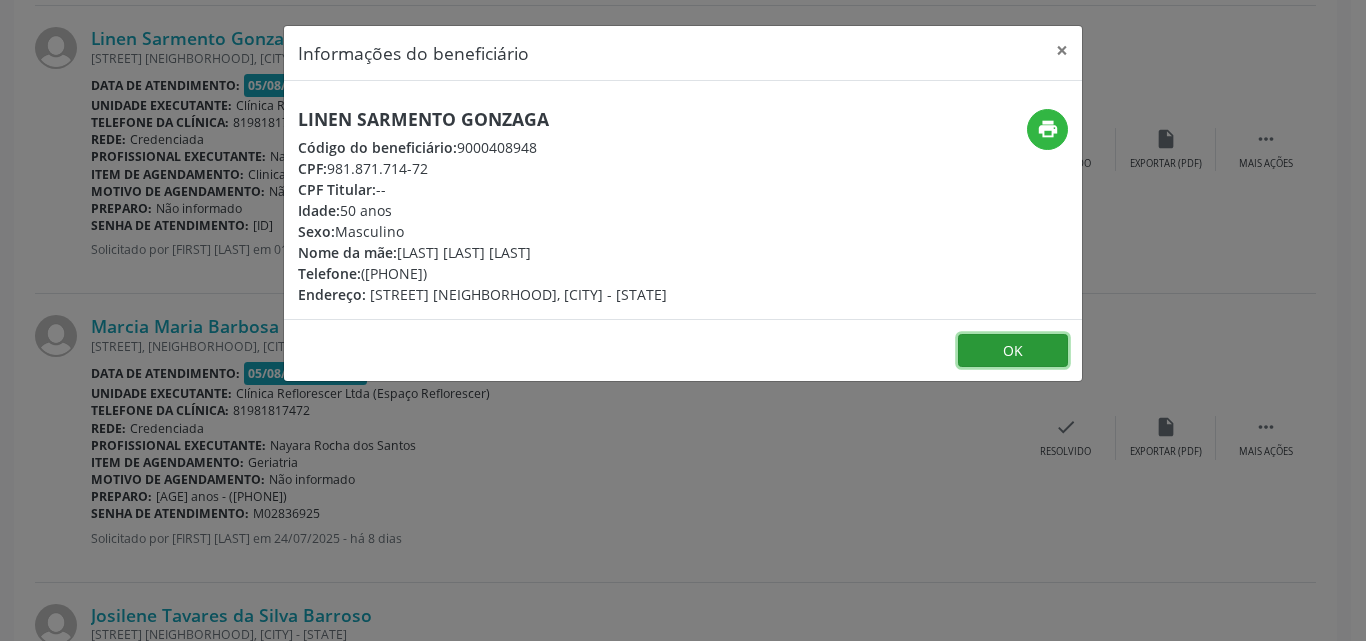 click on "OK" at bounding box center (1013, 351) 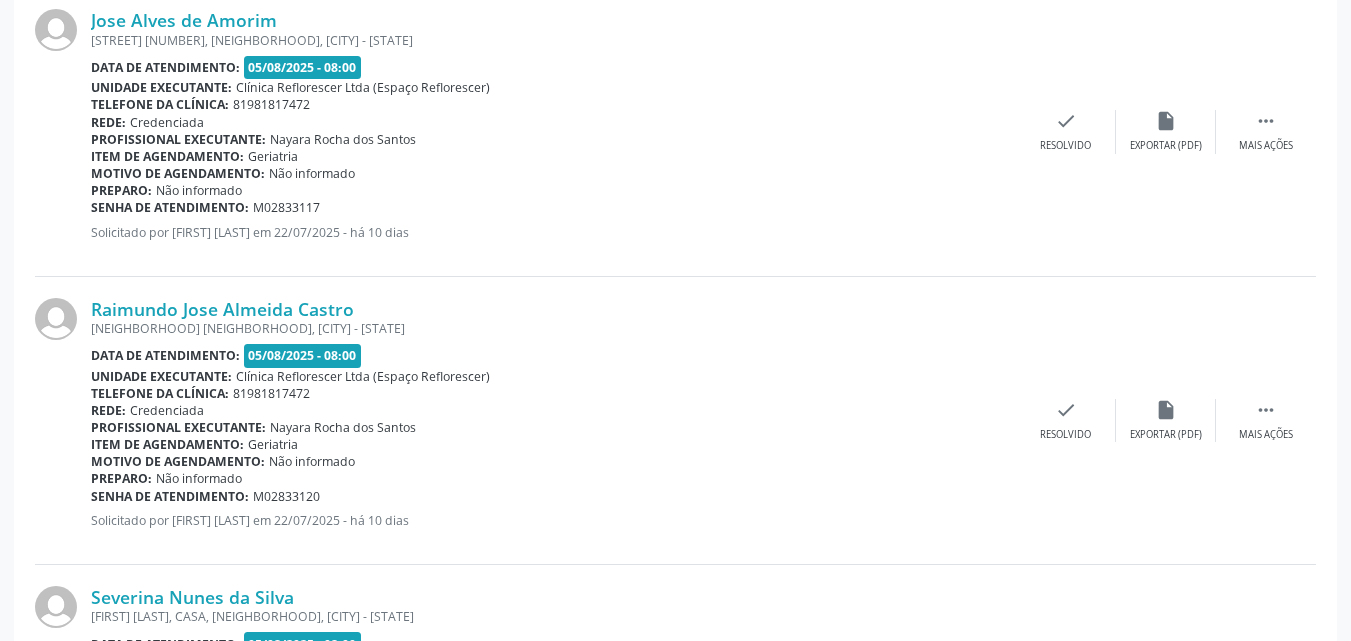 scroll, scrollTop: 0, scrollLeft: 0, axis: both 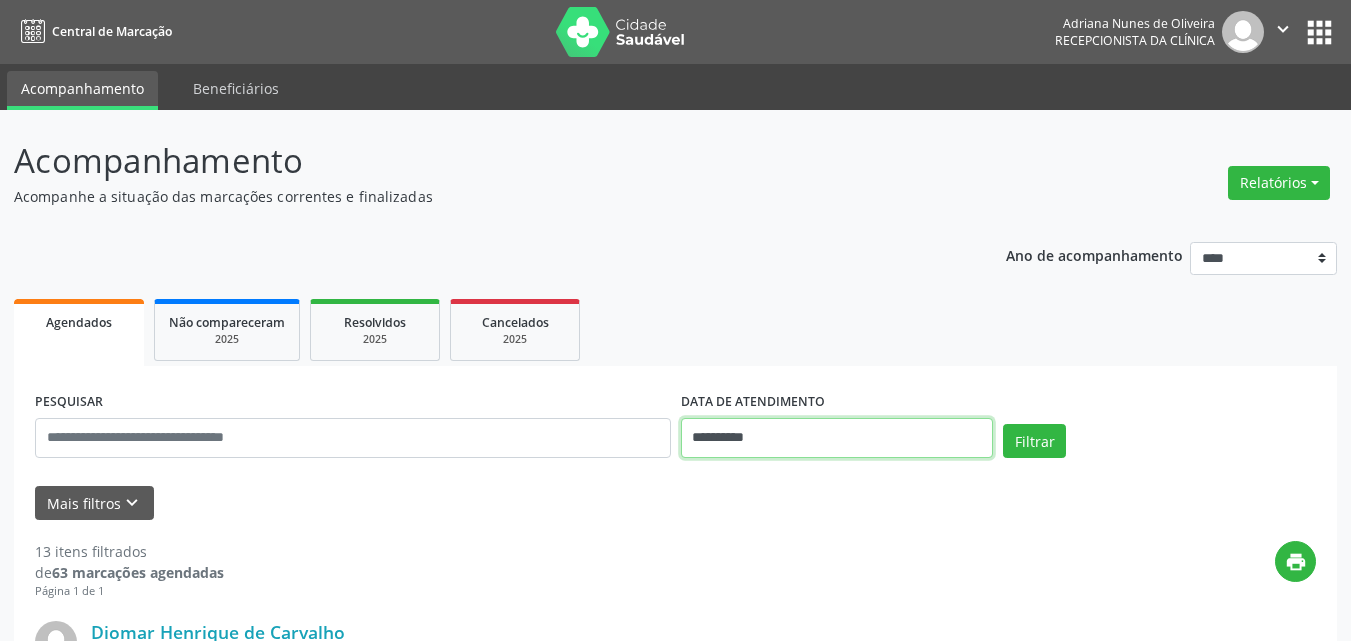 click on "**********" at bounding box center [837, 438] 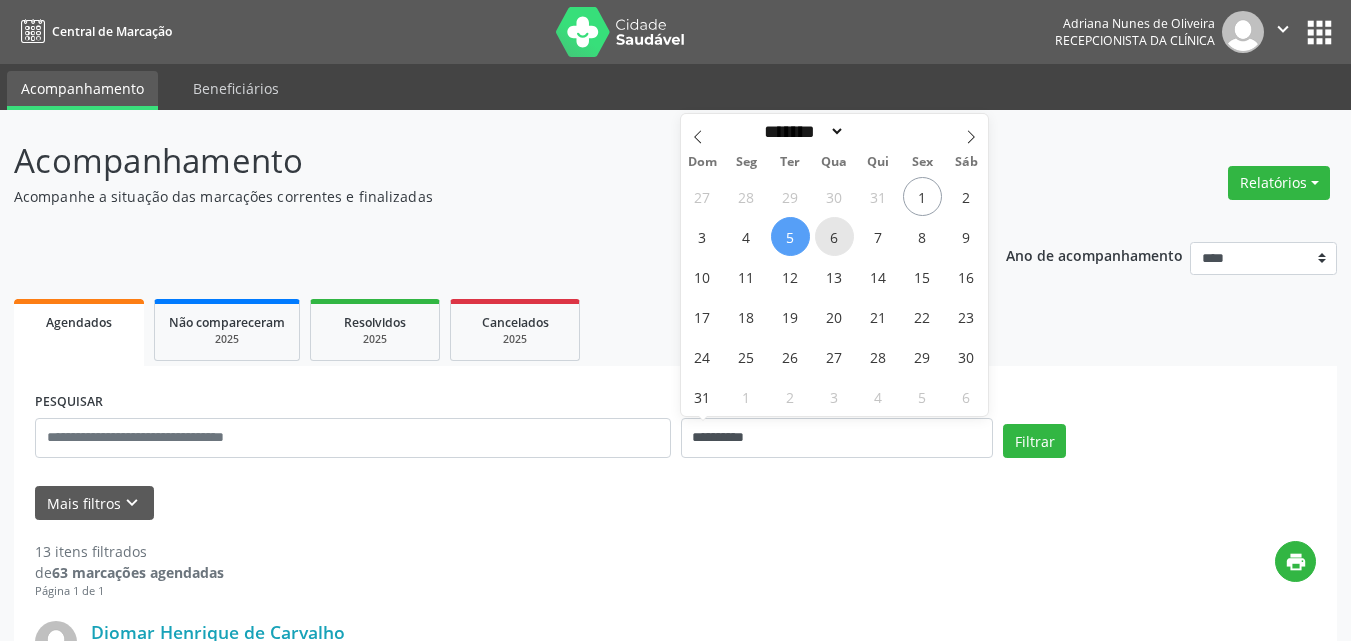 click on "6" at bounding box center (834, 236) 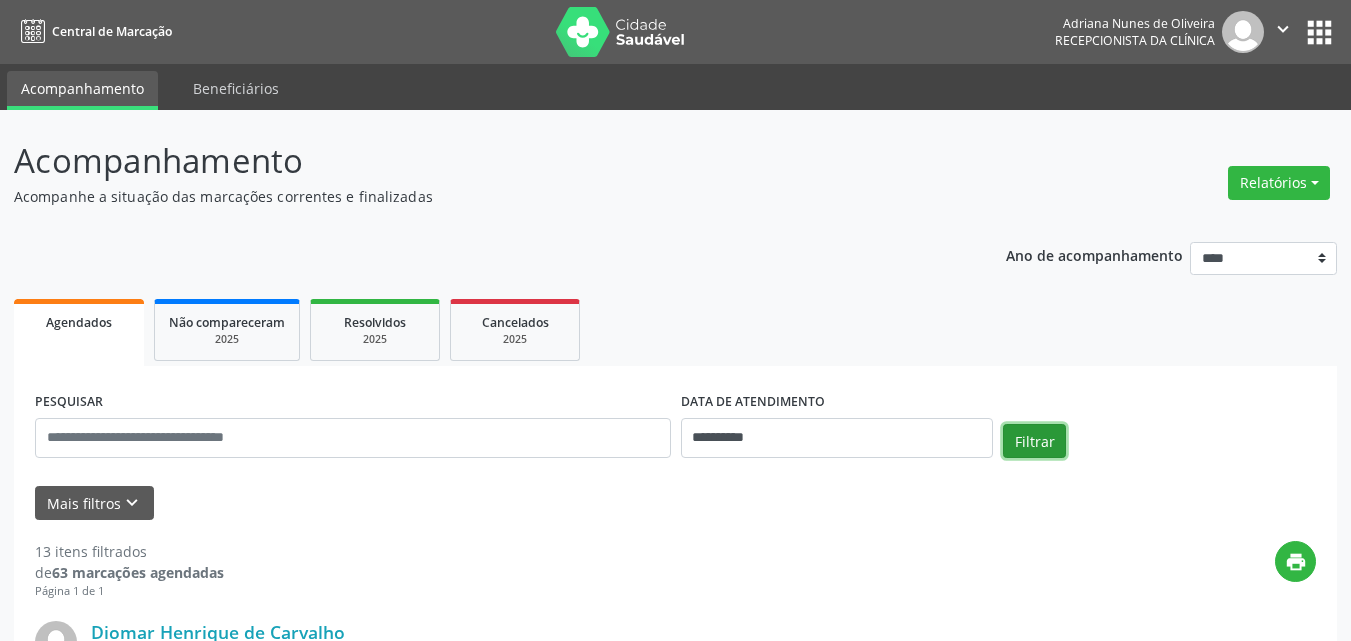 click on "Filtrar" at bounding box center (1034, 441) 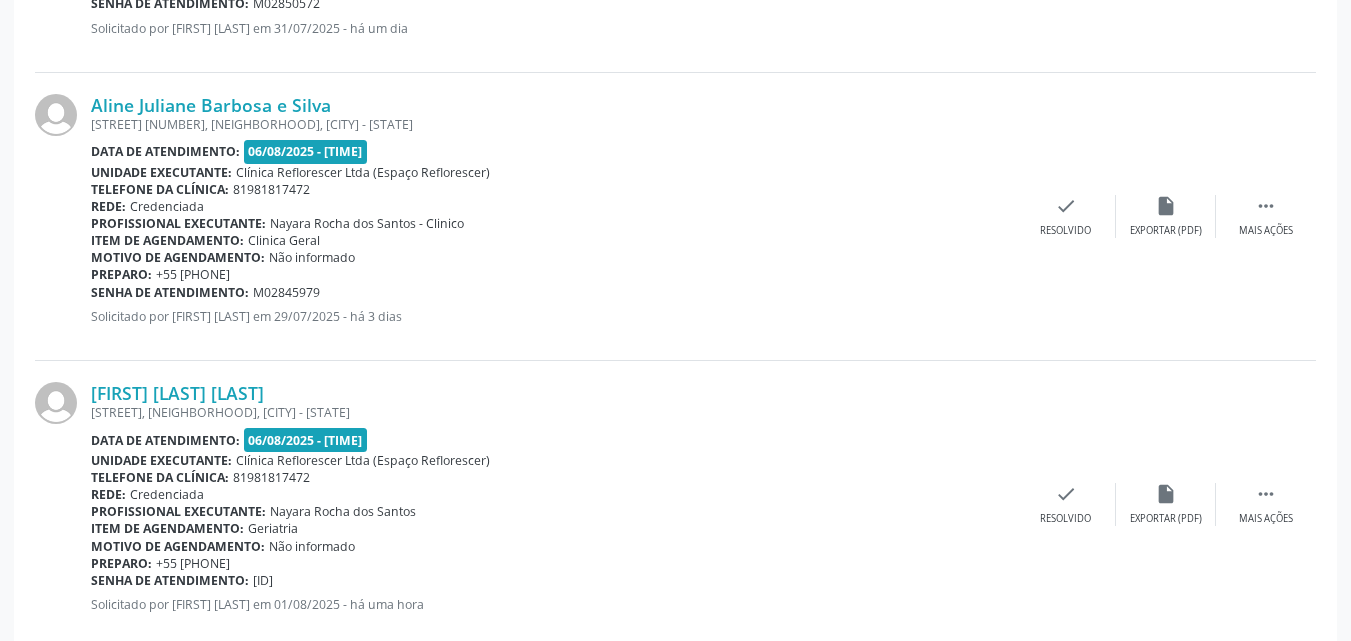 scroll, scrollTop: 2260, scrollLeft: 0, axis: vertical 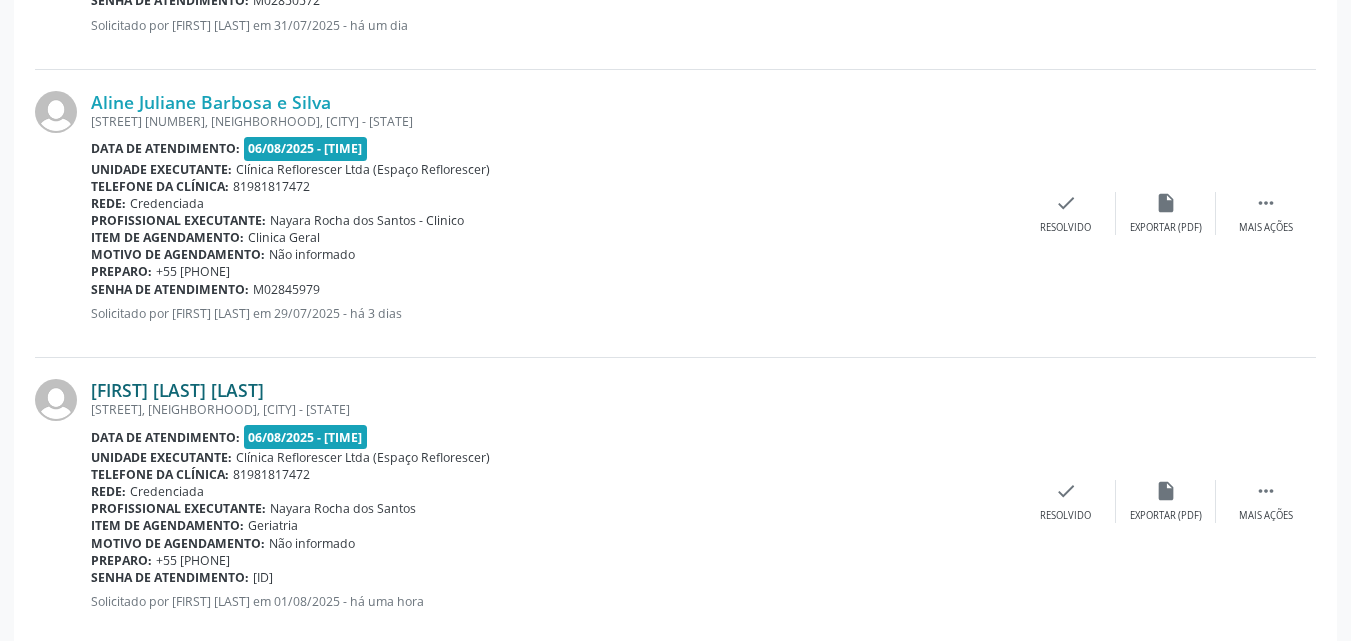 click on "Jo Raimundo dos Santos" at bounding box center (177, 390) 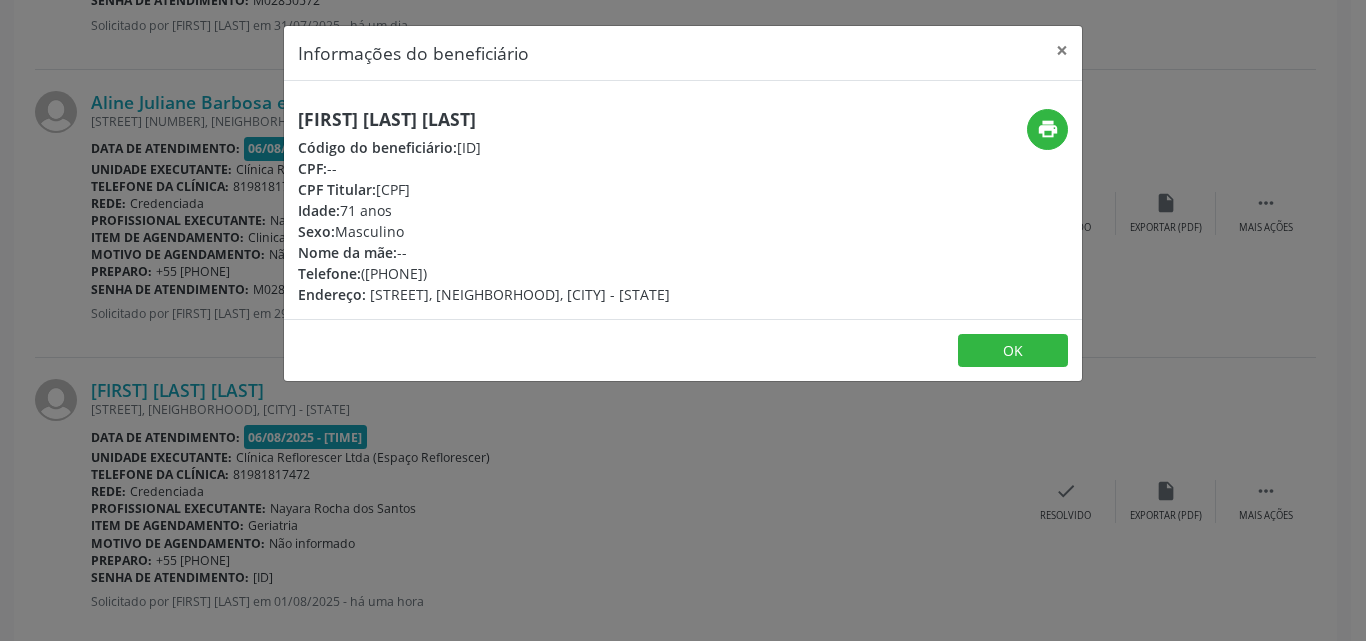 drag, startPoint x: 300, startPoint y: 123, endPoint x: 529, endPoint y: 115, distance: 229.1397 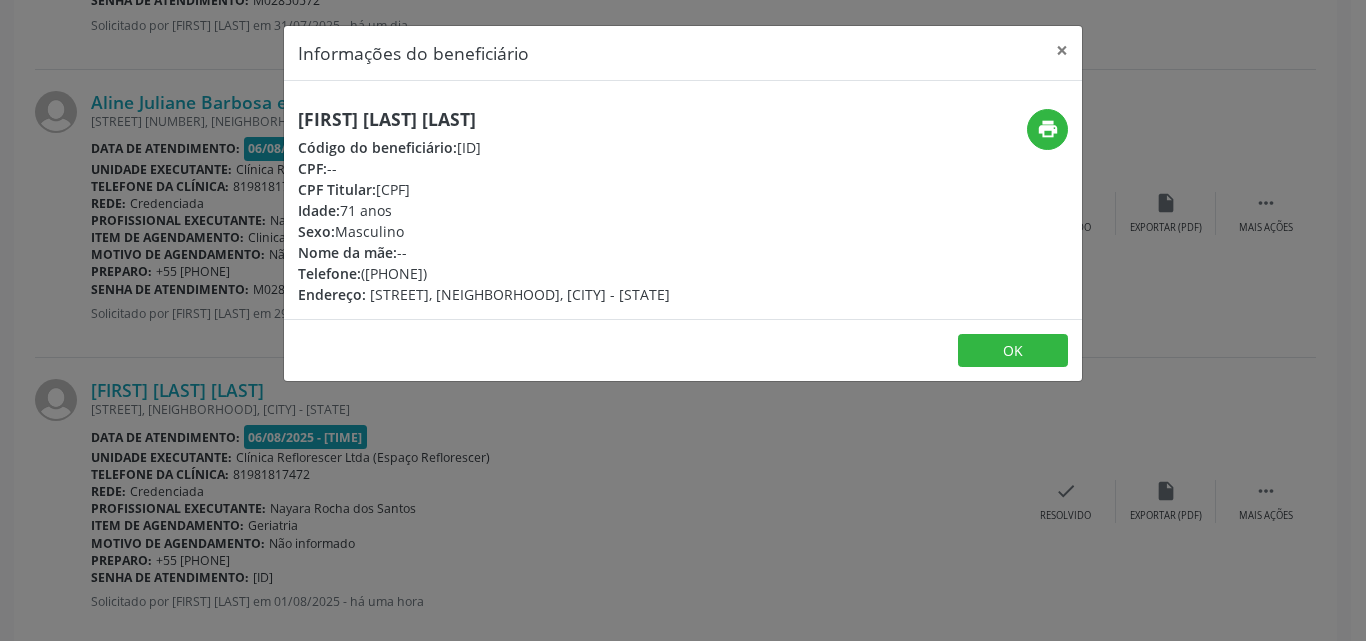 drag, startPoint x: 458, startPoint y: 146, endPoint x: 555, endPoint y: 144, distance: 97.020615 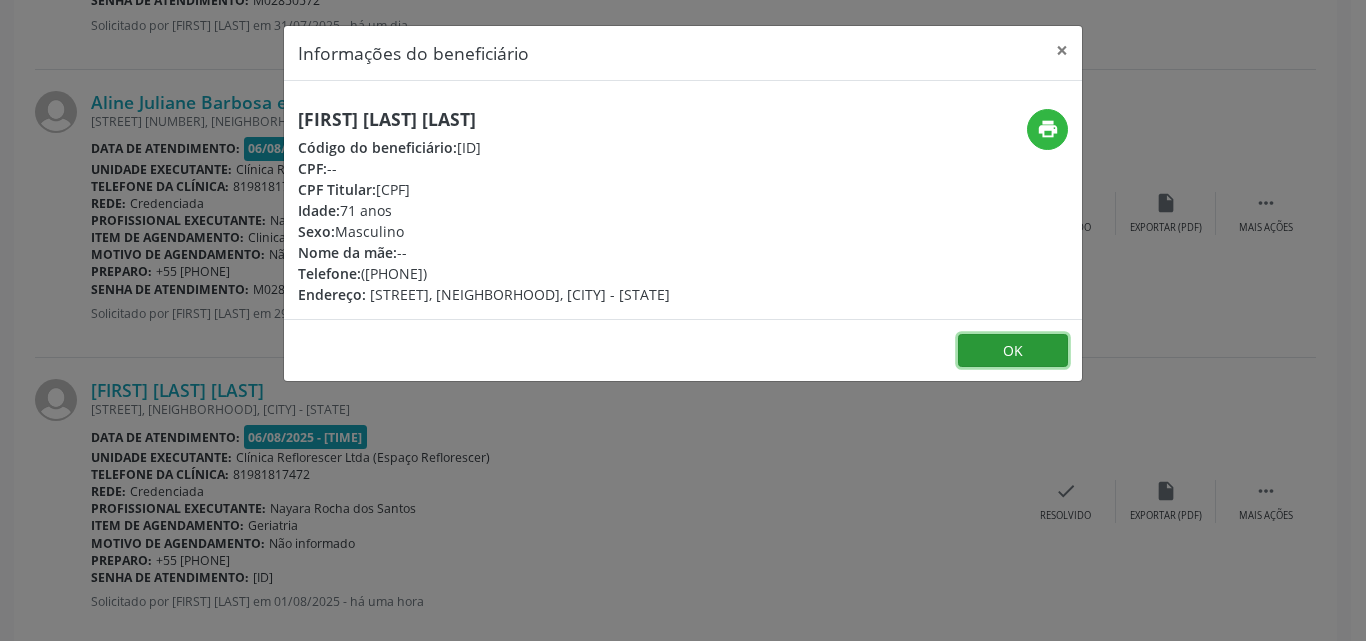 click on "OK" at bounding box center [1013, 351] 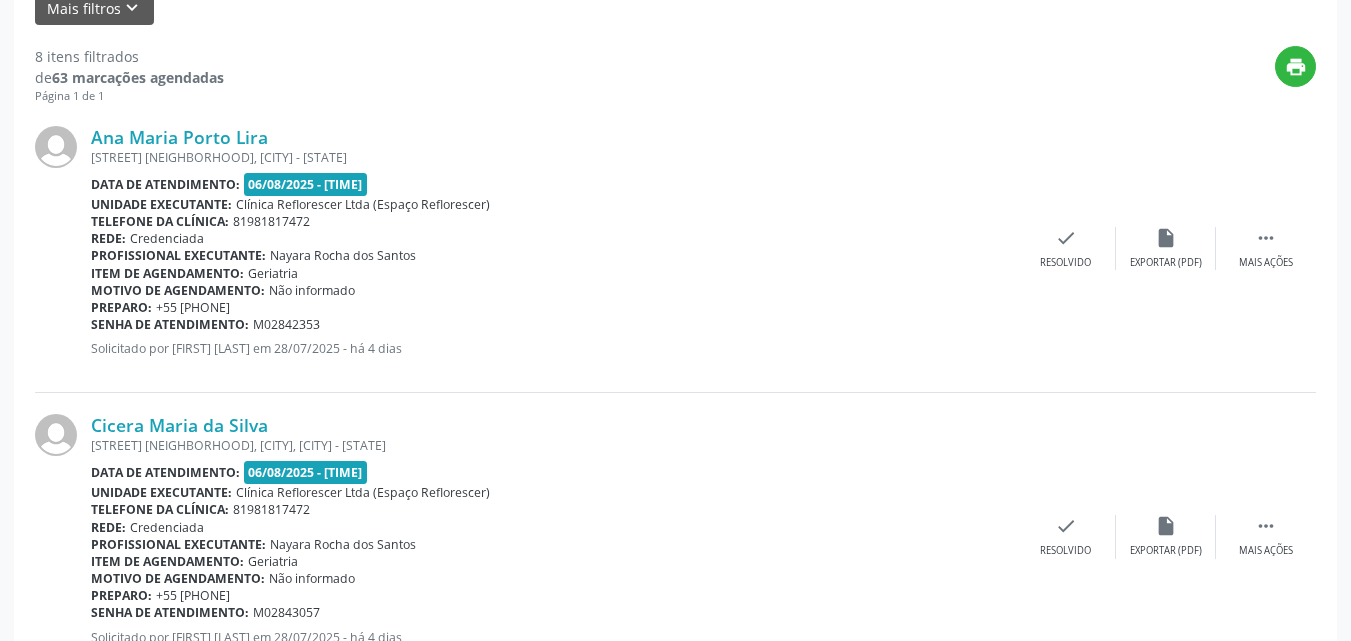 scroll, scrollTop: 500, scrollLeft: 0, axis: vertical 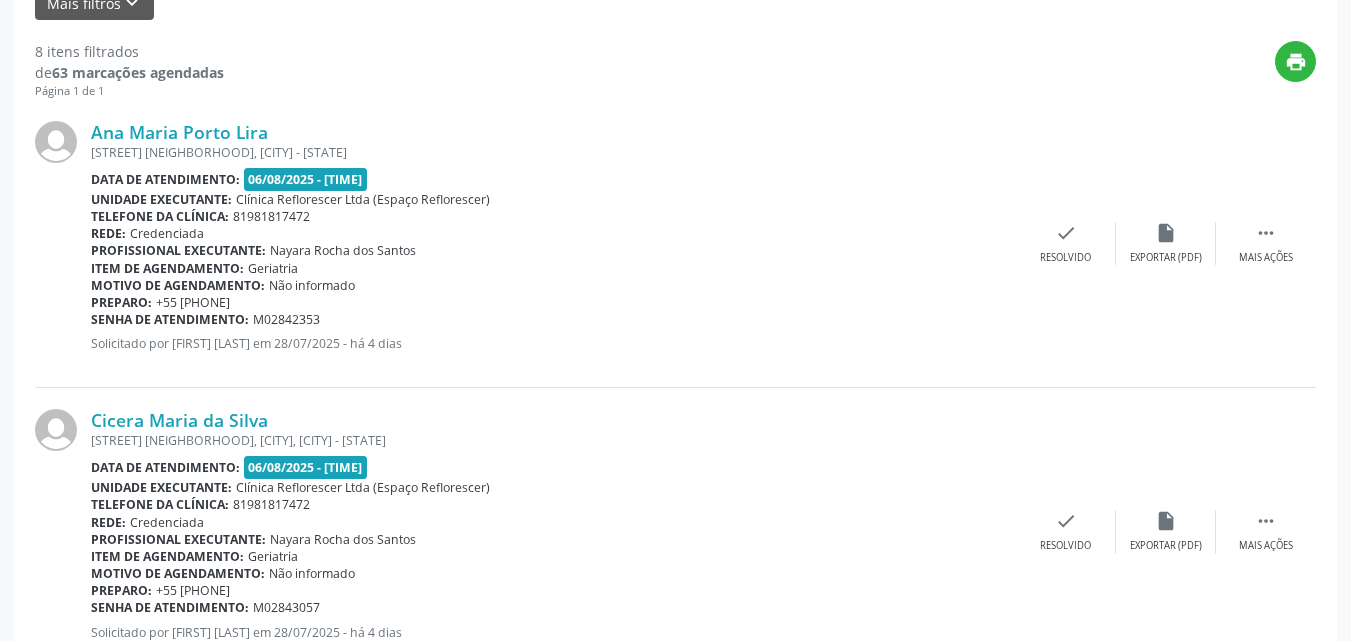click on "Rede:
Credenciada" at bounding box center (553, 233) 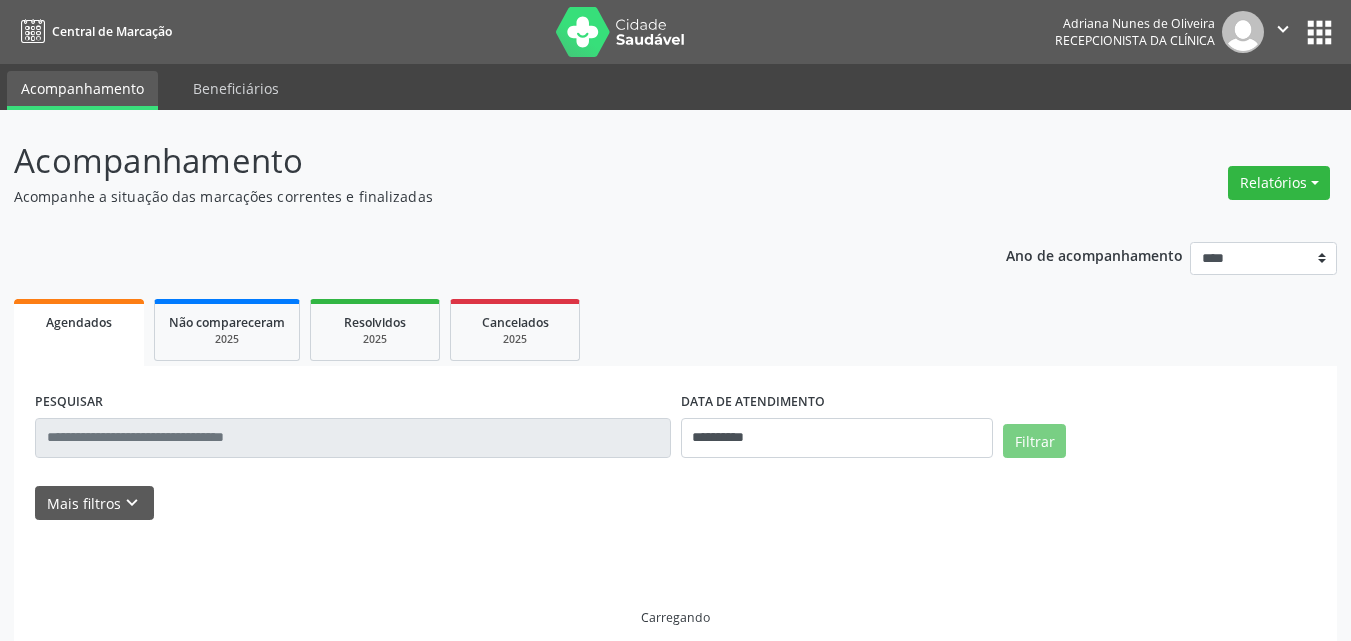 scroll, scrollTop: 0, scrollLeft: 0, axis: both 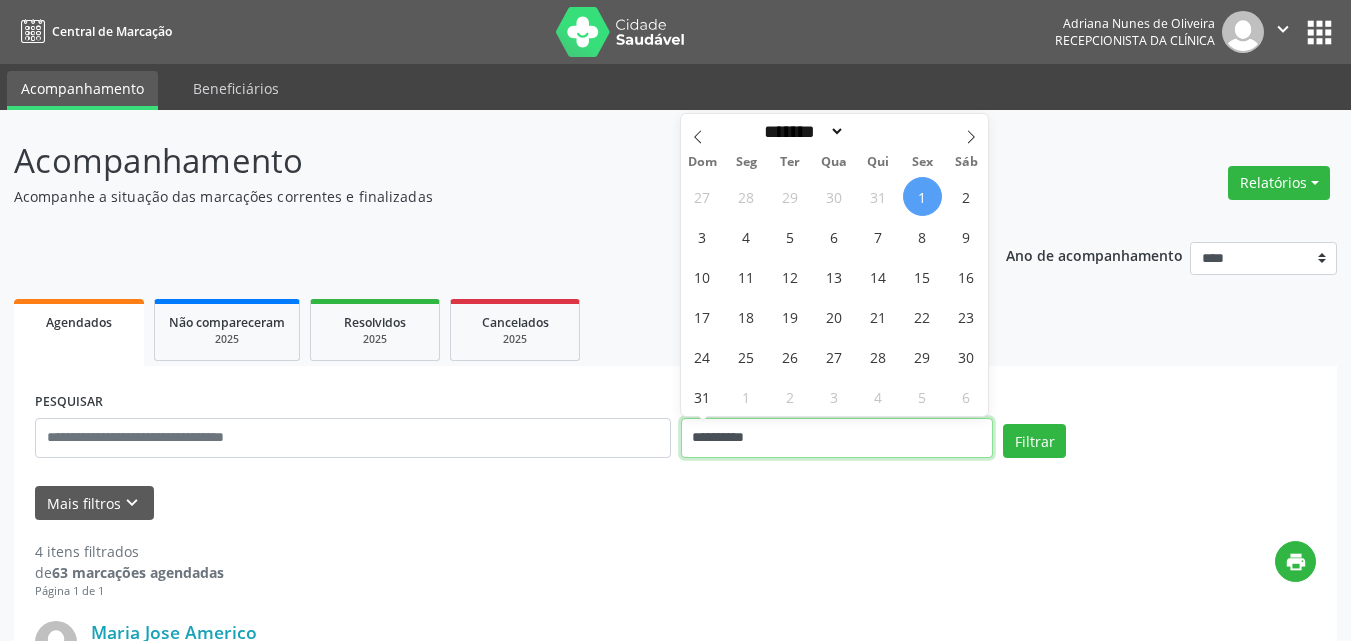 click on "**********" at bounding box center [837, 438] 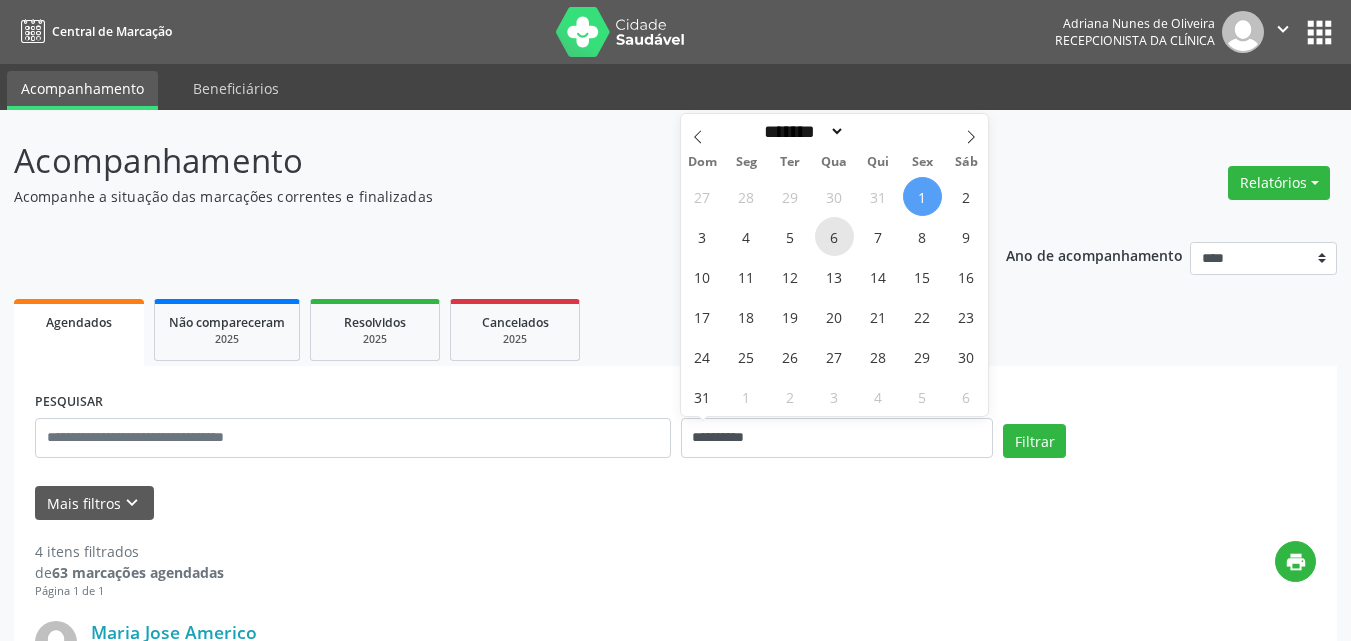 click on "6" at bounding box center (834, 236) 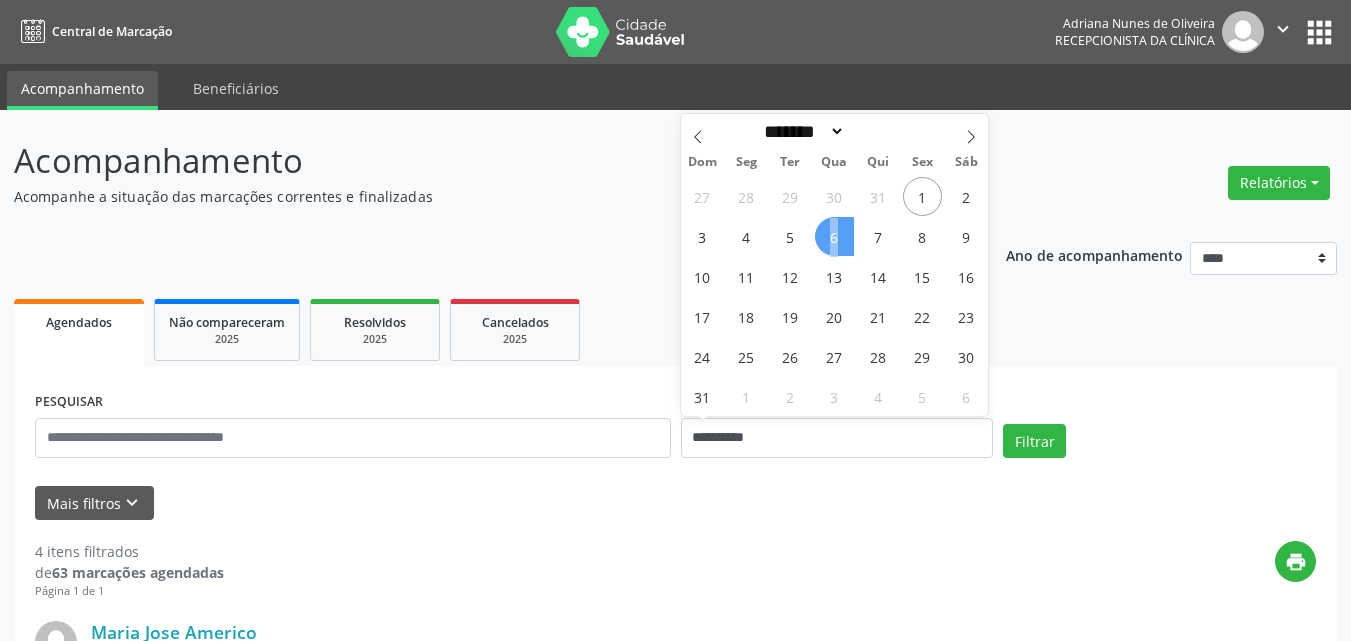 click on "6" at bounding box center (834, 236) 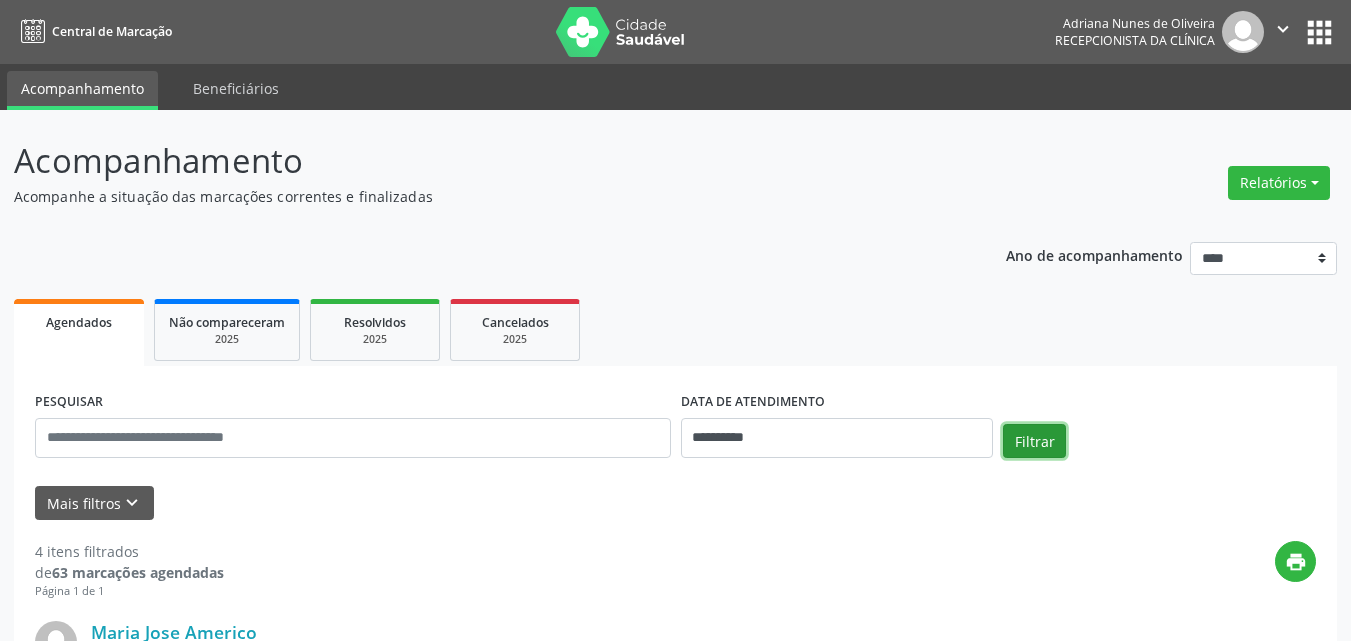 click on "Filtrar" at bounding box center (1034, 441) 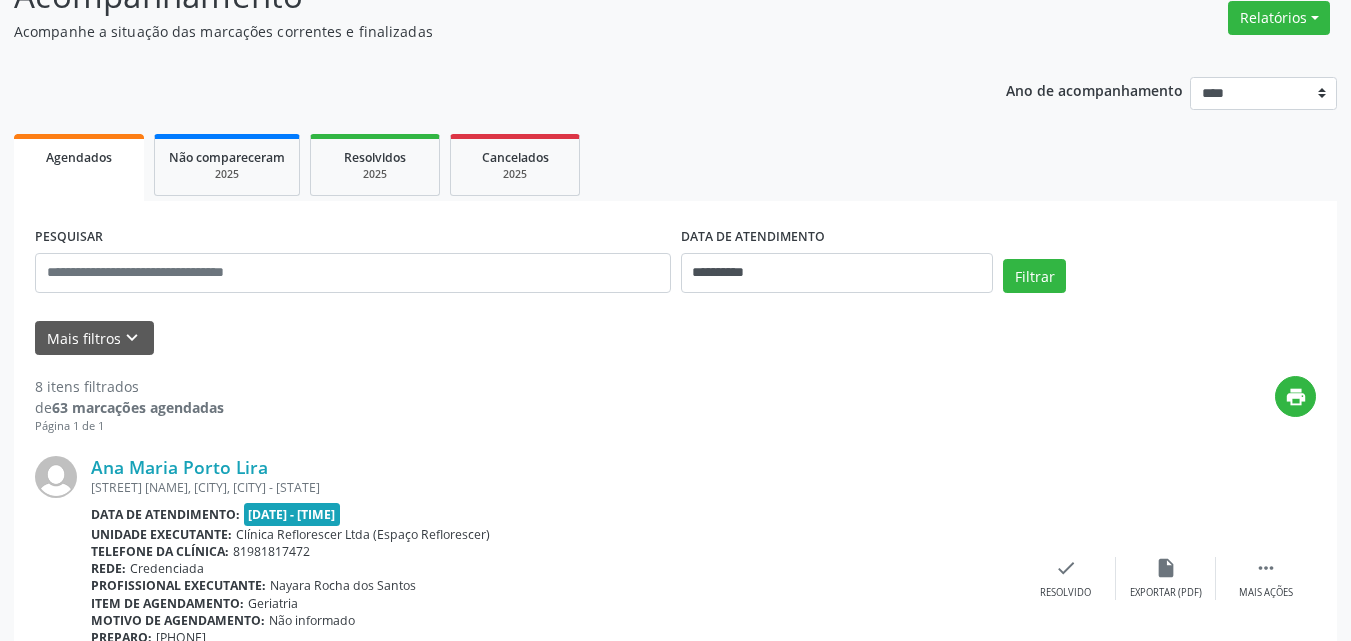 scroll, scrollTop: 400, scrollLeft: 0, axis: vertical 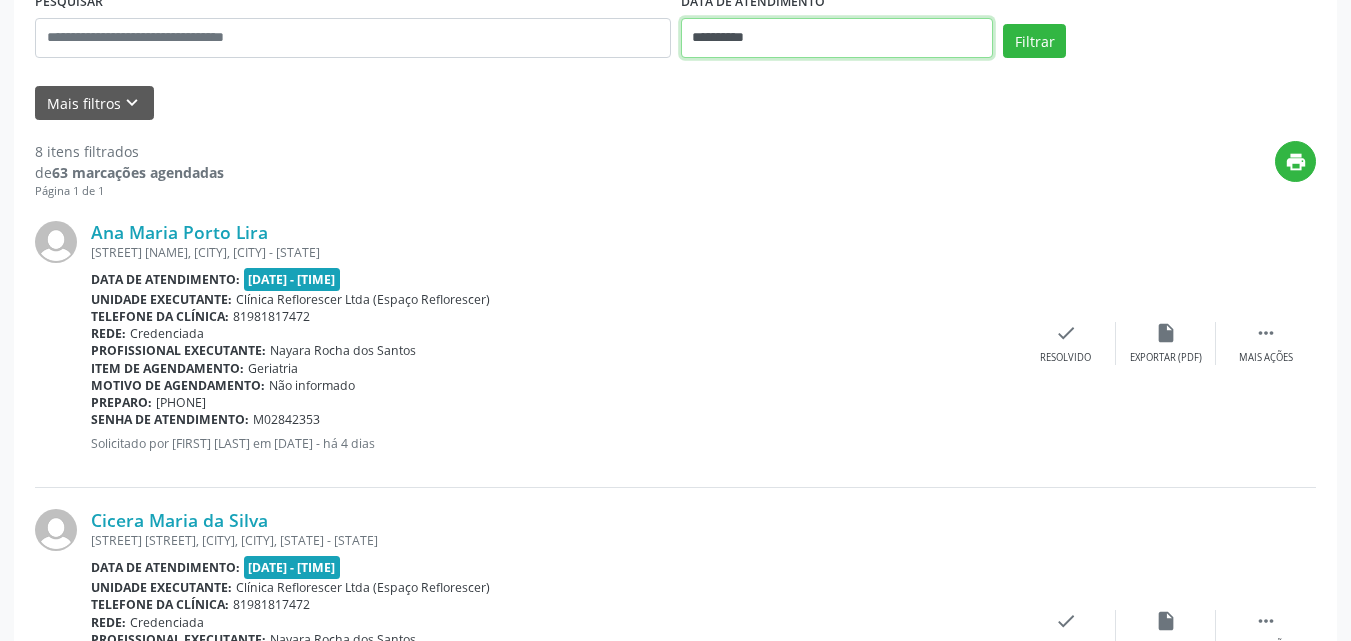 click on "**********" at bounding box center (837, 38) 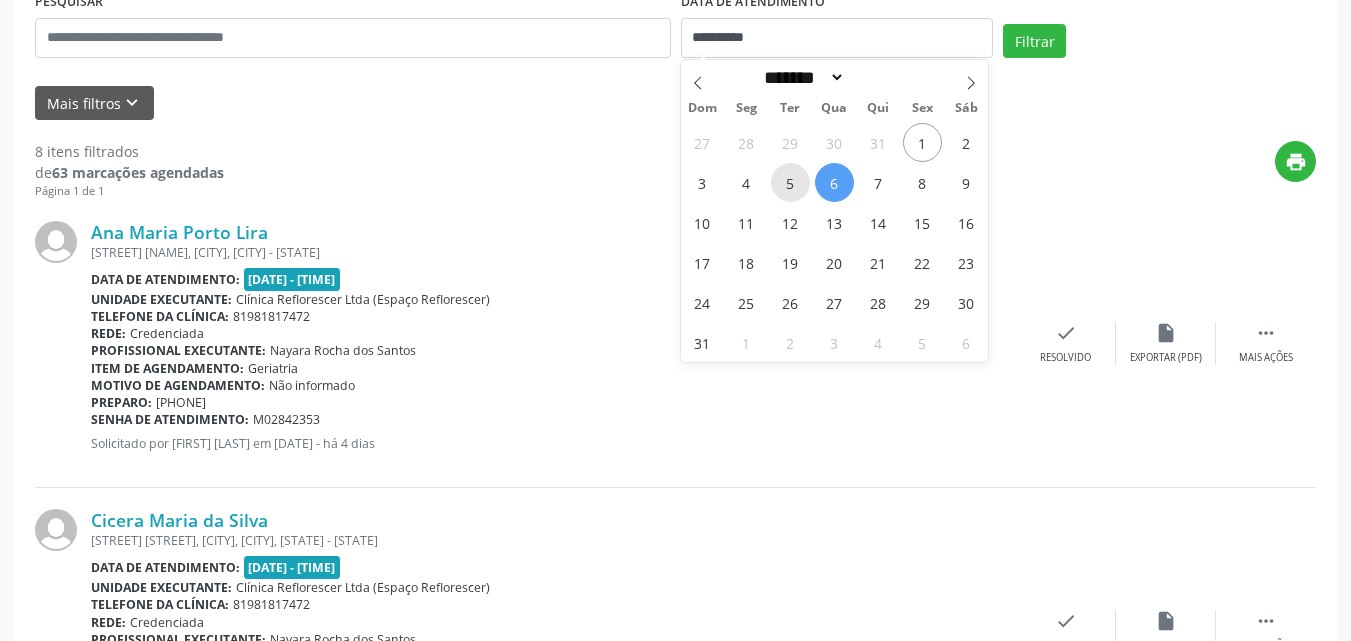 click on "5" at bounding box center (790, 182) 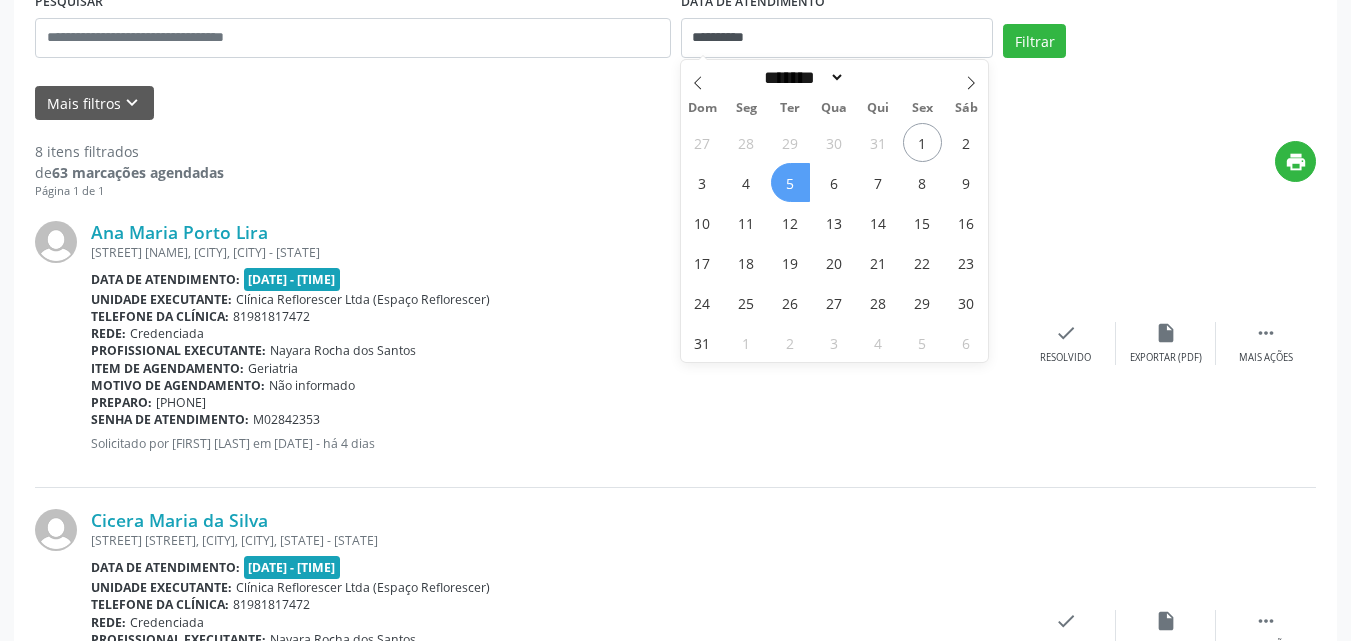 click on "5" at bounding box center (790, 182) 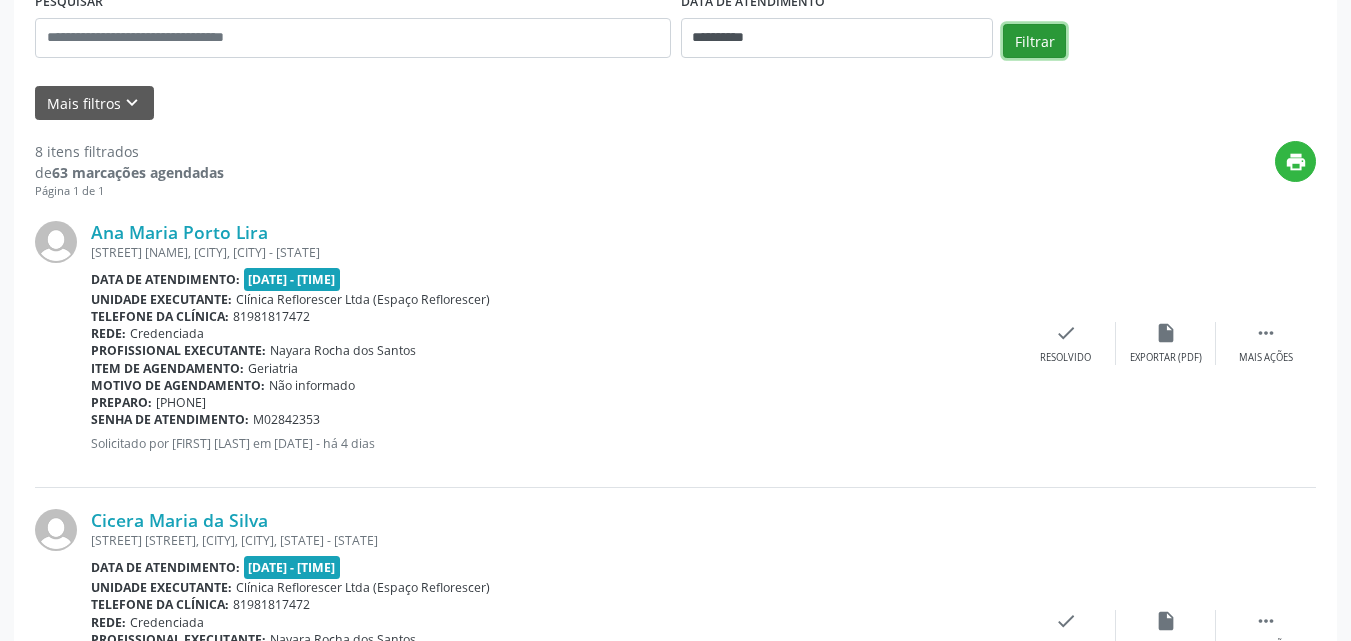 click on "Filtrar" at bounding box center (1034, 41) 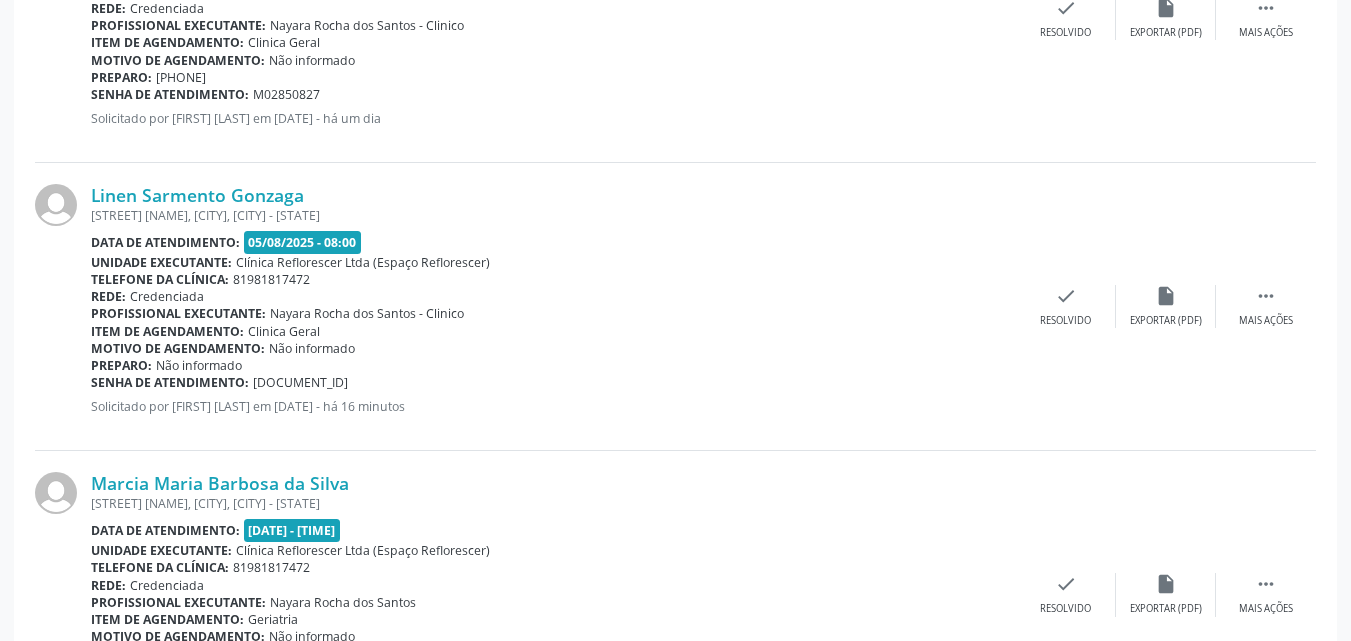 scroll, scrollTop: 2700, scrollLeft: 0, axis: vertical 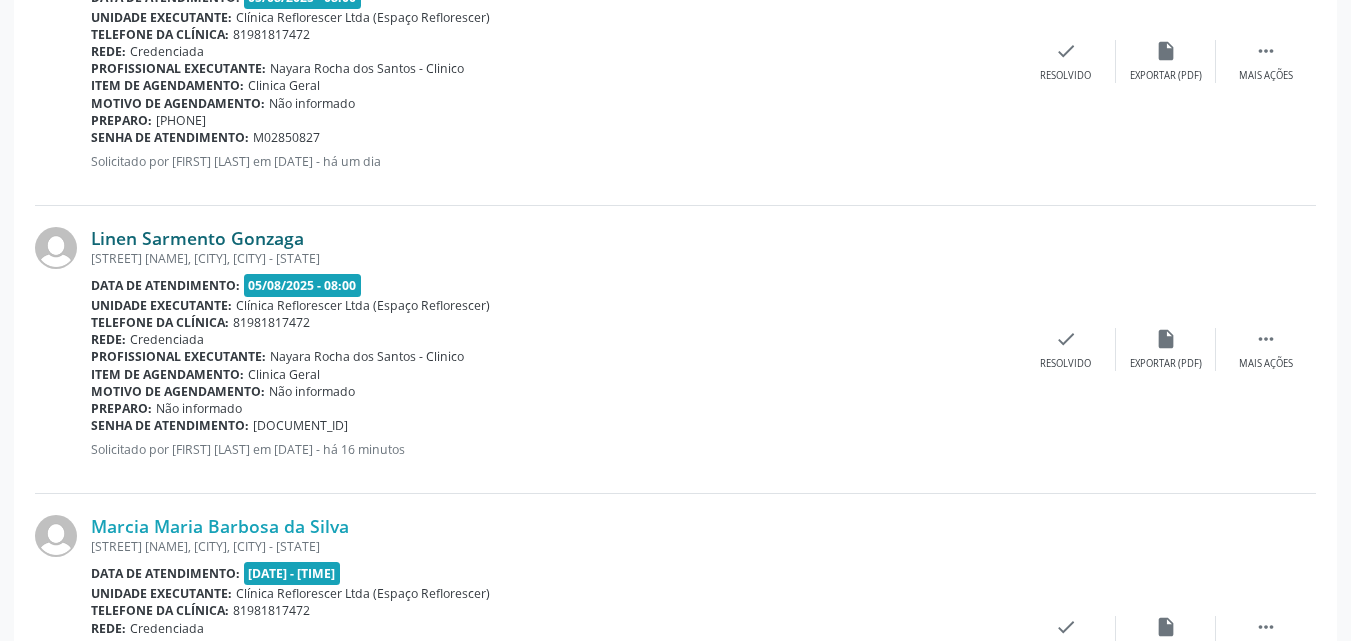 click on "Linen Sarmento Gonzaga" at bounding box center [197, 238] 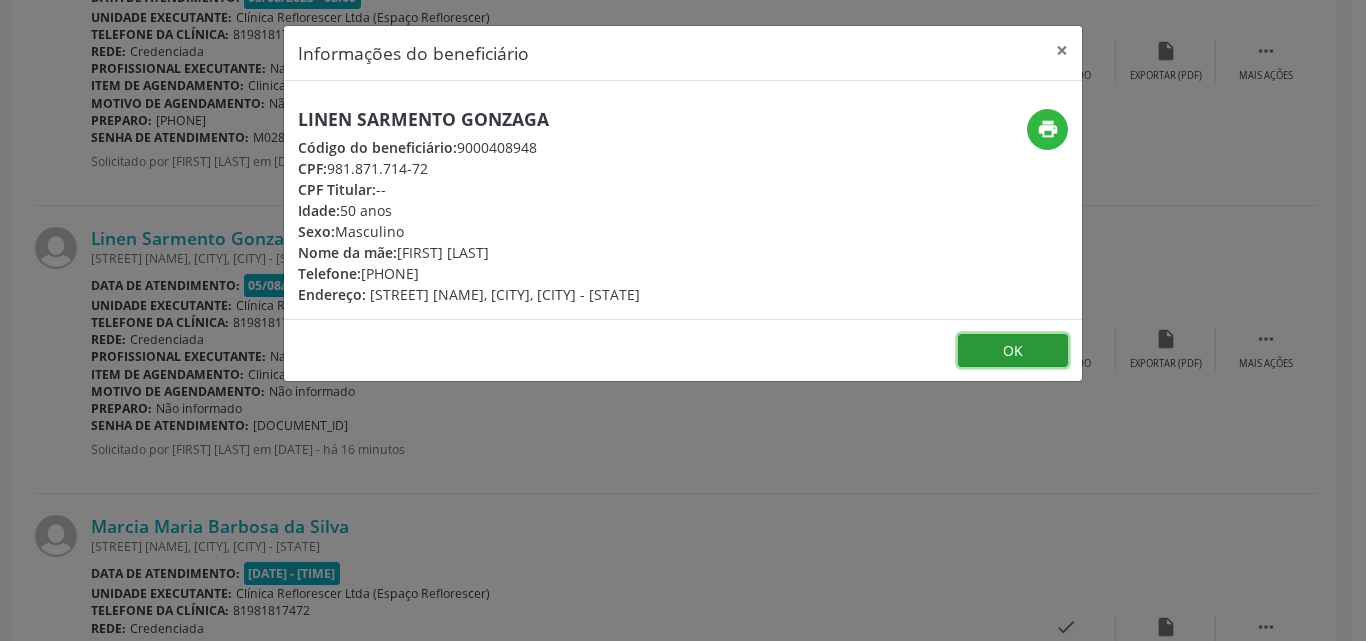click on "OK" at bounding box center (1013, 351) 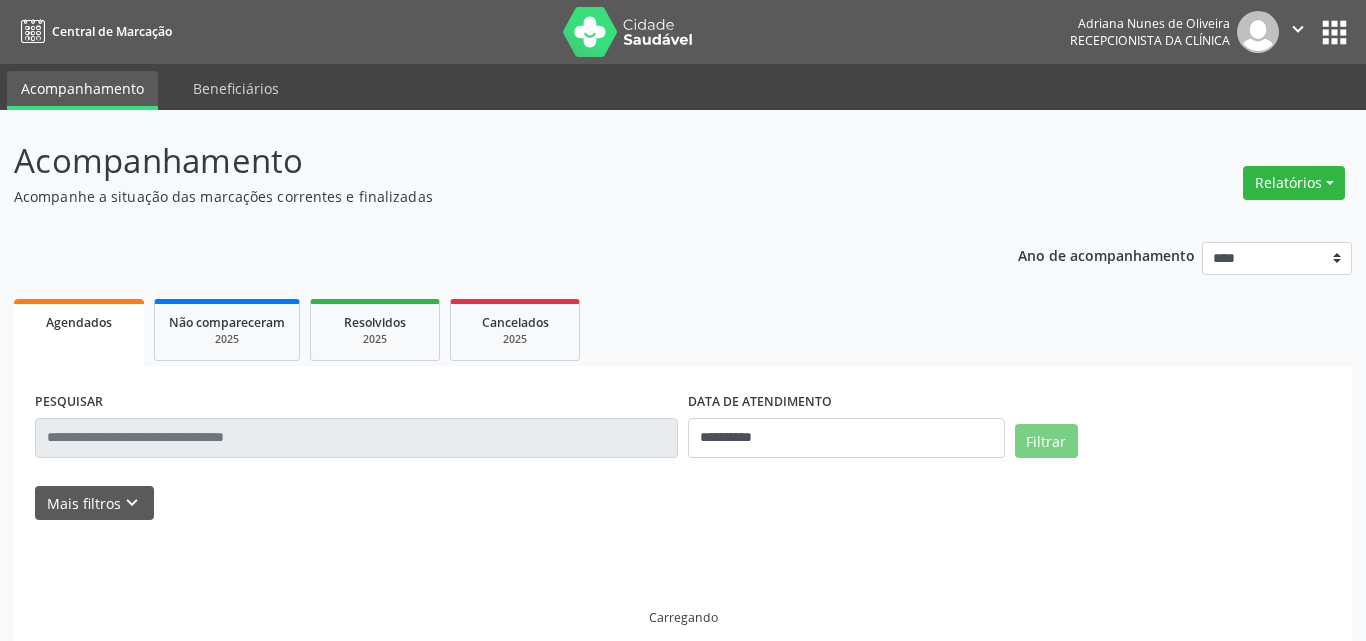 select on "*" 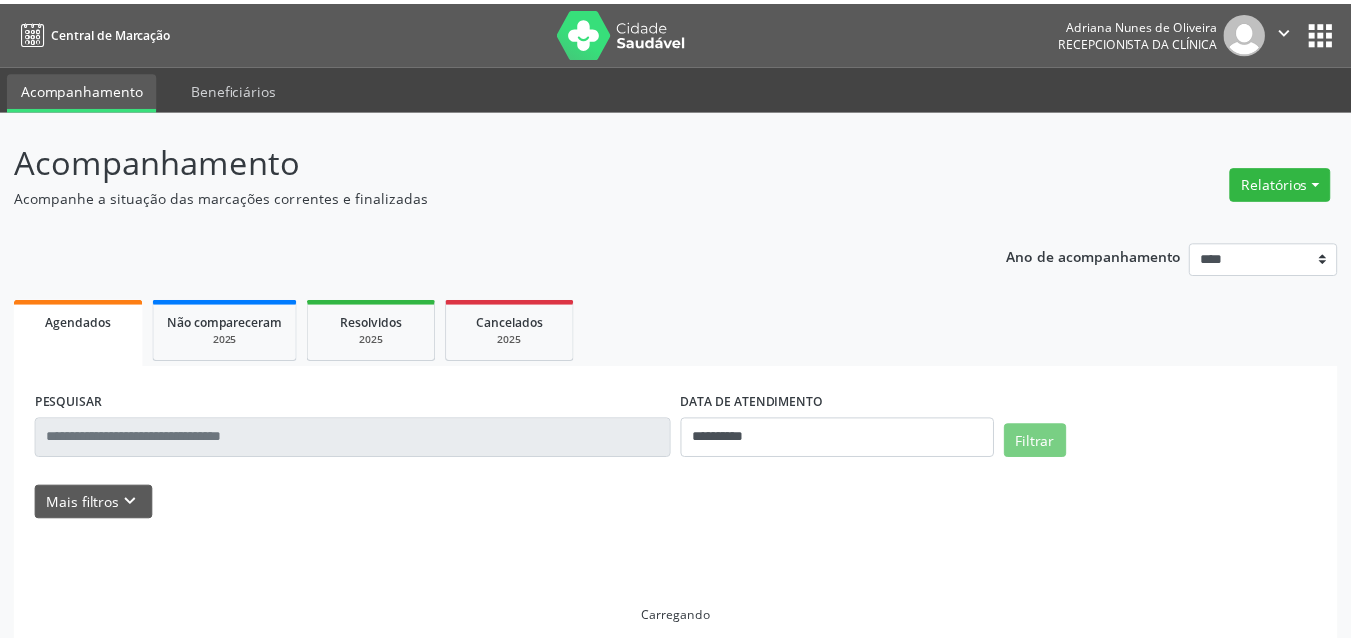 scroll, scrollTop: 0, scrollLeft: 0, axis: both 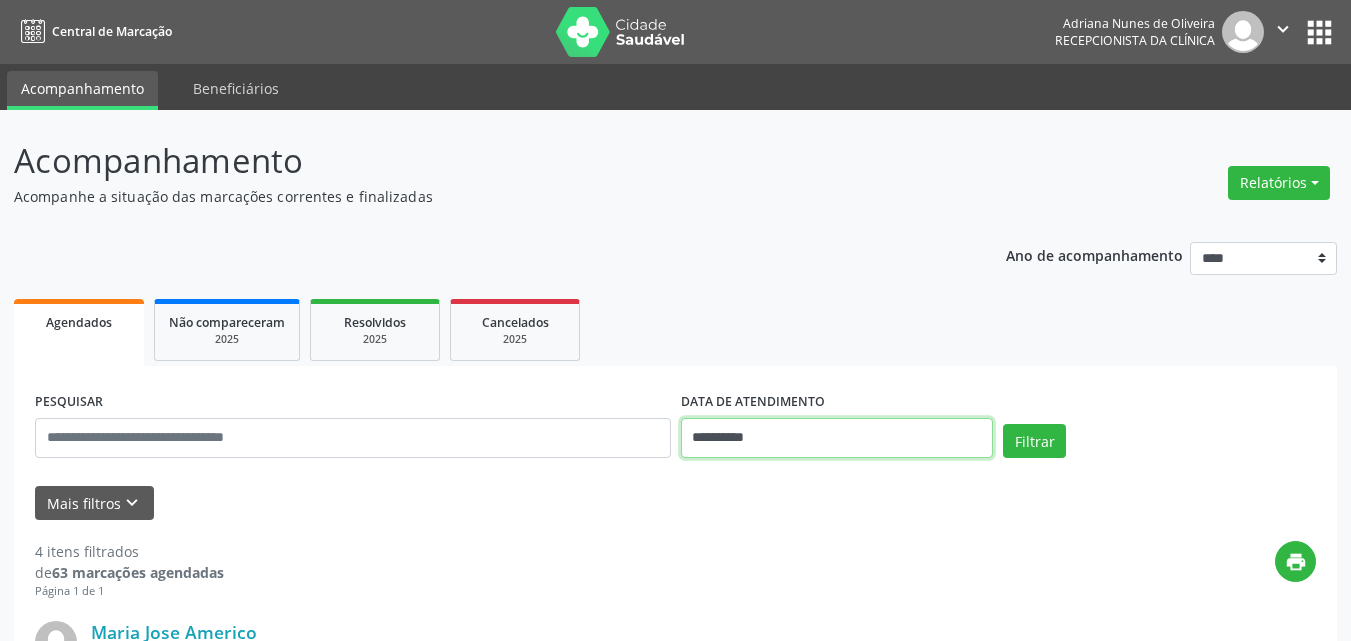 click on "**********" at bounding box center (837, 438) 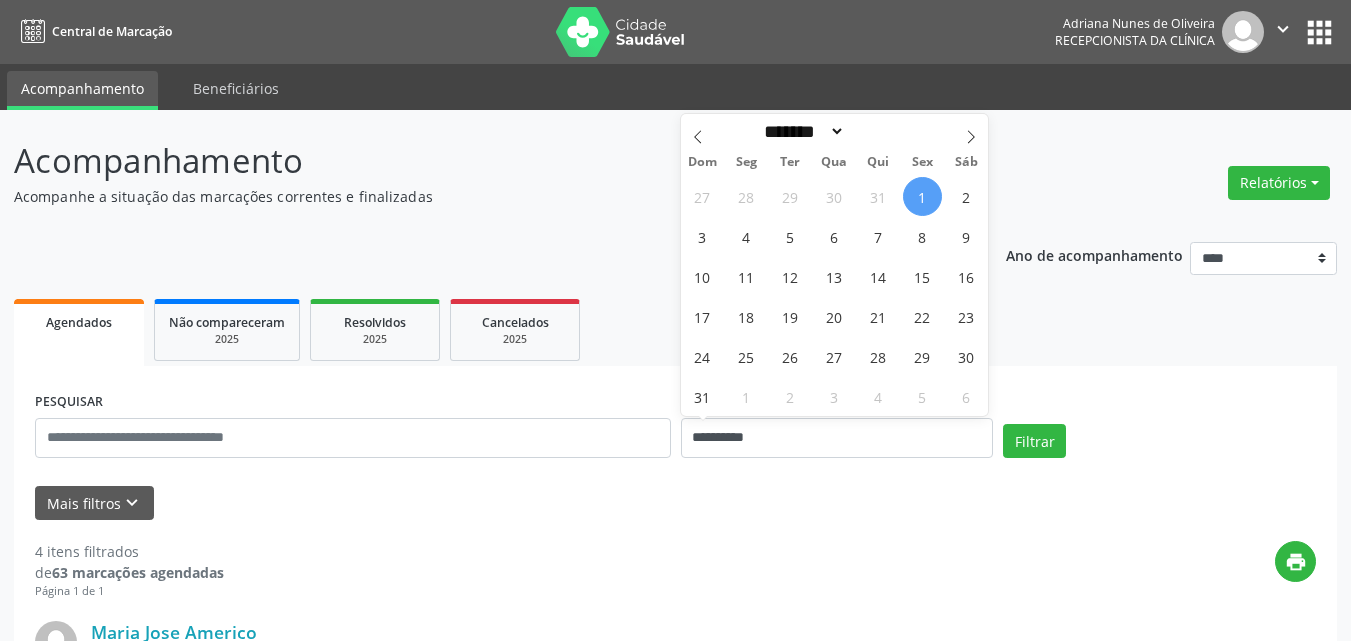click on "1" at bounding box center [922, 196] 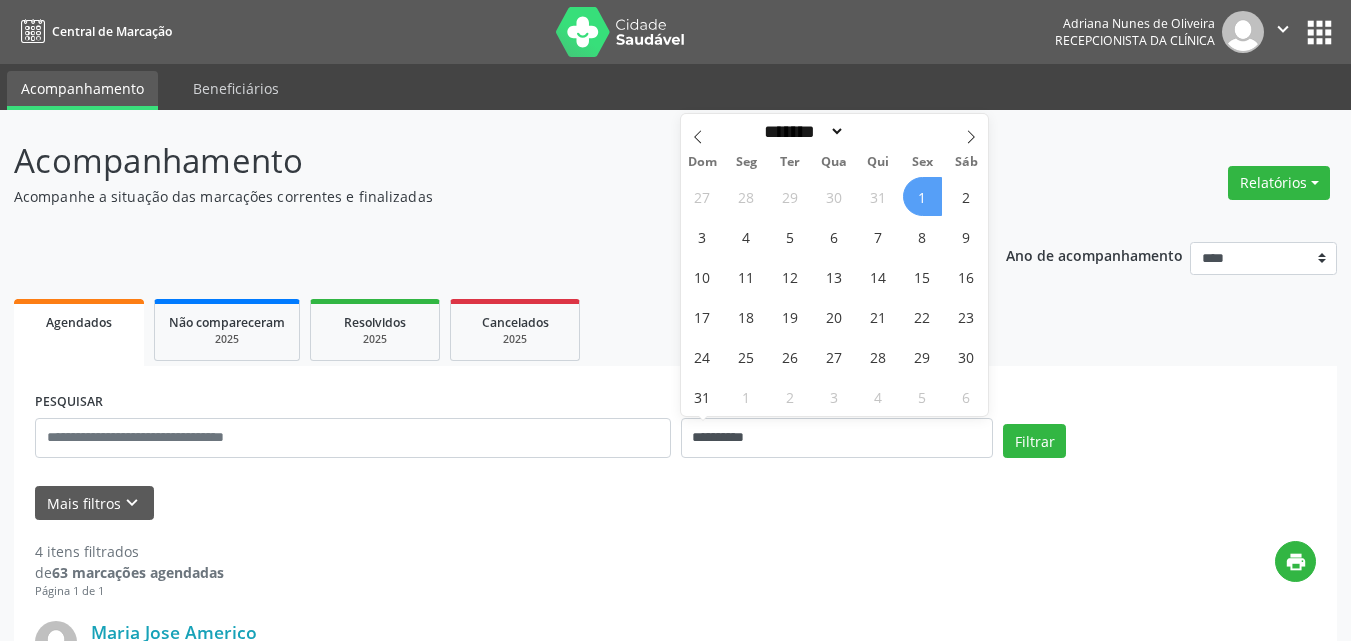 click on "1" at bounding box center [922, 196] 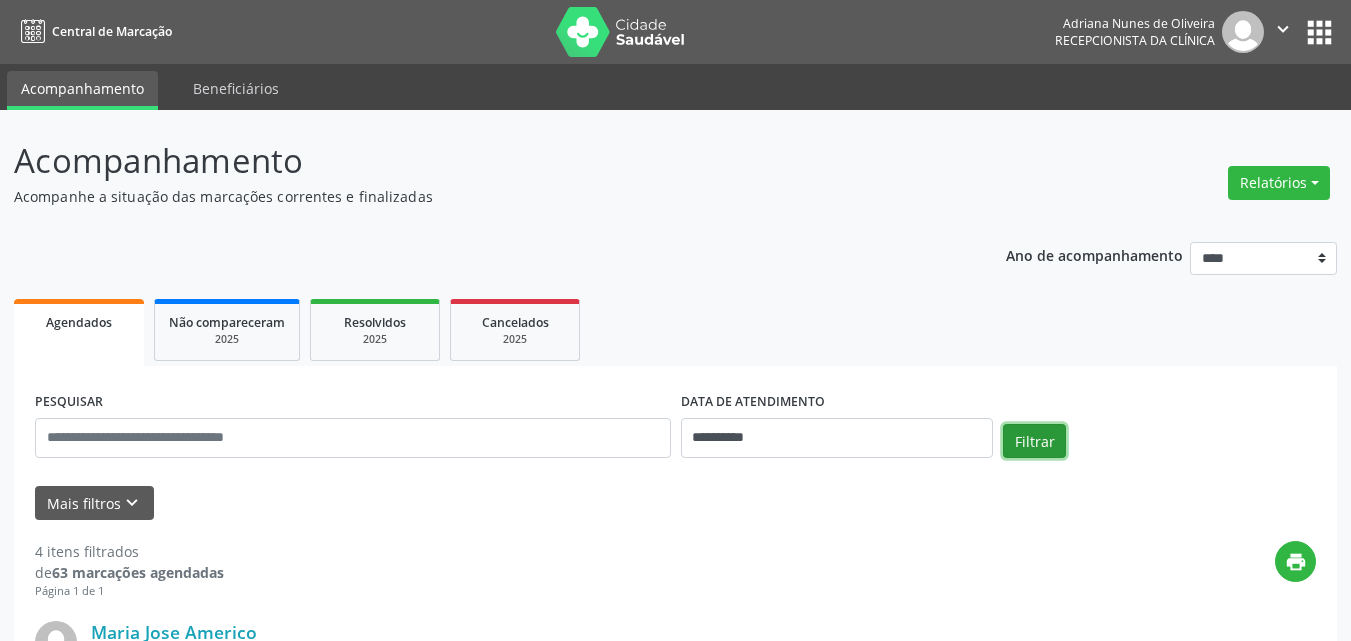click on "Filtrar" at bounding box center (1034, 441) 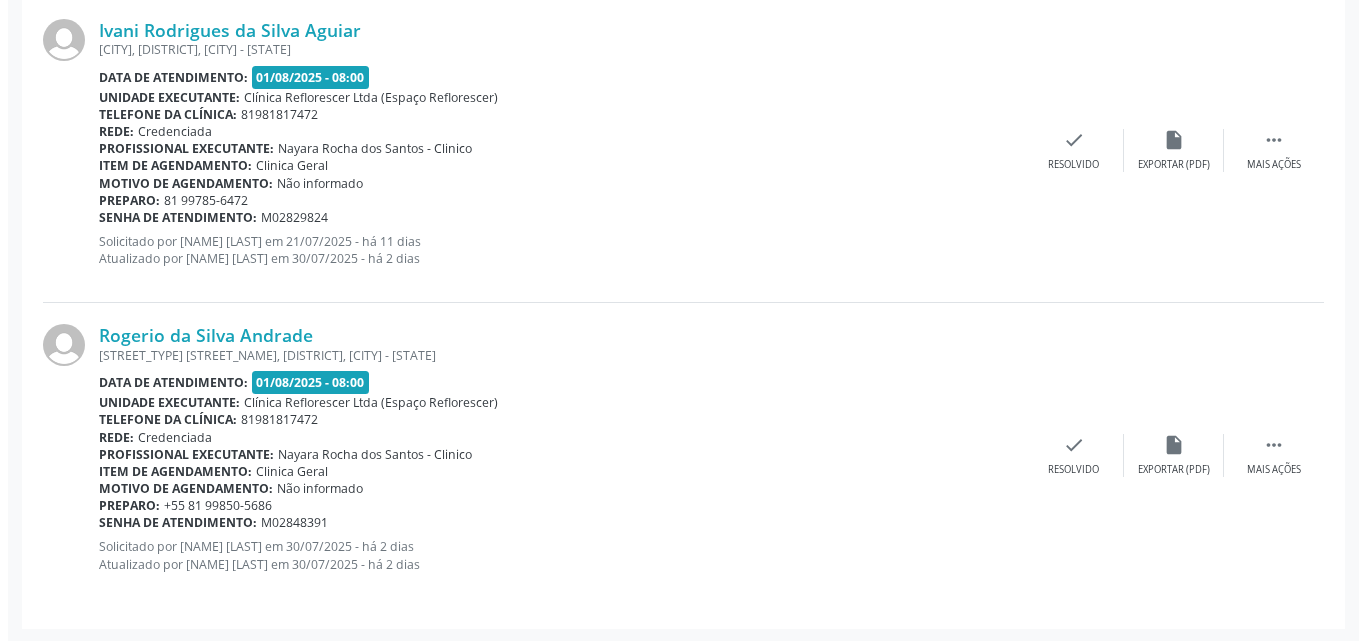 scroll, scrollTop: 1215, scrollLeft: 0, axis: vertical 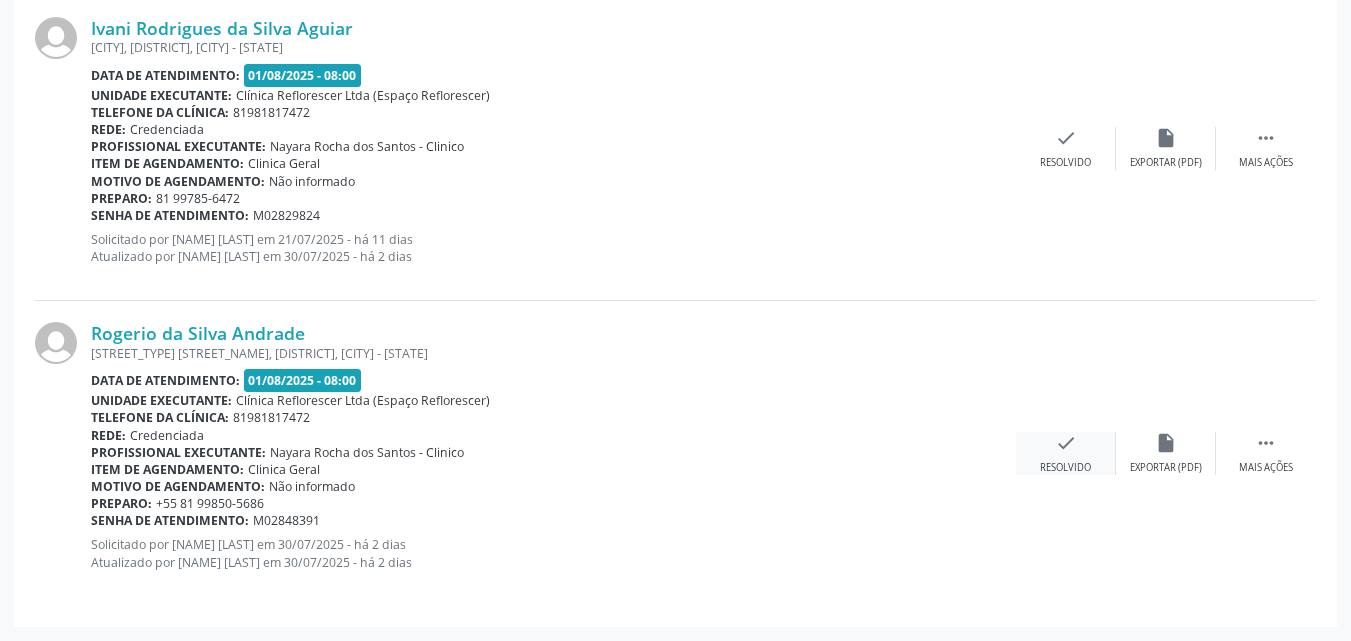 click on "check
Resolvido" at bounding box center (1066, 453) 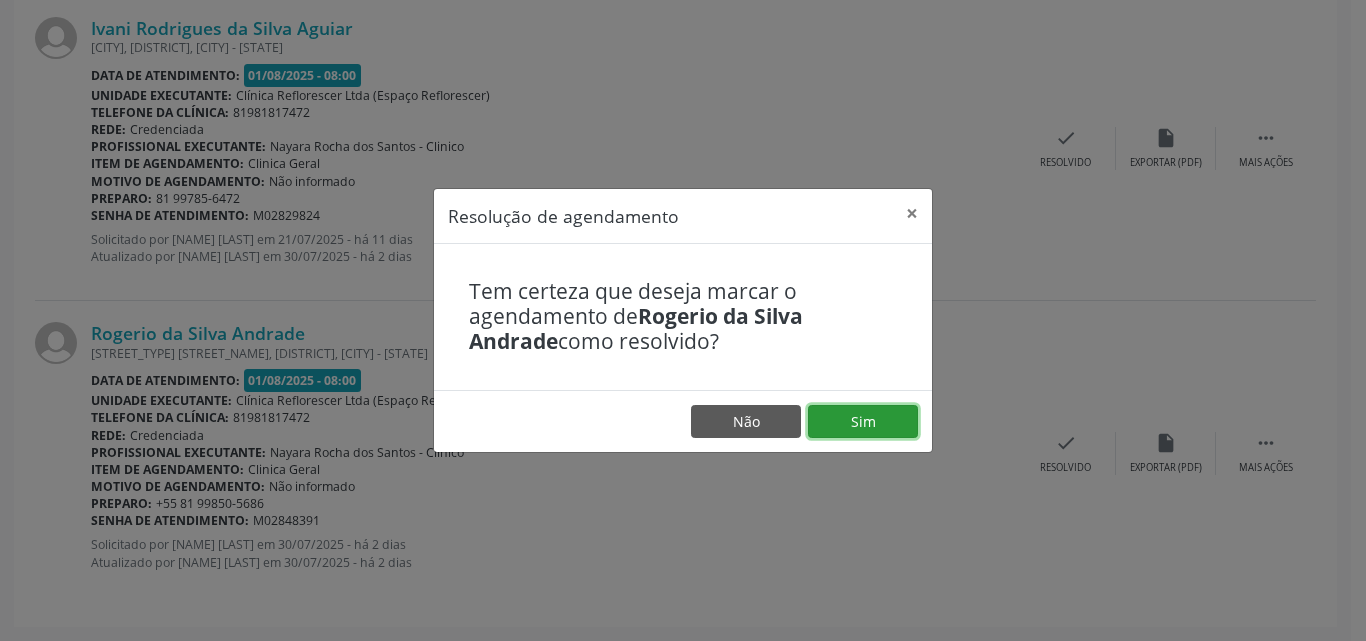 click on "Sim" at bounding box center [863, 422] 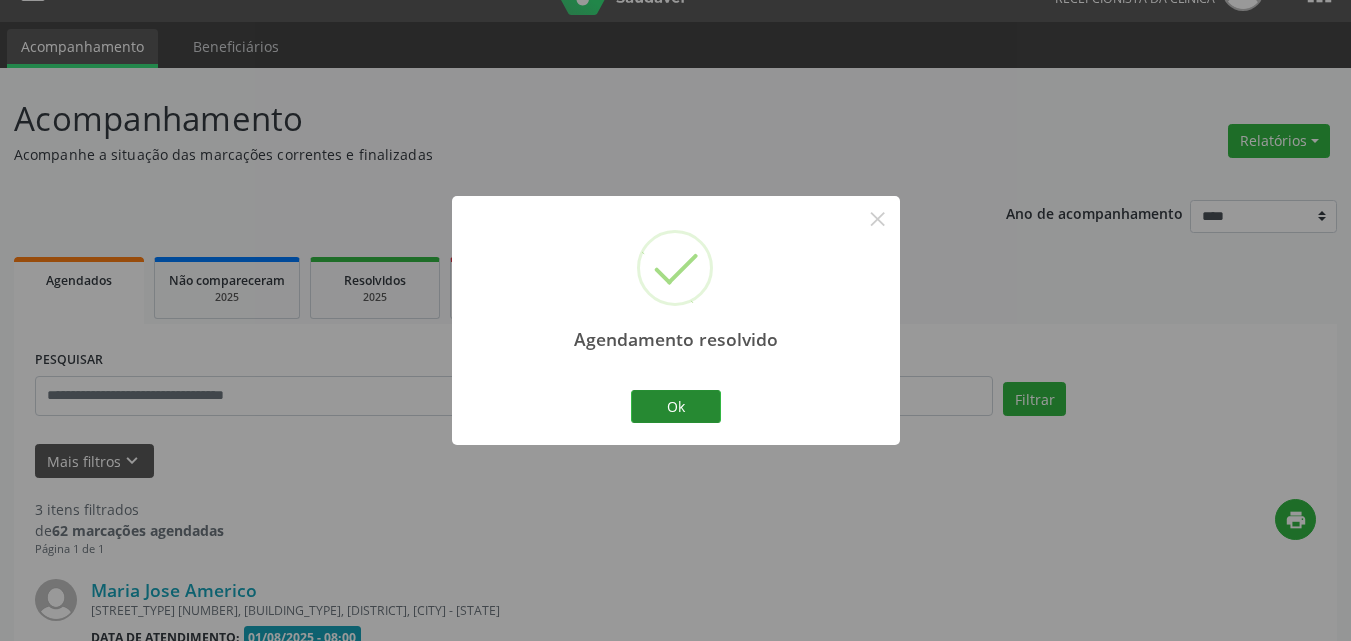 scroll, scrollTop: 909, scrollLeft: 0, axis: vertical 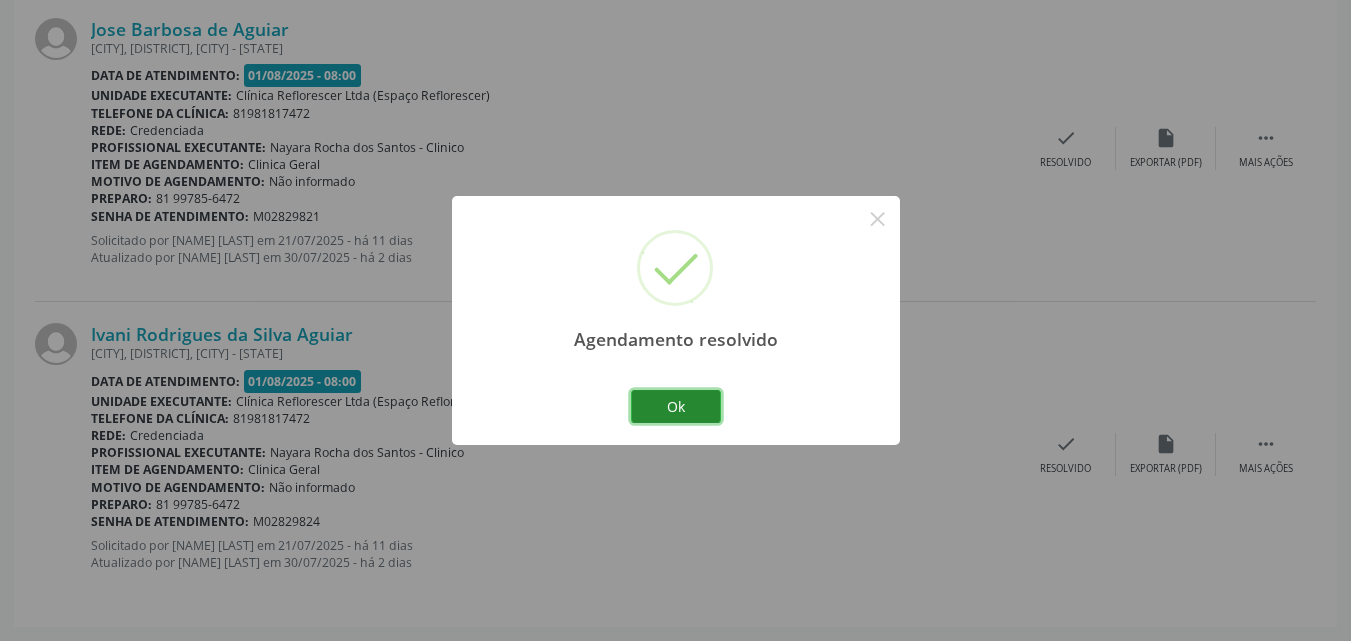 click on "Ok" at bounding box center [676, 407] 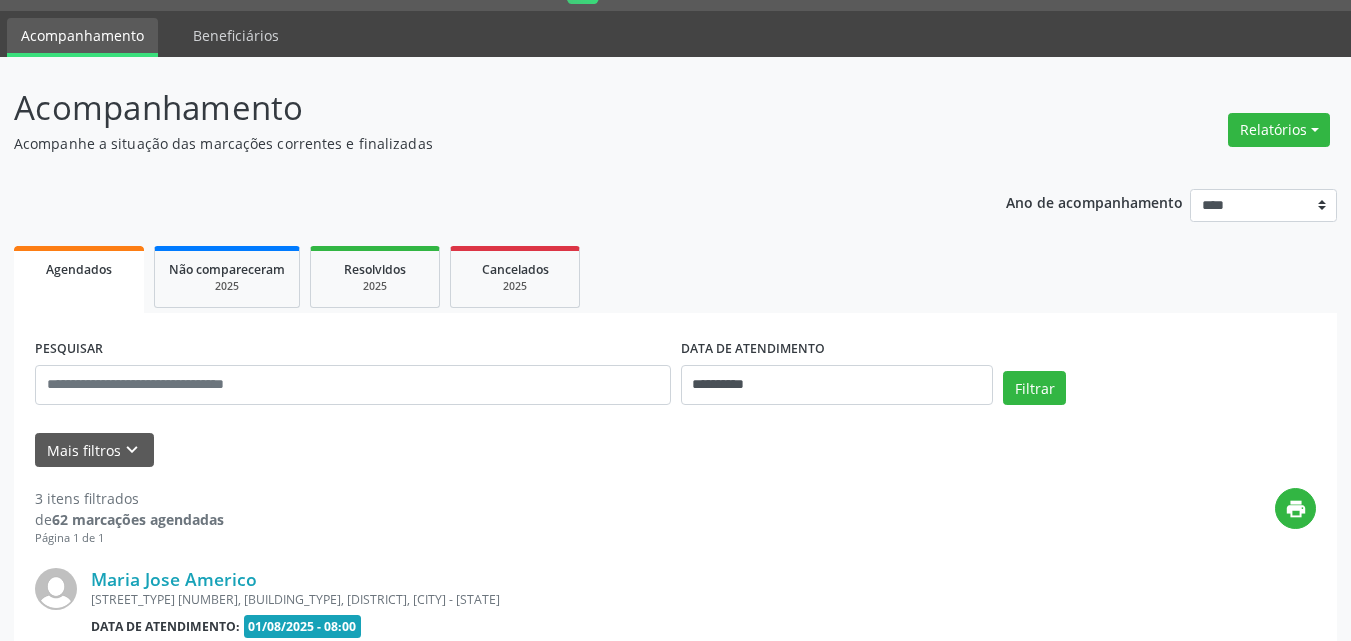 scroll, scrollTop: 0, scrollLeft: 0, axis: both 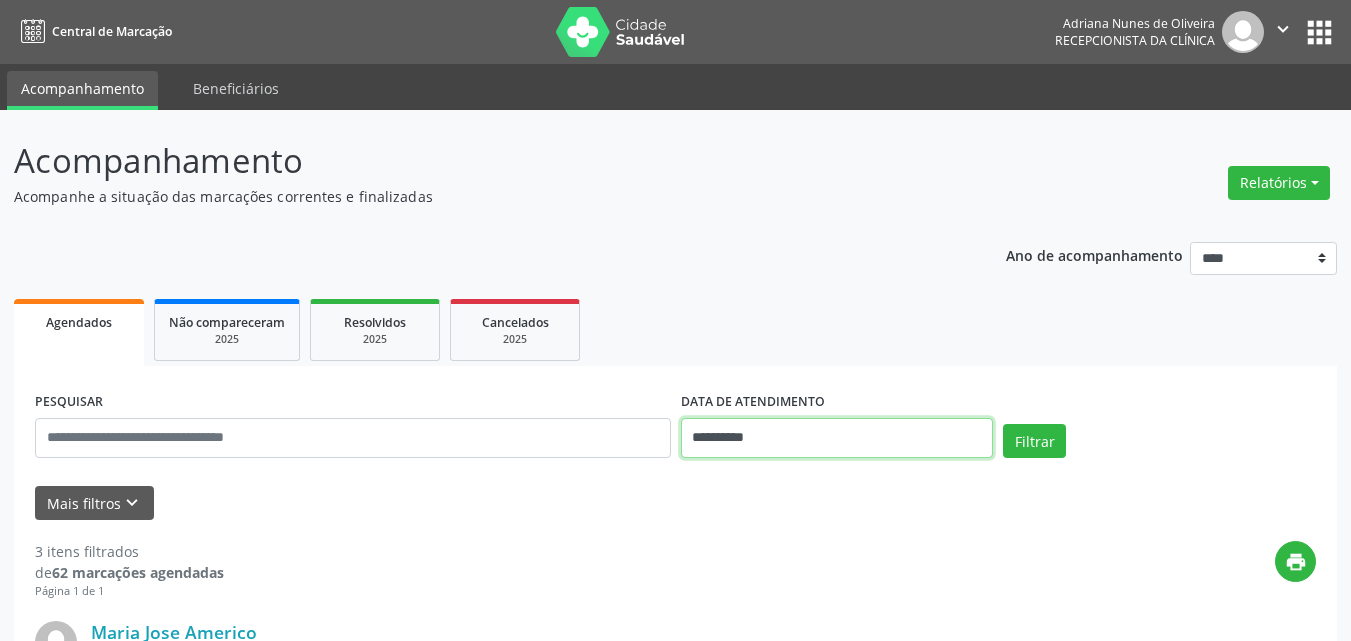 click on "**********" at bounding box center [837, 438] 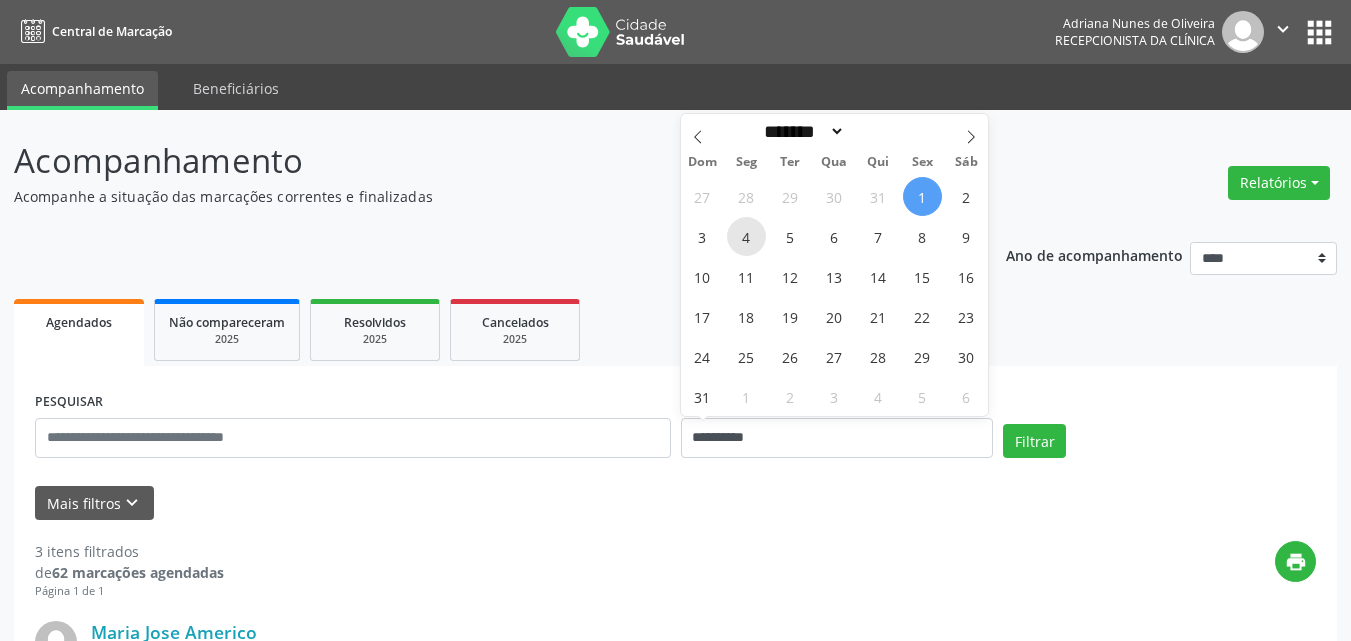click on "4" at bounding box center [746, 236] 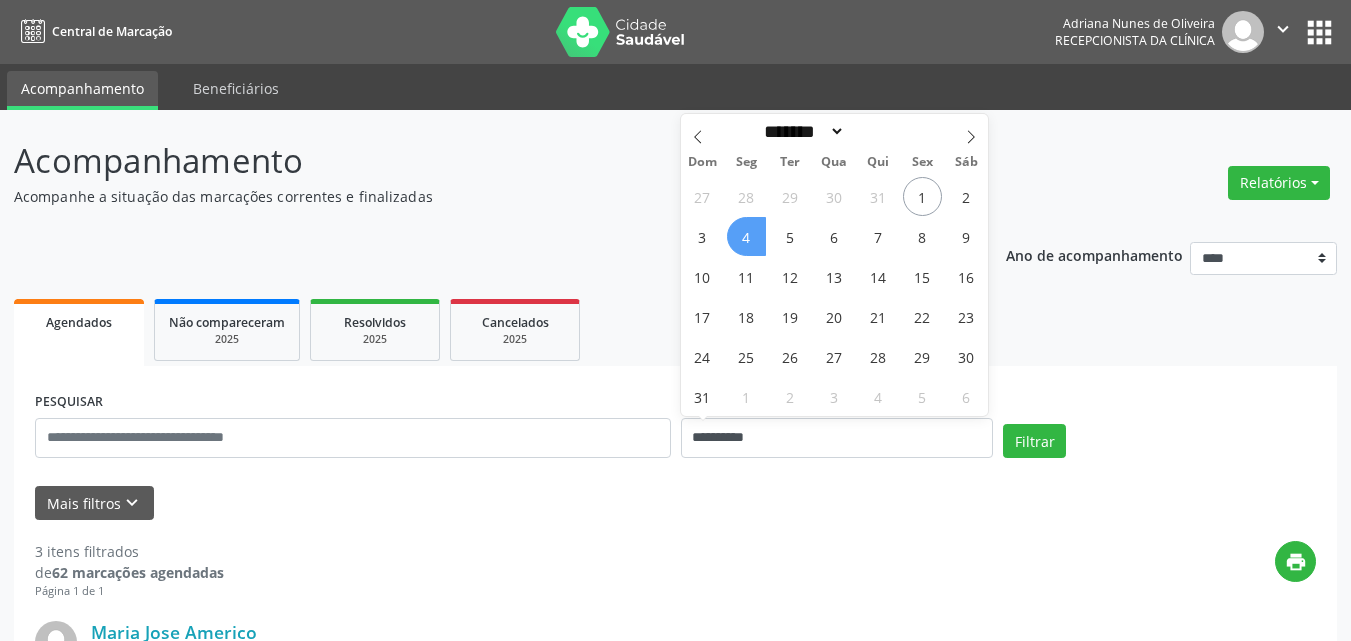 click on "4" at bounding box center (746, 236) 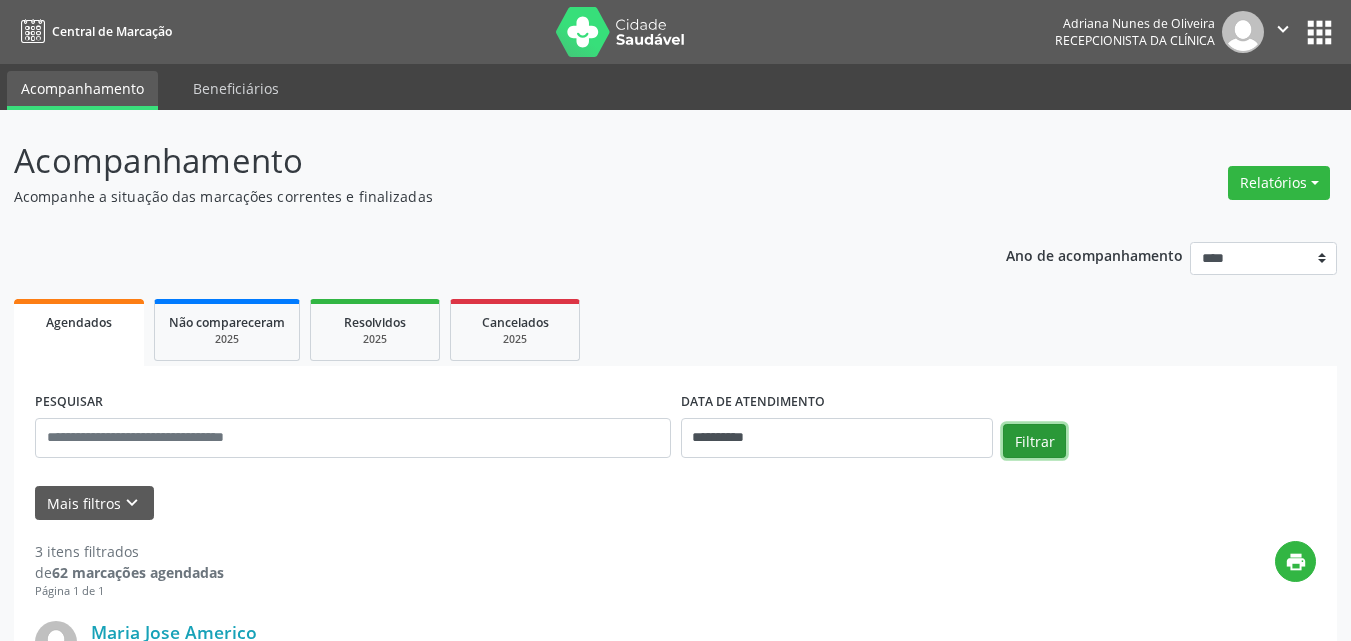 click on "Filtrar" at bounding box center (1034, 441) 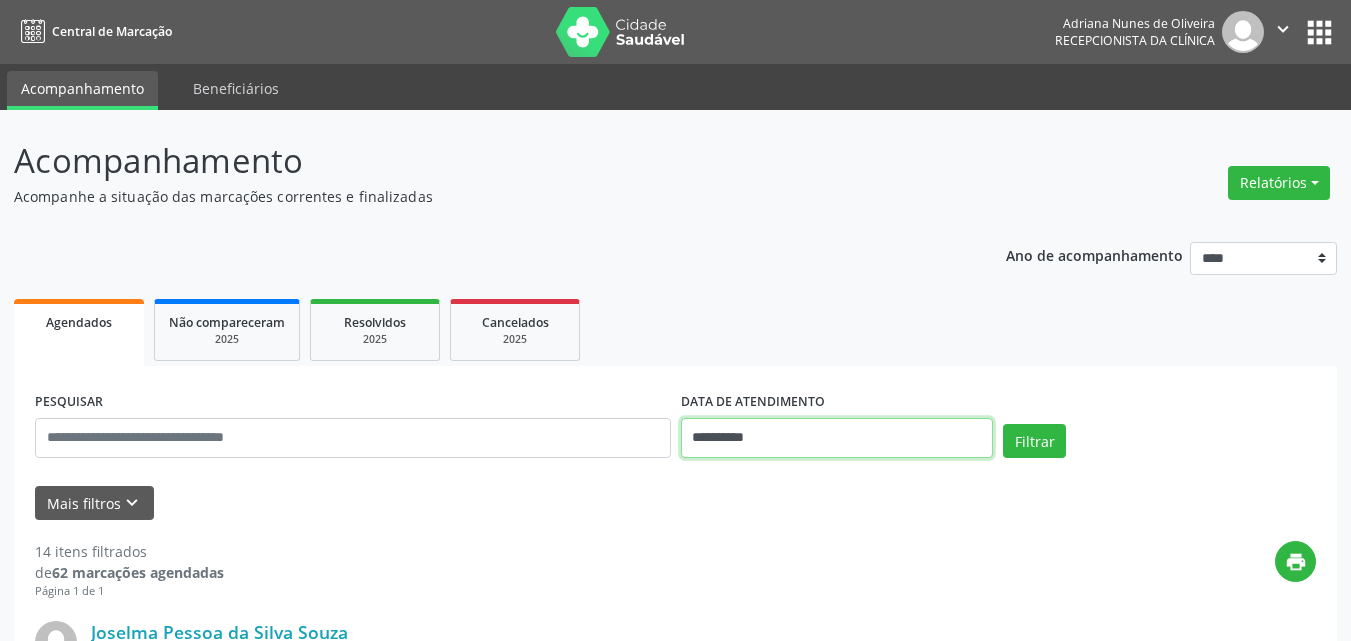 click on "**********" at bounding box center (837, 438) 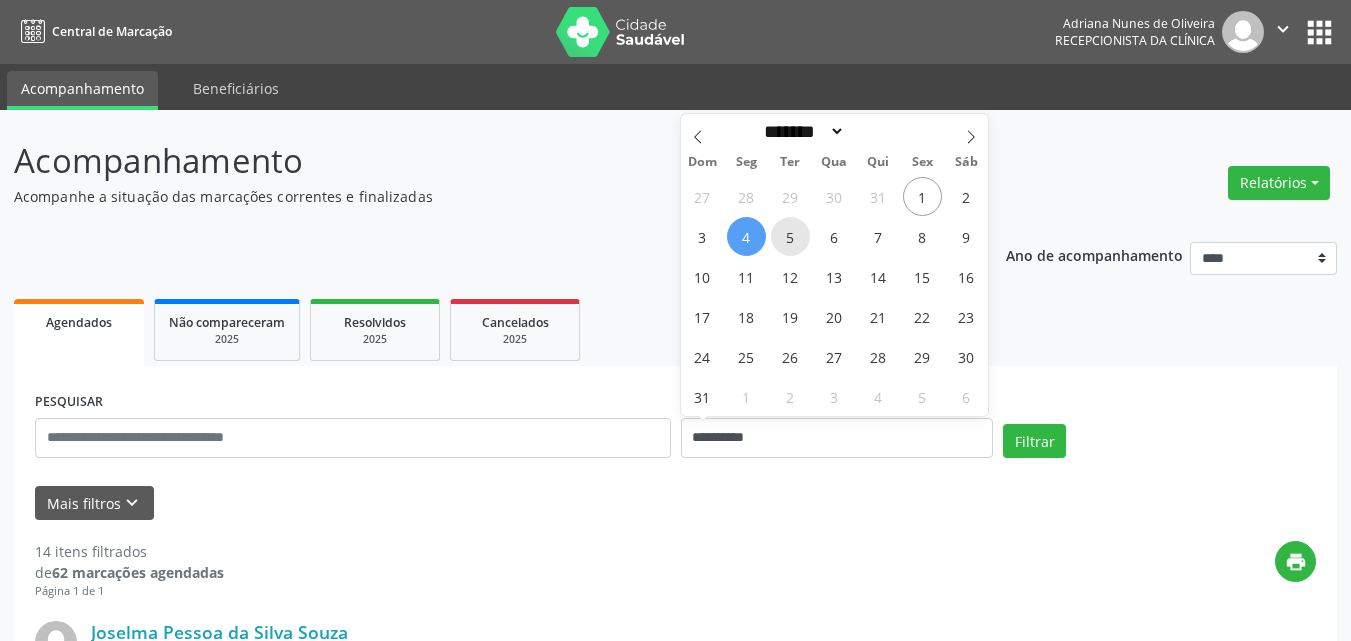 click on "5" at bounding box center (790, 236) 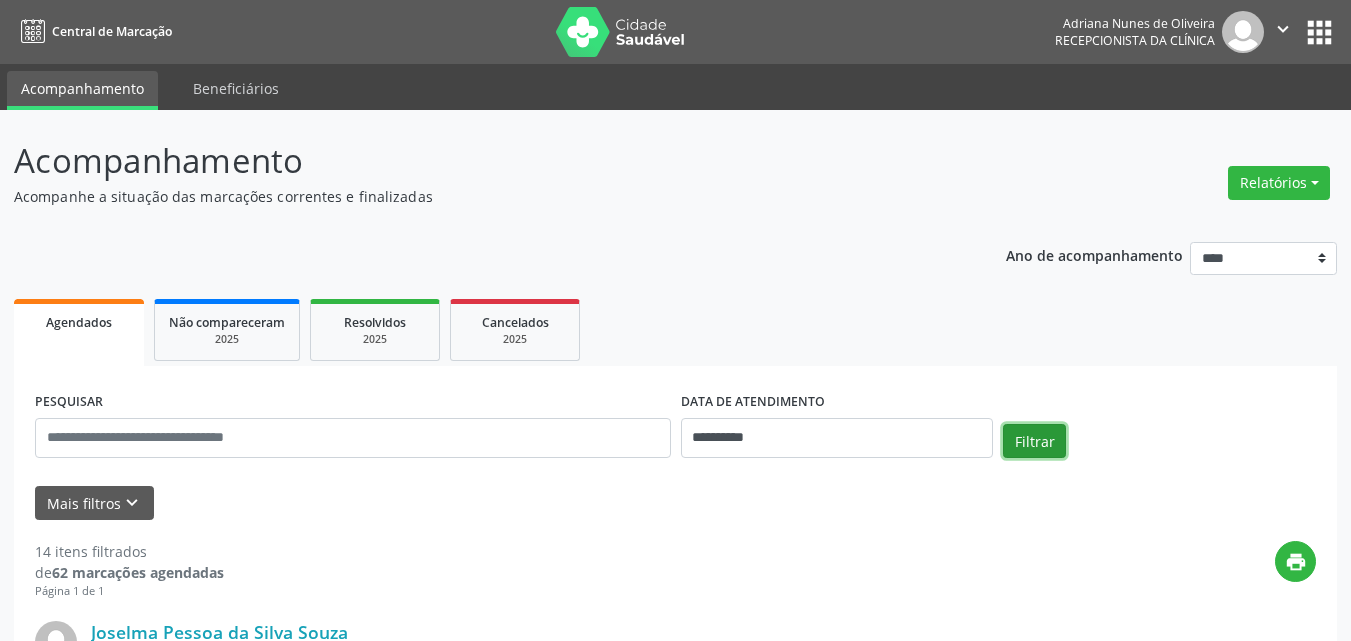 click on "Filtrar" at bounding box center [1034, 441] 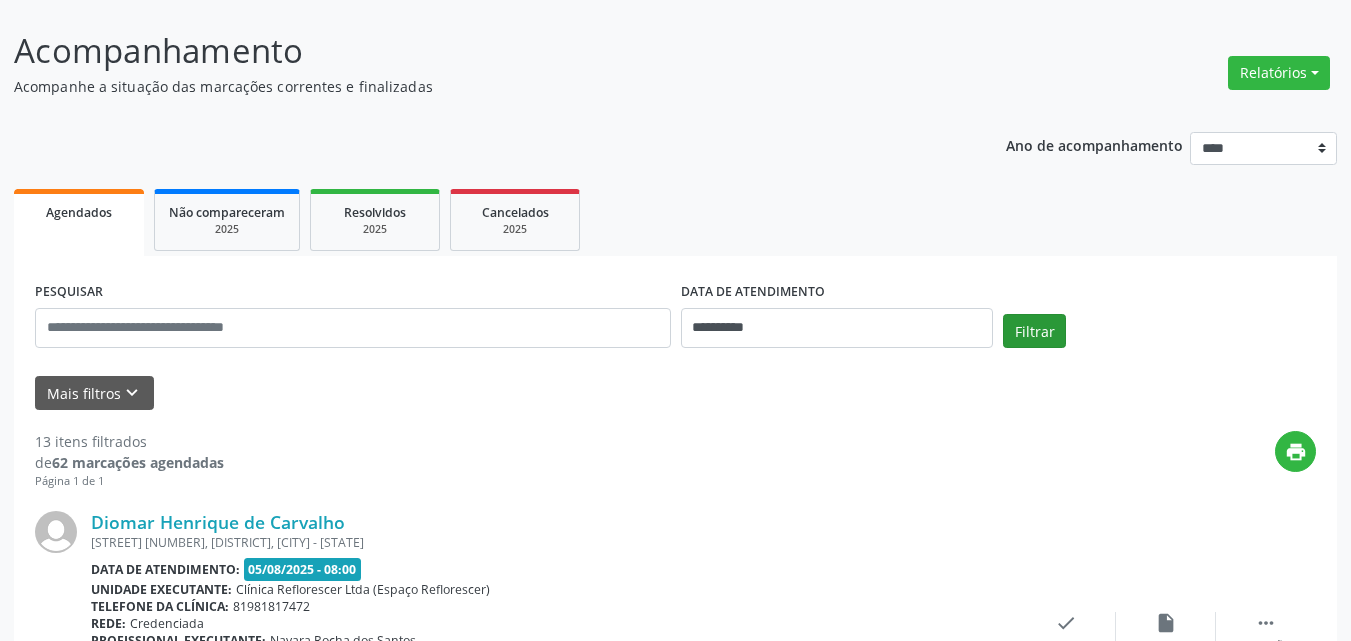 scroll, scrollTop: 200, scrollLeft: 0, axis: vertical 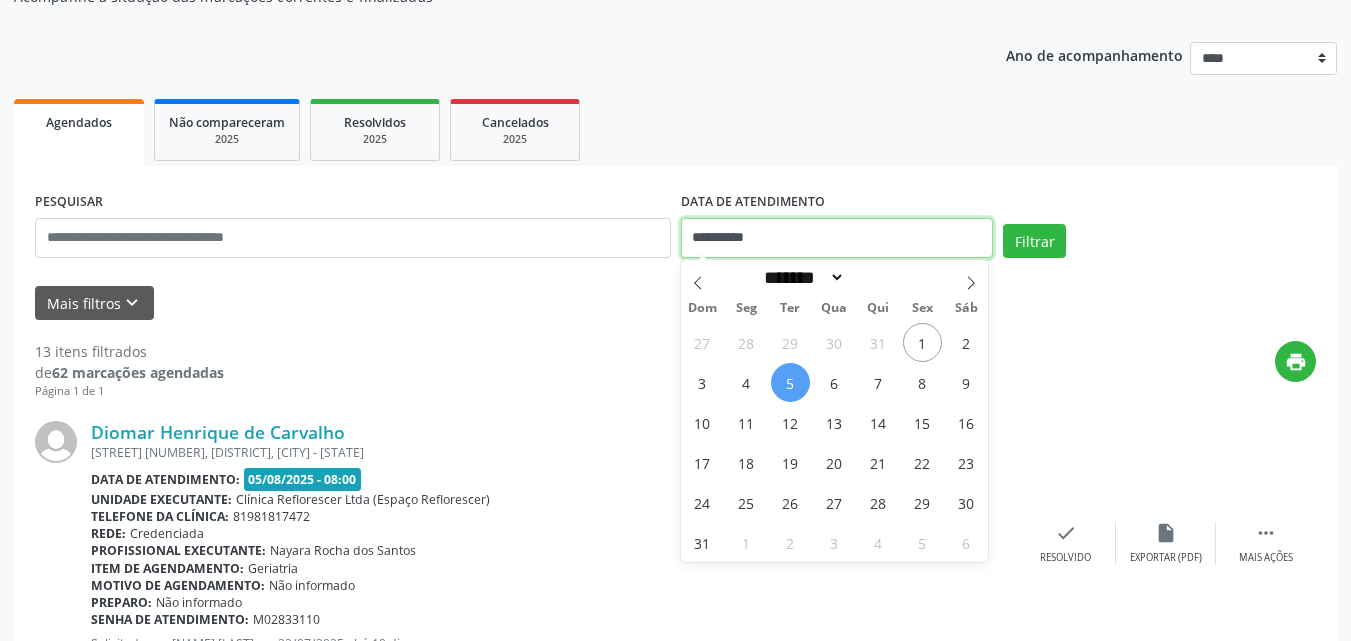 click on "**********" at bounding box center [837, 238] 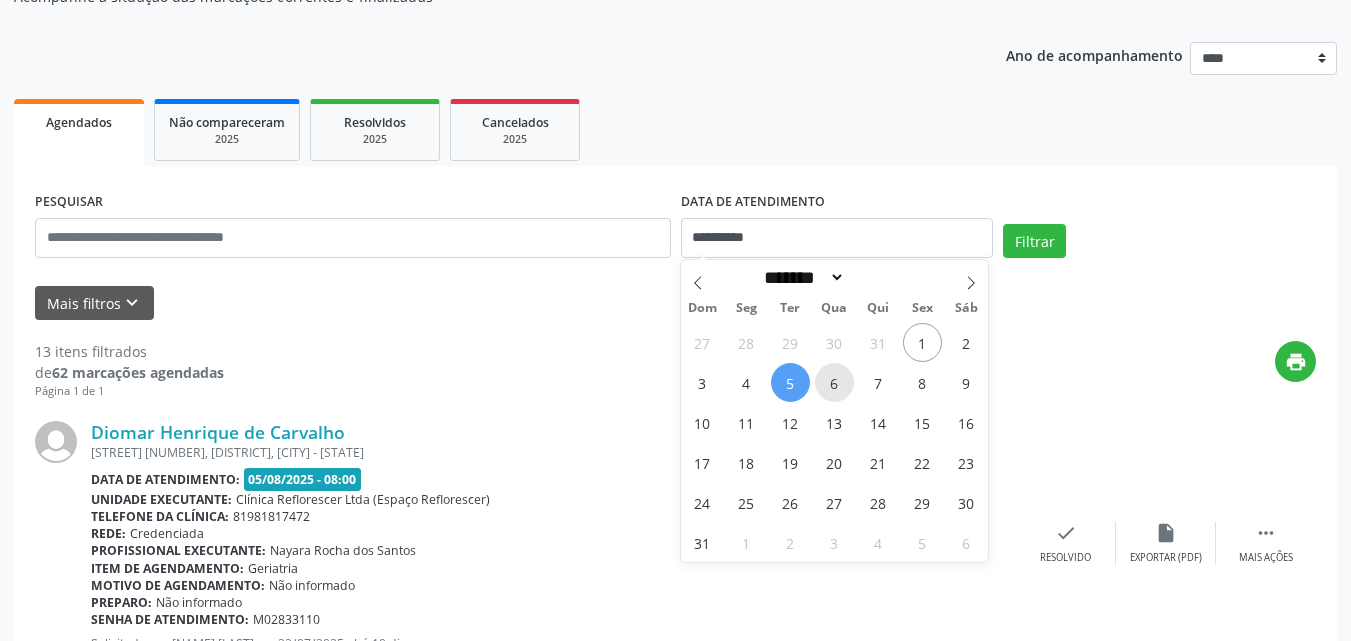 click on "6" at bounding box center (834, 382) 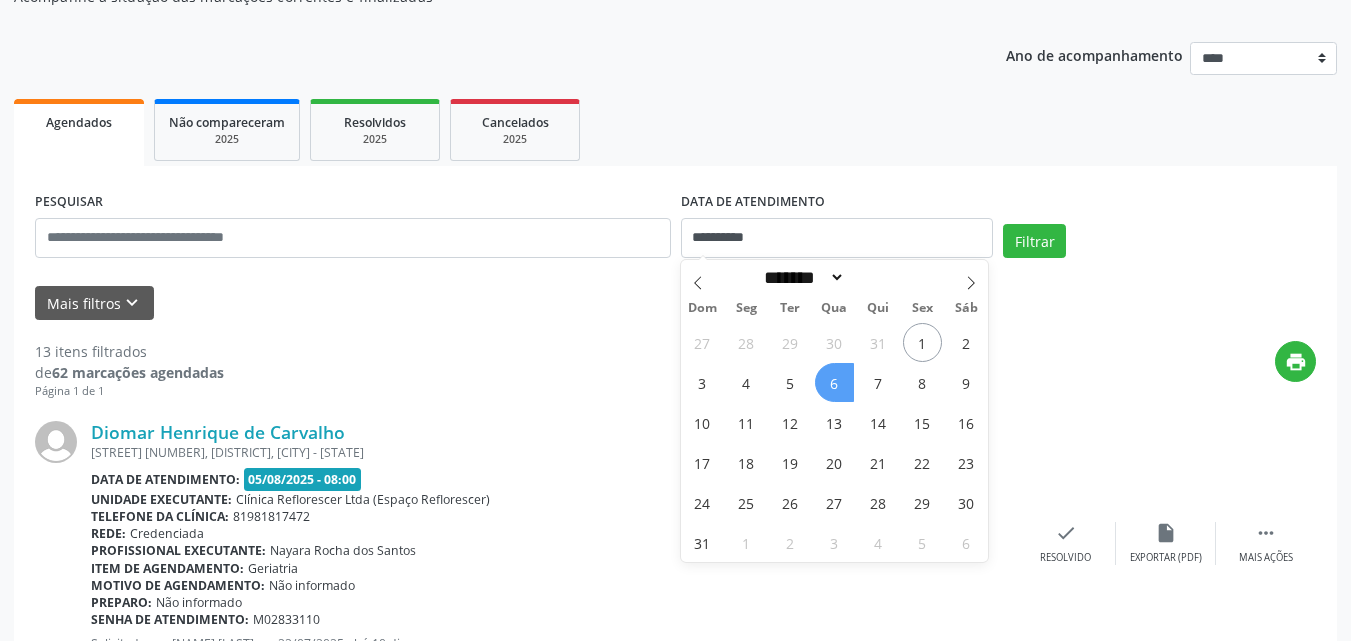 click on "6" at bounding box center (834, 382) 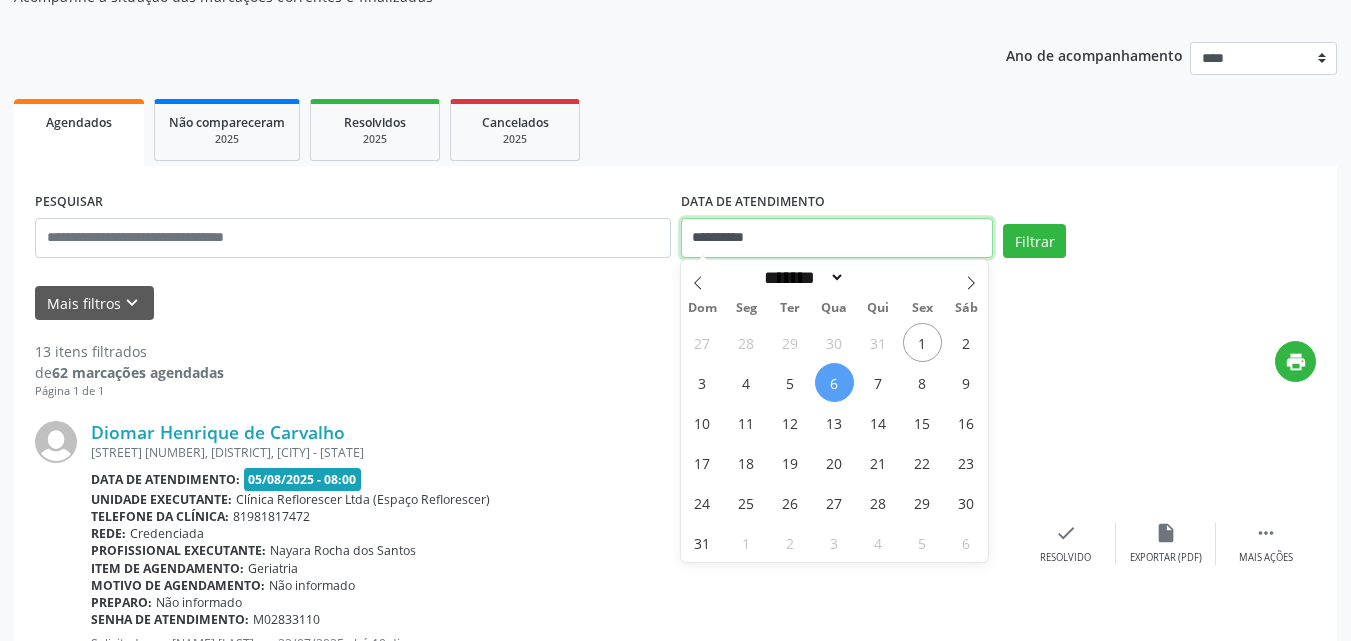 click on "**********" at bounding box center [837, 238] 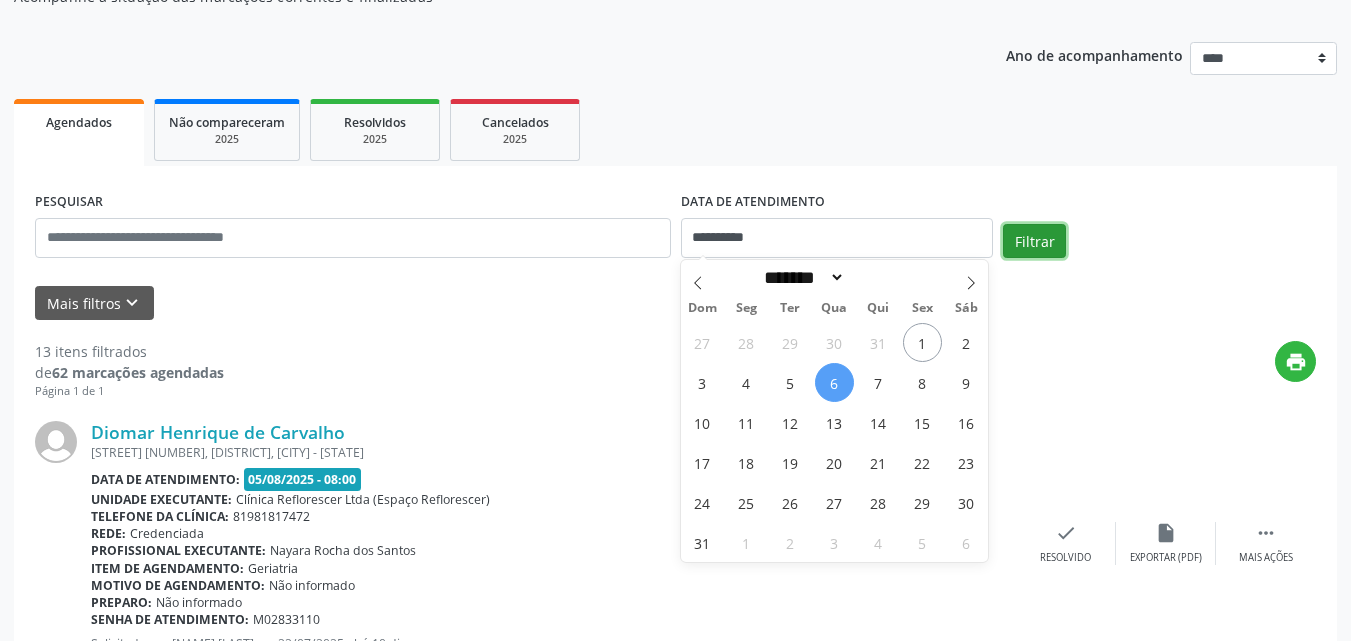 click on "Filtrar" at bounding box center (1034, 241) 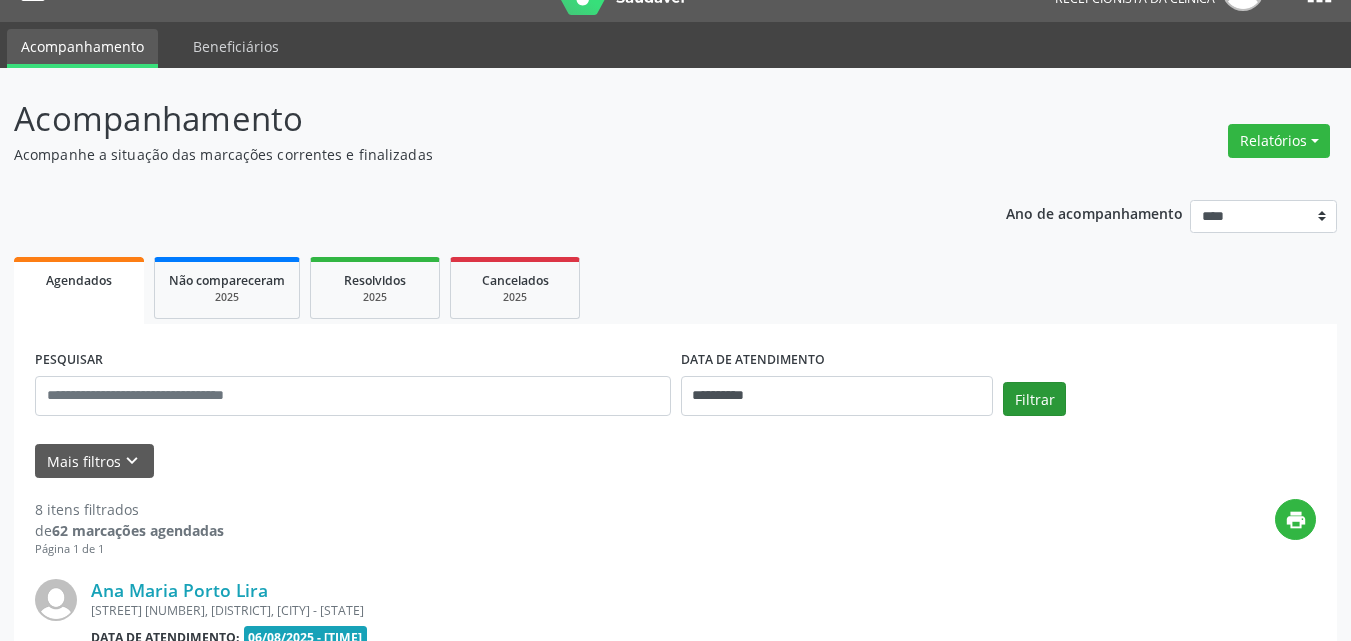scroll, scrollTop: 200, scrollLeft: 0, axis: vertical 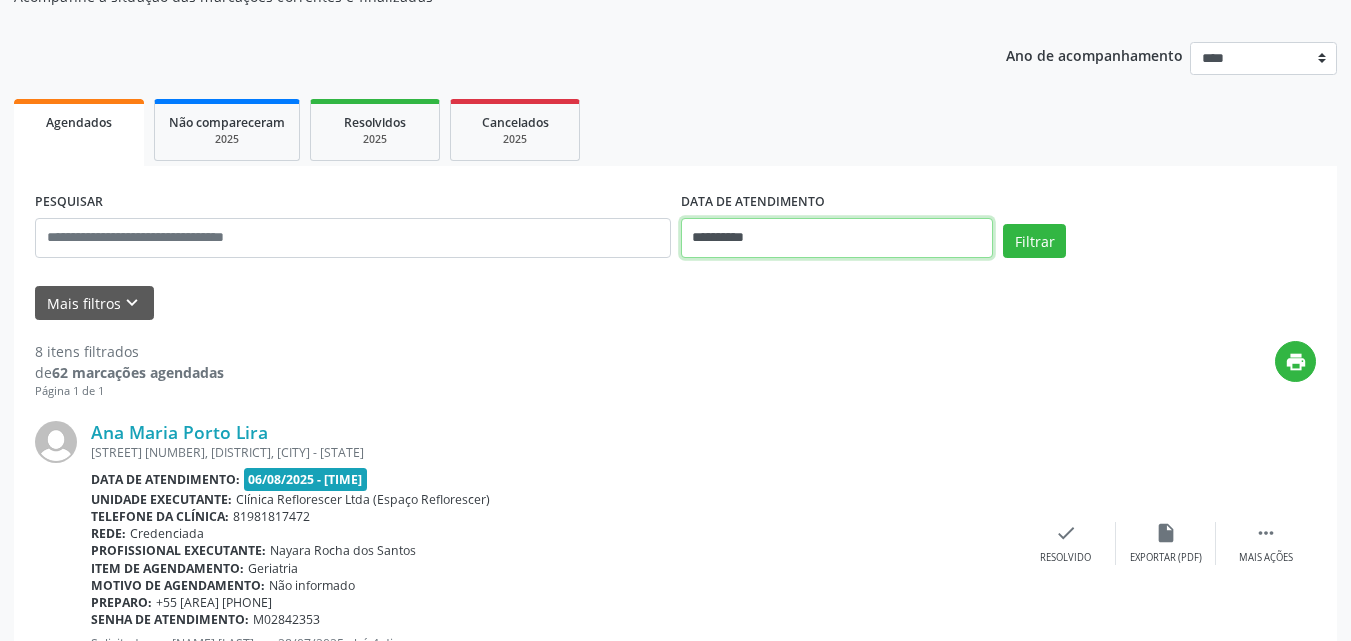 click on "**********" at bounding box center (837, 238) 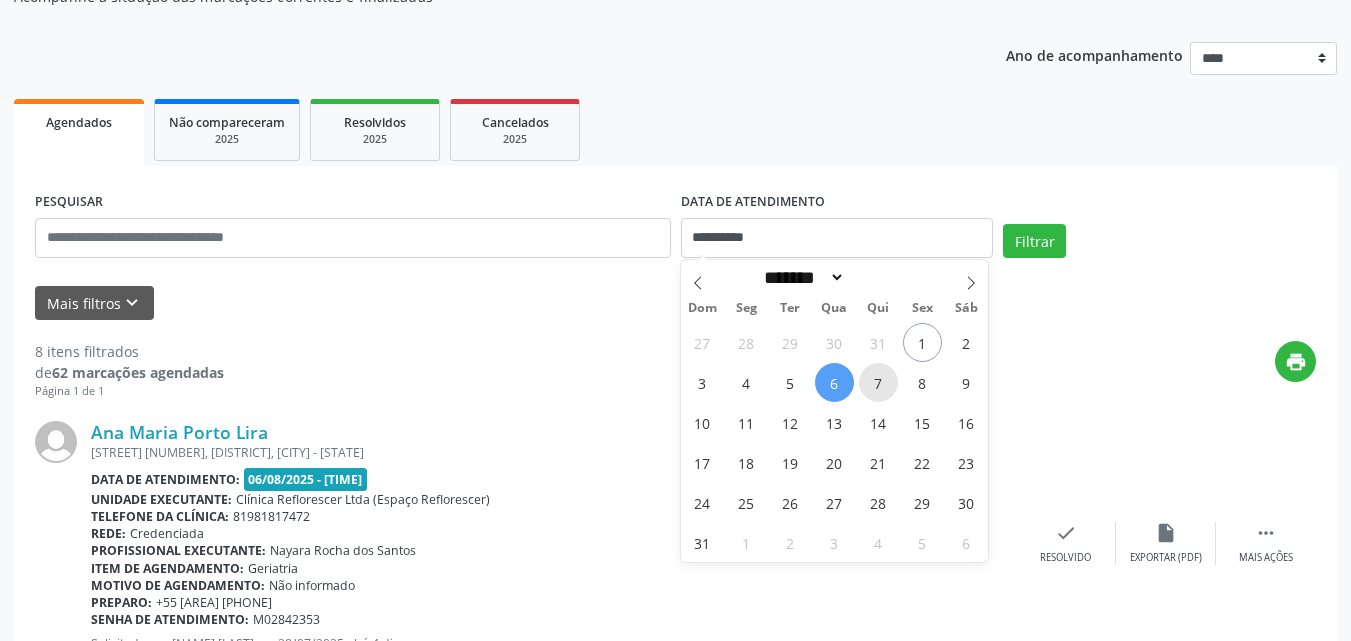 click on "7" at bounding box center (878, 382) 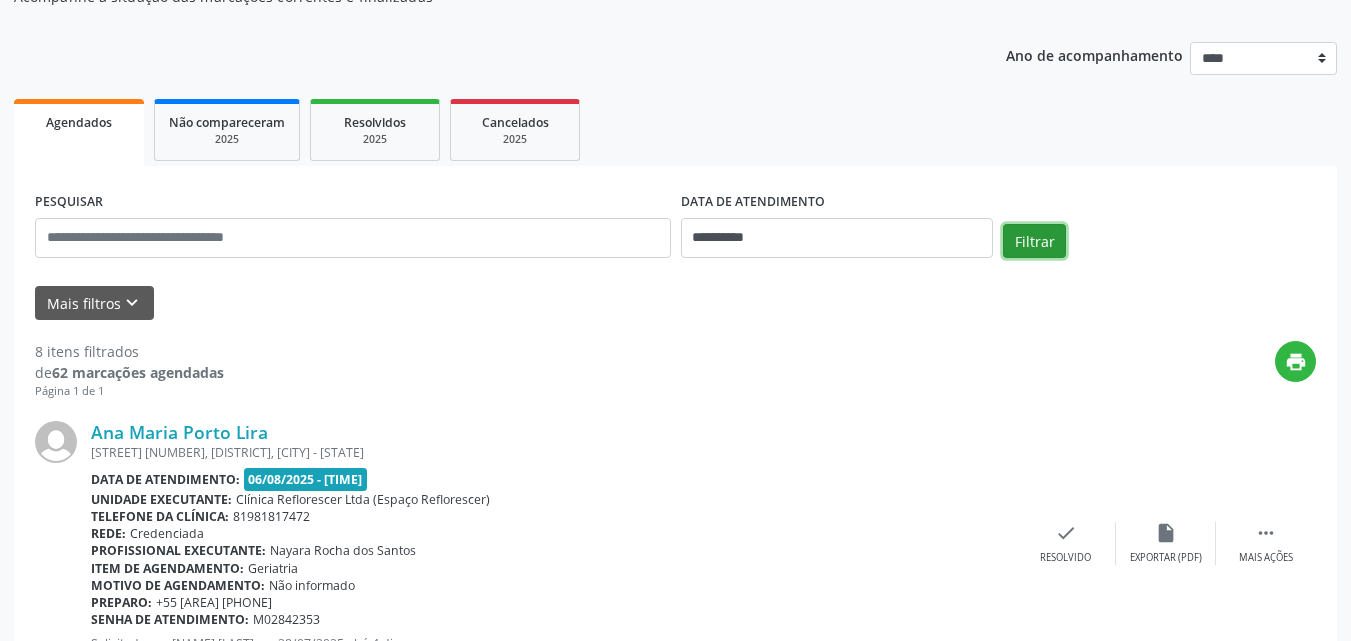 click on "Filtrar" at bounding box center [1034, 241] 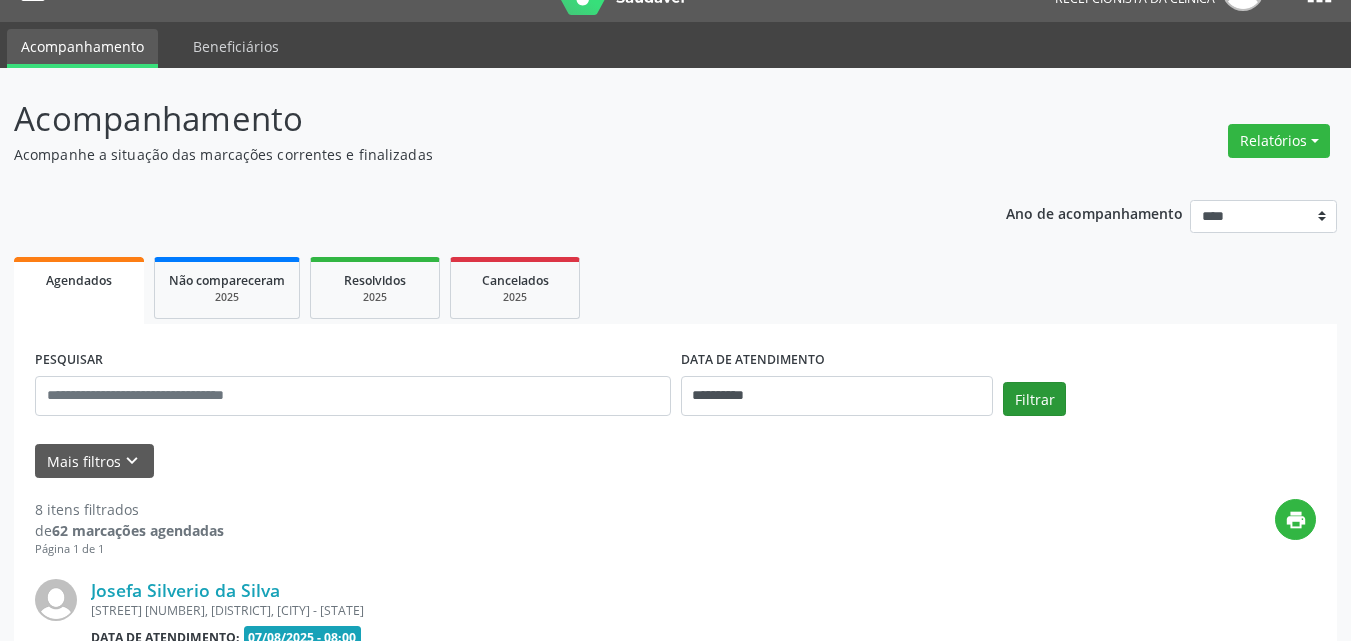 scroll, scrollTop: 200, scrollLeft: 0, axis: vertical 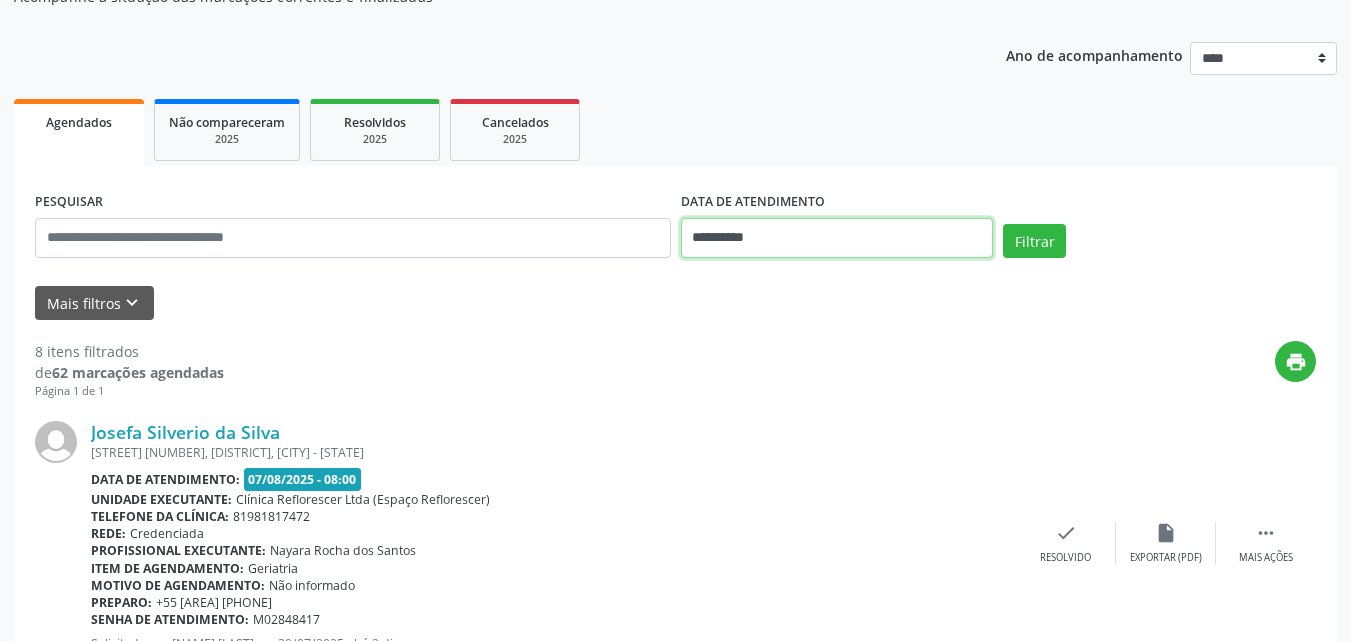 click on "**********" at bounding box center (837, 238) 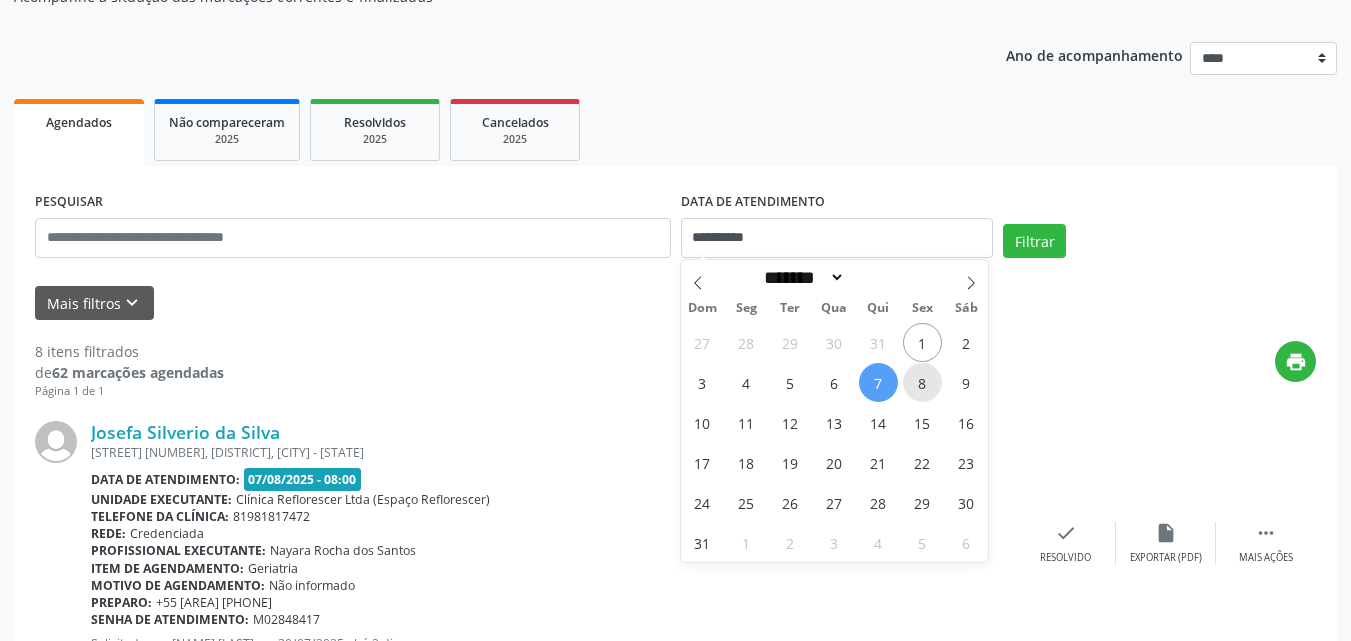 click on "8" at bounding box center [922, 382] 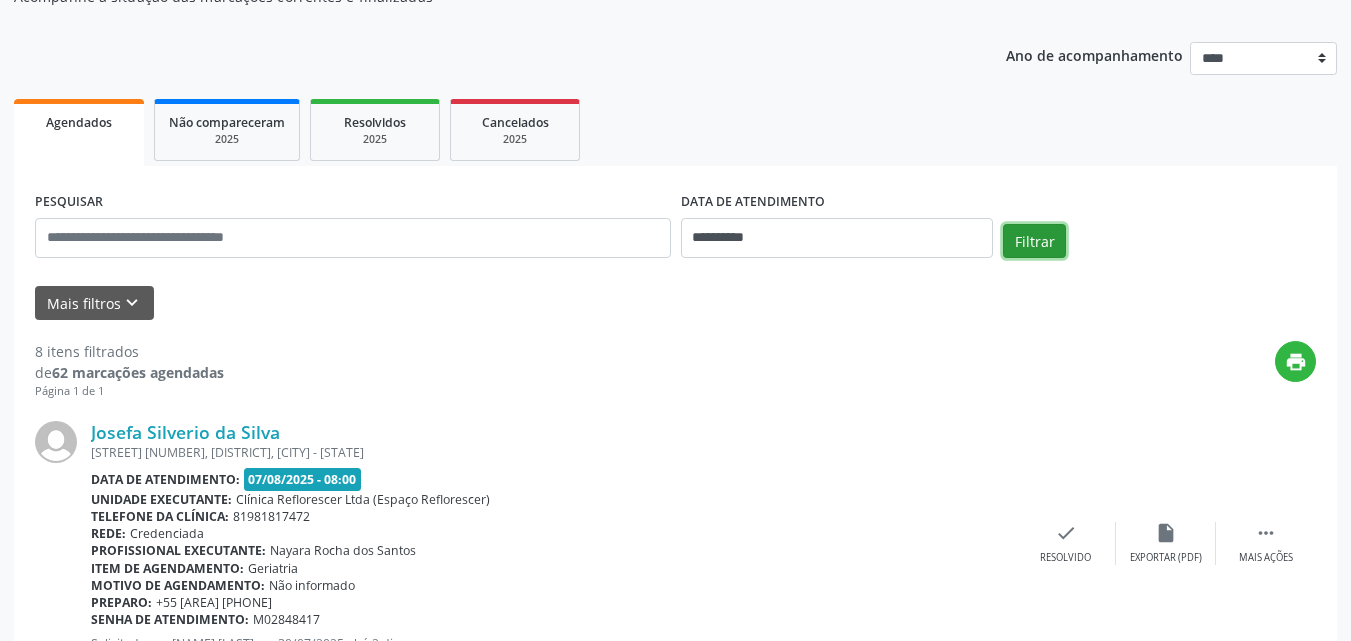 click on "Filtrar" at bounding box center (1034, 241) 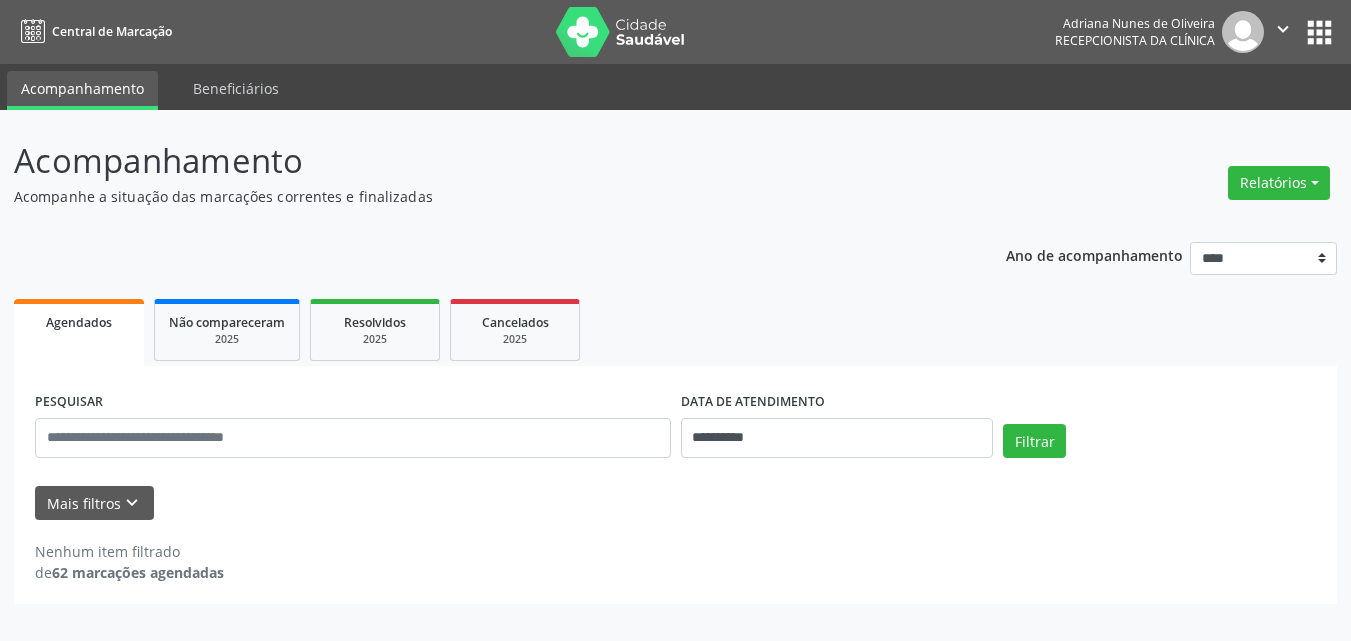 scroll, scrollTop: 0, scrollLeft: 0, axis: both 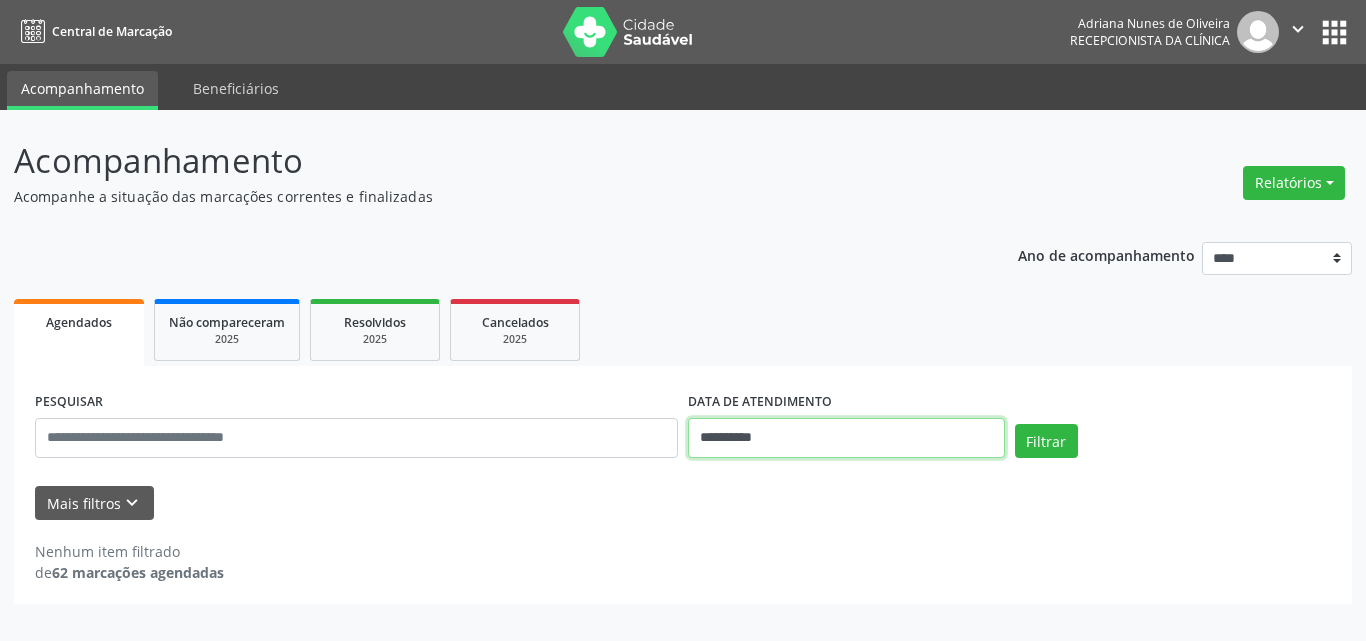 click on "**********" at bounding box center [846, 438] 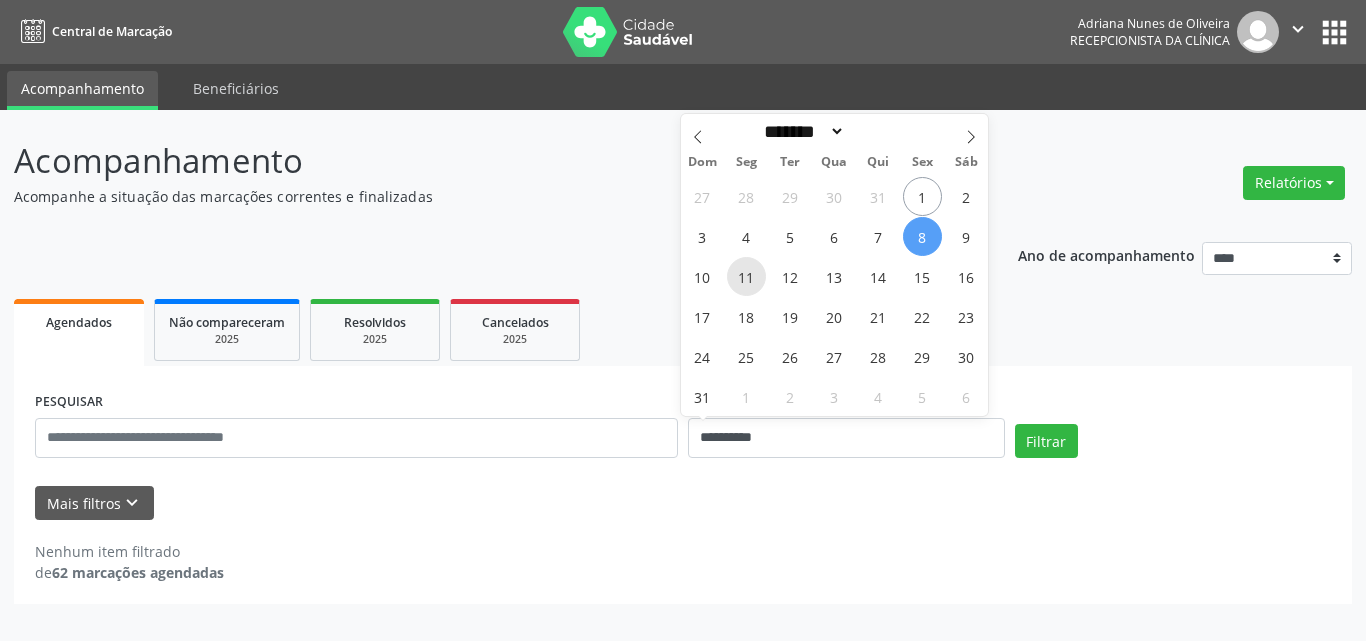 click on "11" at bounding box center (746, 276) 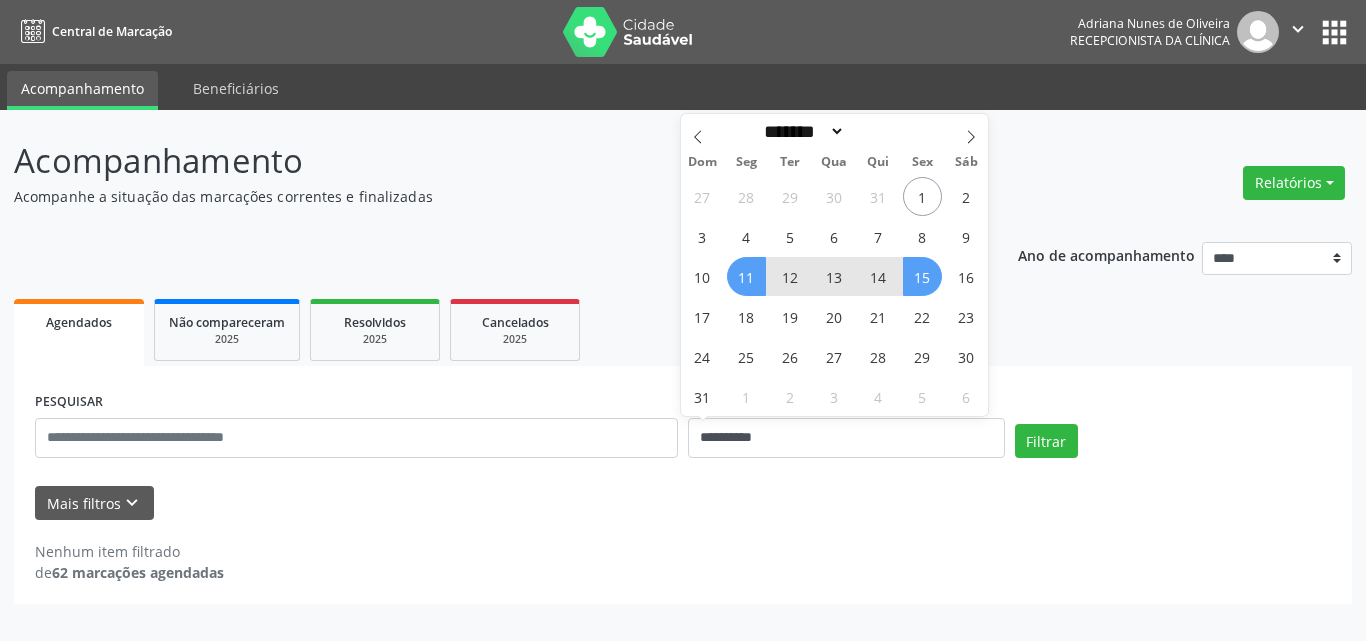 click on "15" at bounding box center (922, 276) 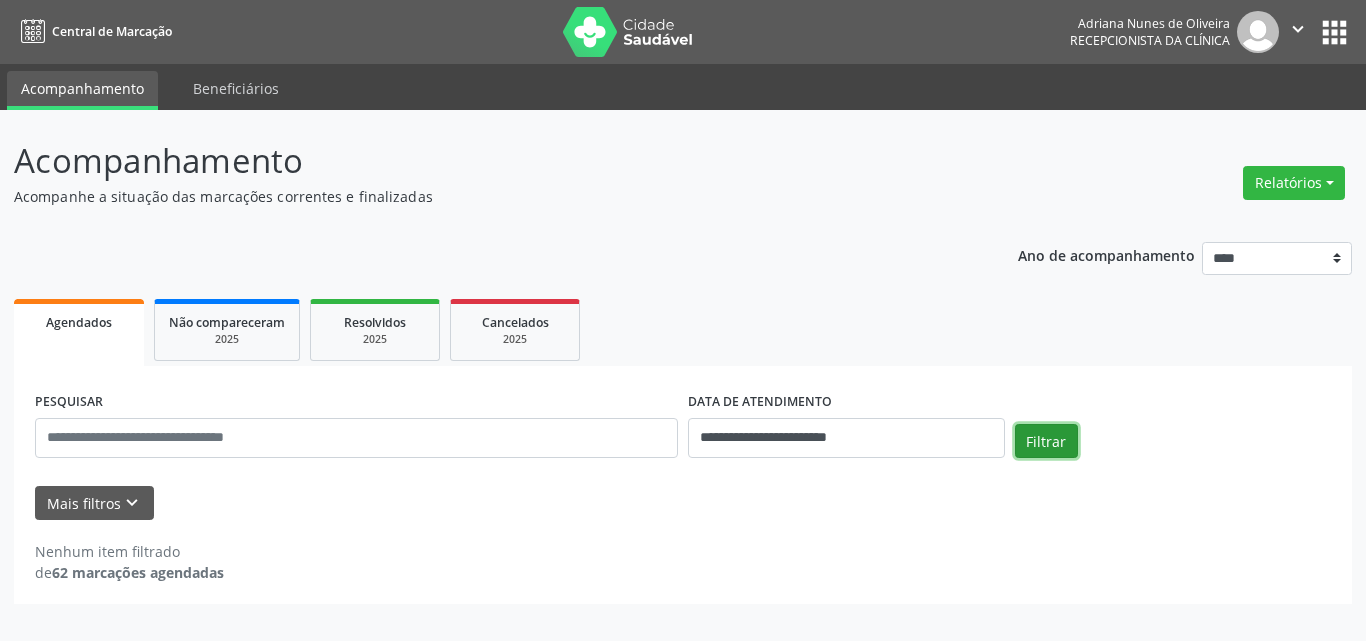 click on "Filtrar" at bounding box center (1046, 441) 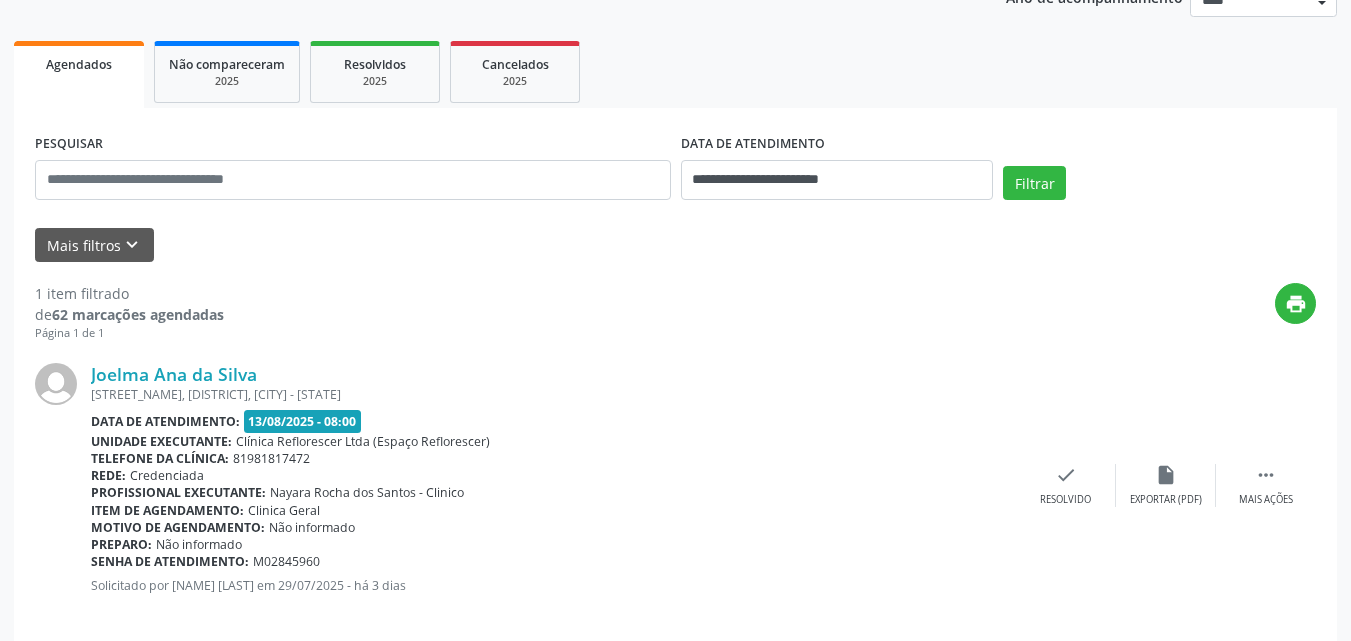 scroll, scrollTop: 281, scrollLeft: 0, axis: vertical 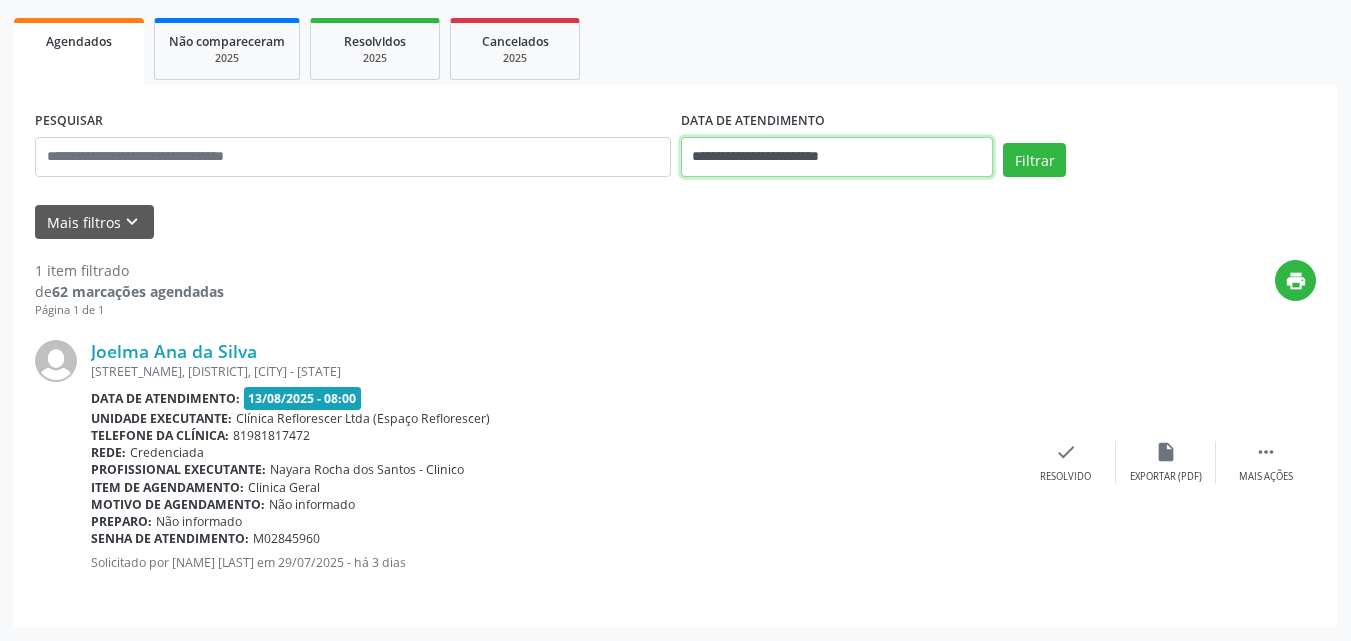 click on "**********" at bounding box center [837, 157] 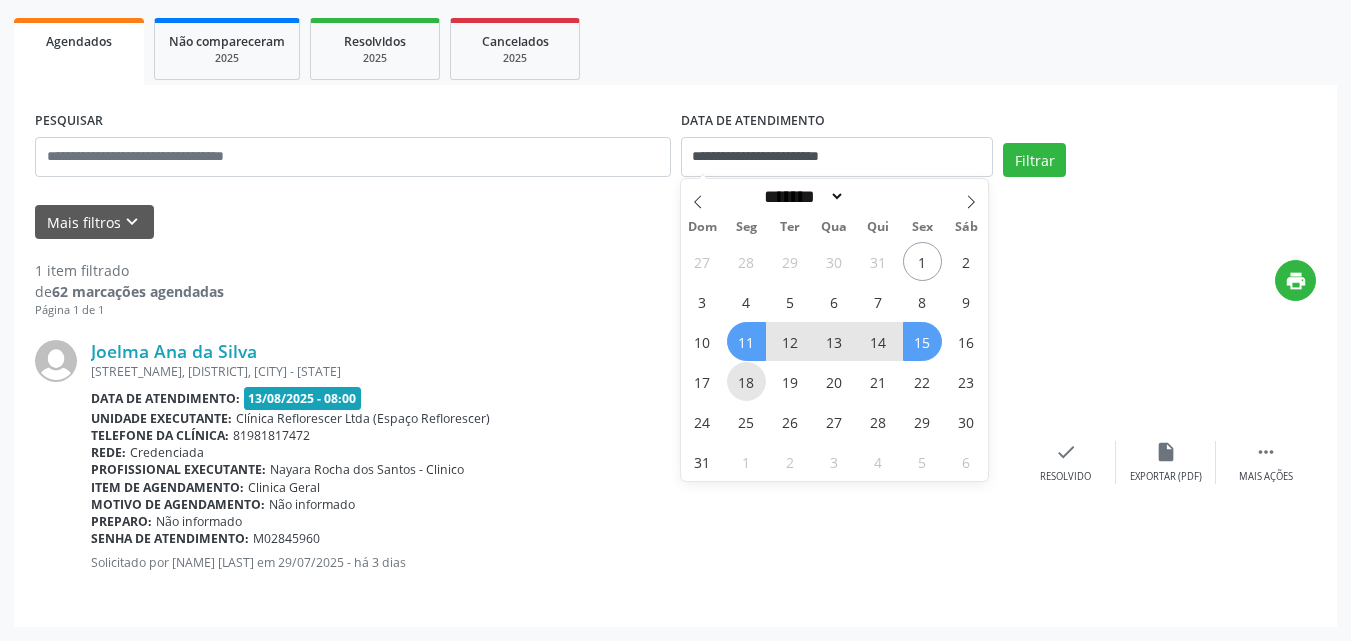 click on "18" at bounding box center (746, 381) 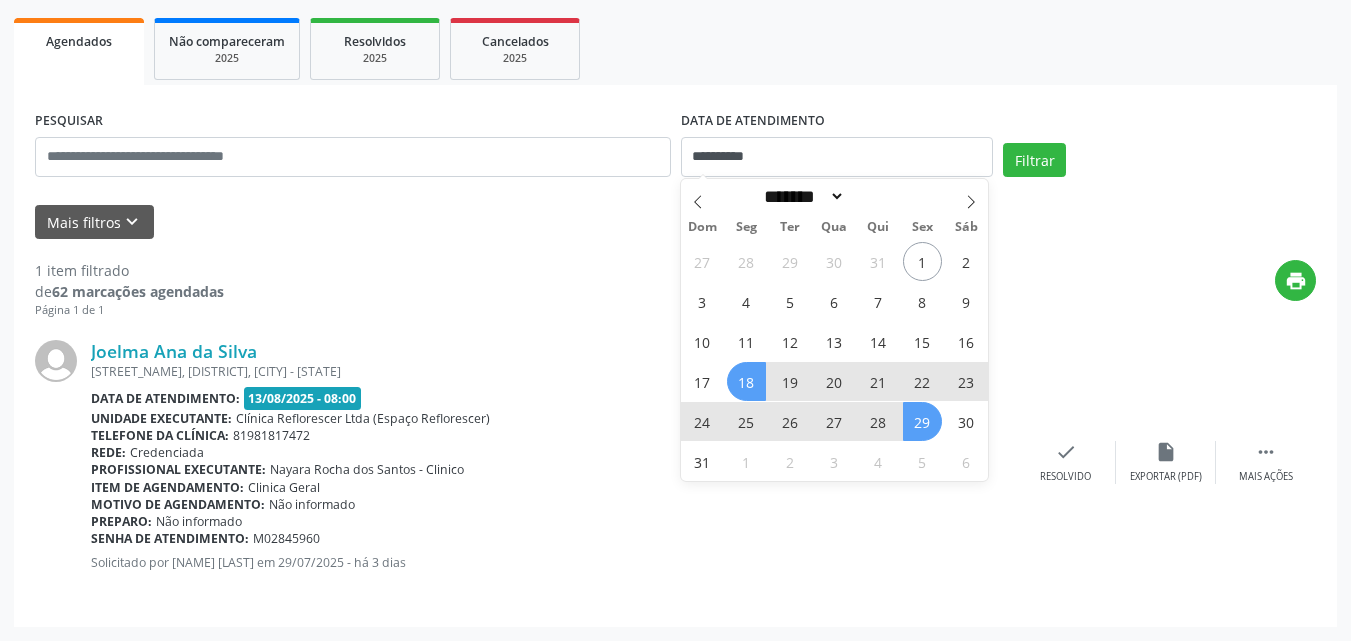 click on "29" at bounding box center [922, 421] 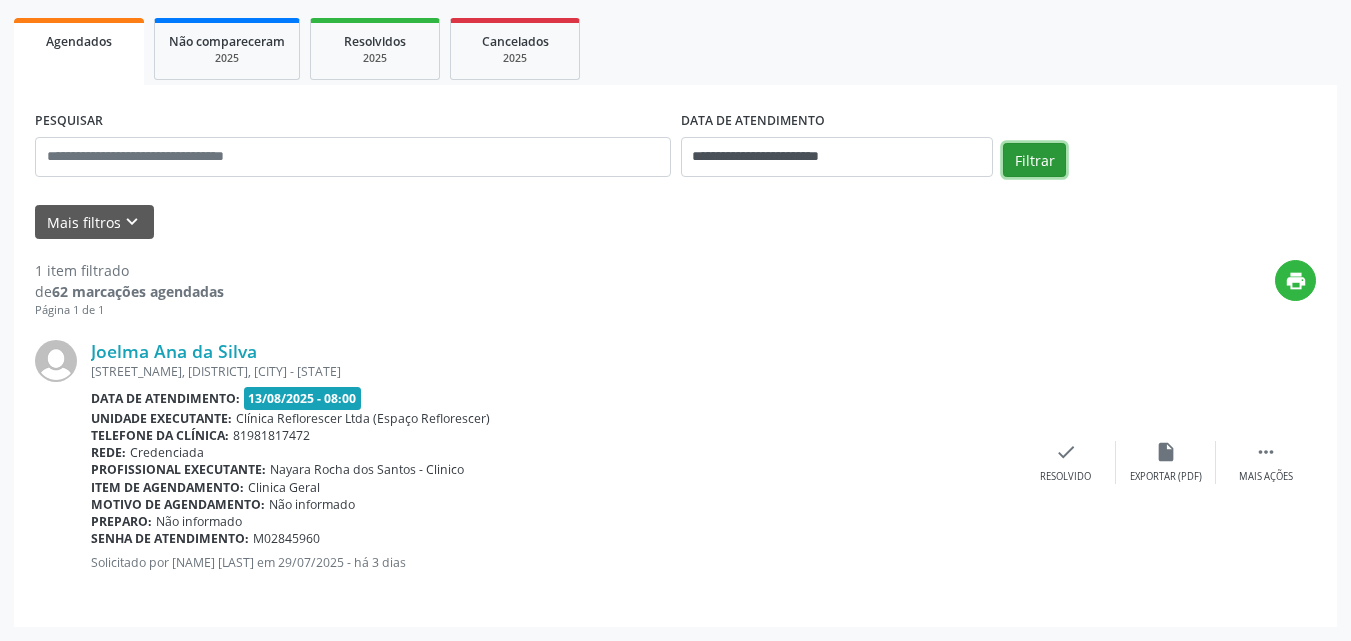 click on "Filtrar" at bounding box center [1034, 160] 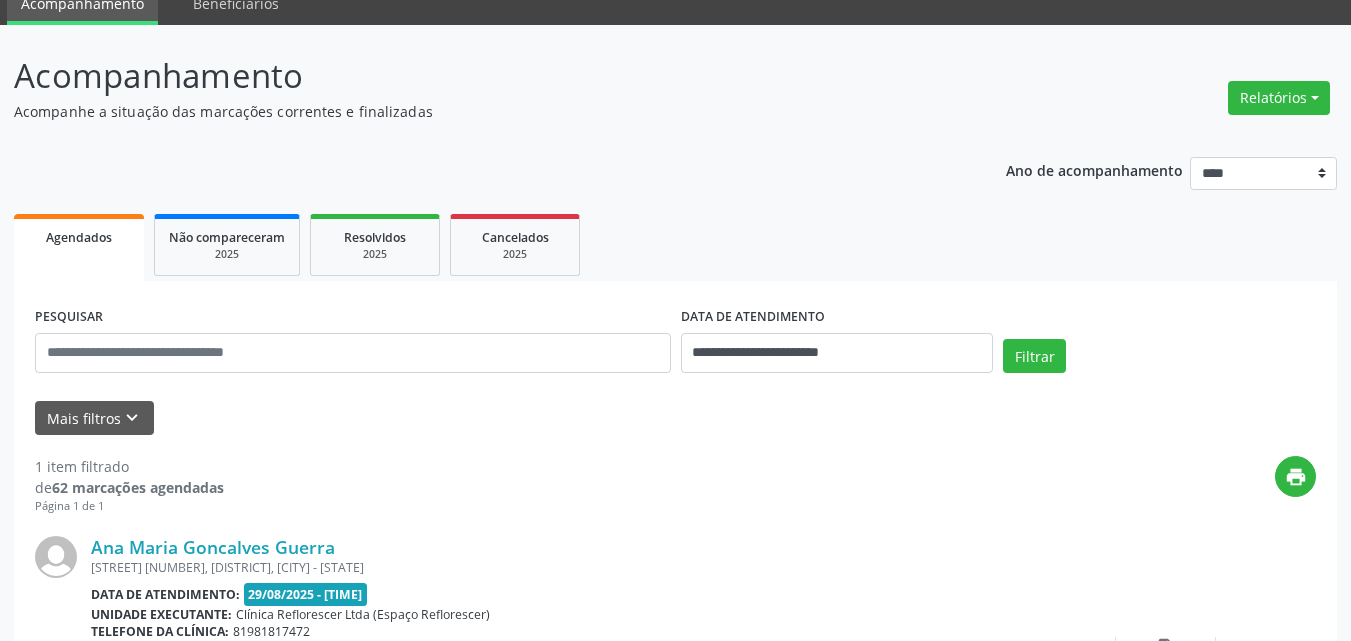 scroll, scrollTop: 81, scrollLeft: 0, axis: vertical 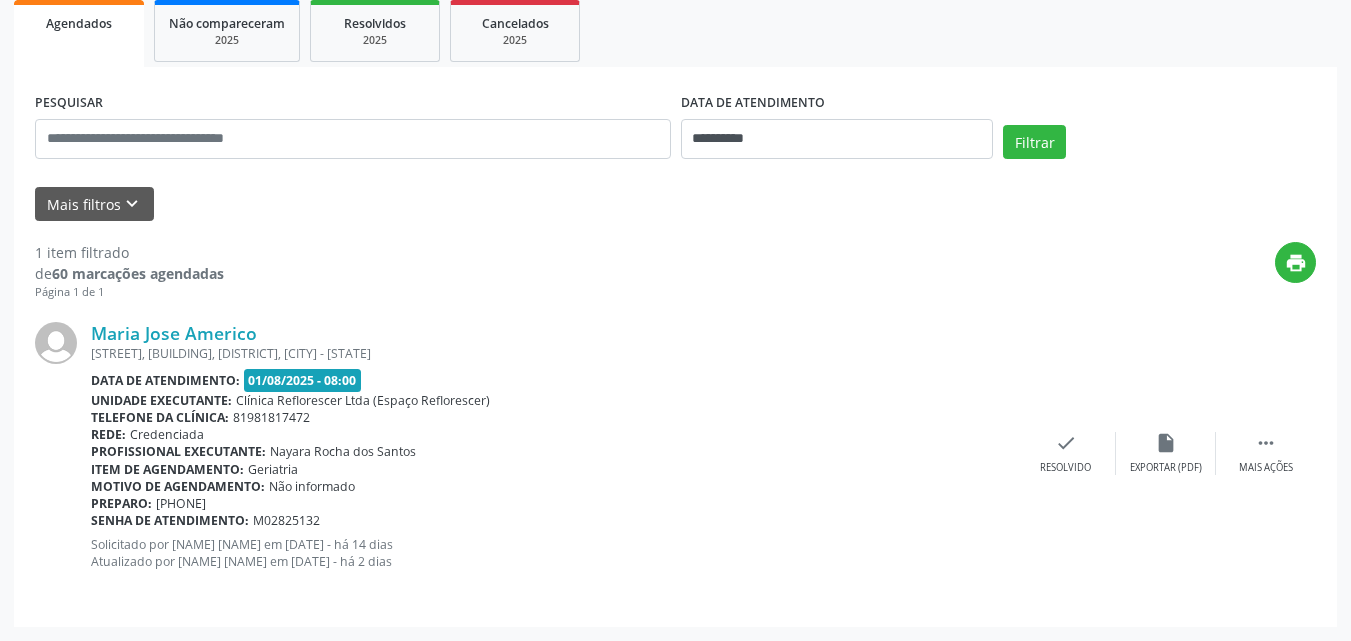 click on "print" at bounding box center (770, 271) 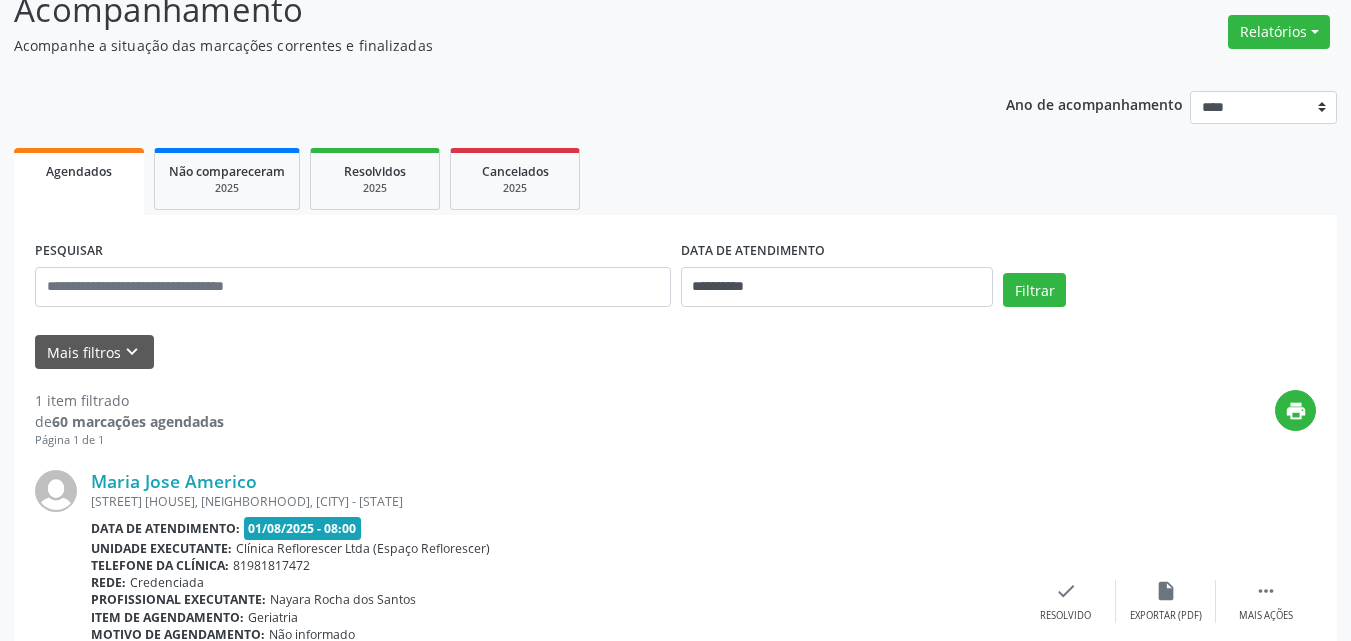 scroll, scrollTop: 299, scrollLeft: 0, axis: vertical 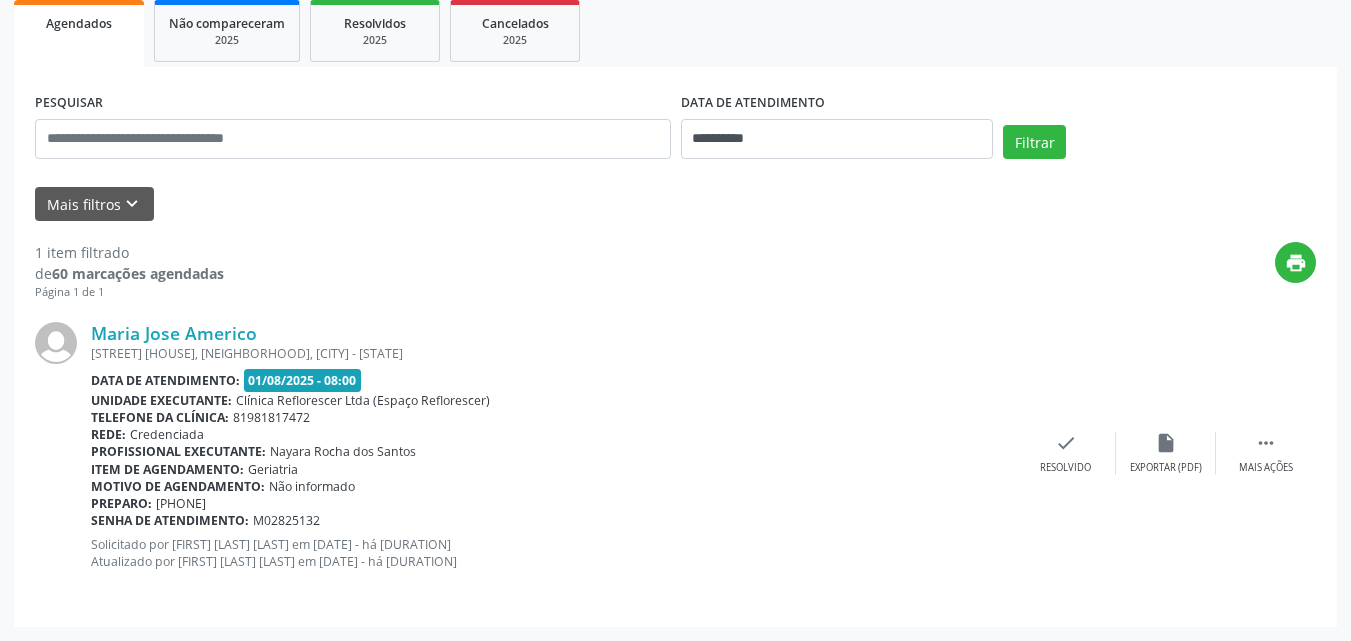 click on "print" at bounding box center (770, 271) 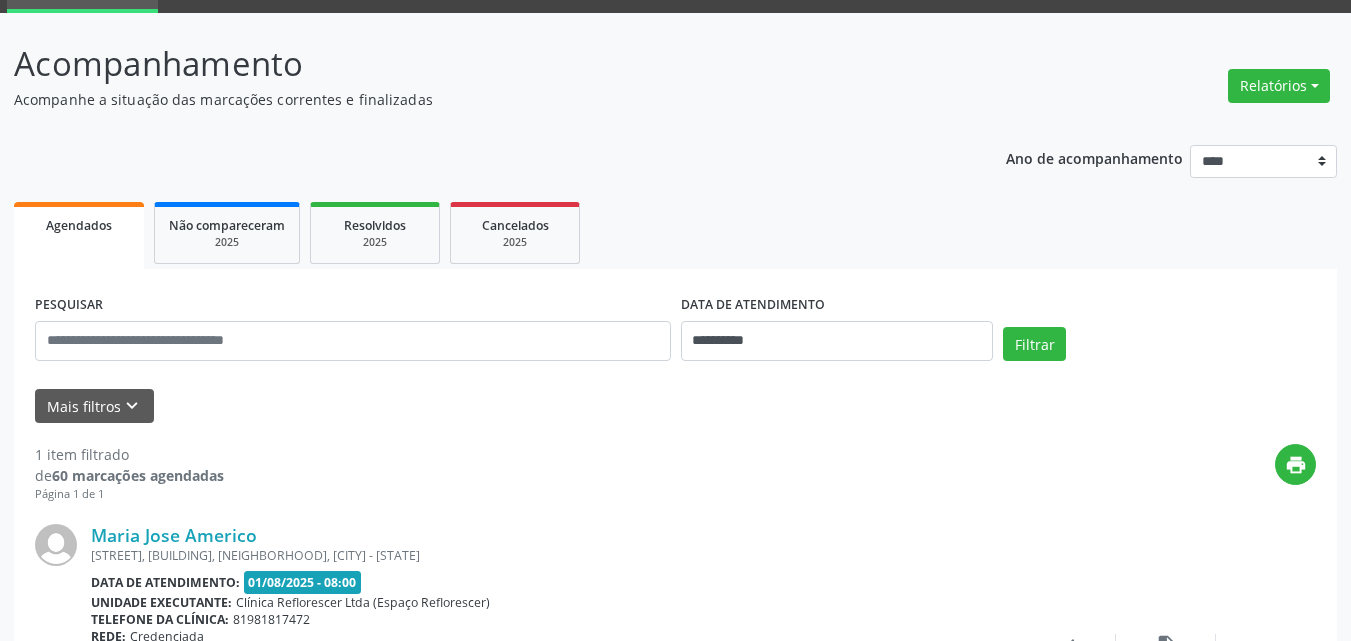 scroll, scrollTop: 0, scrollLeft: 0, axis: both 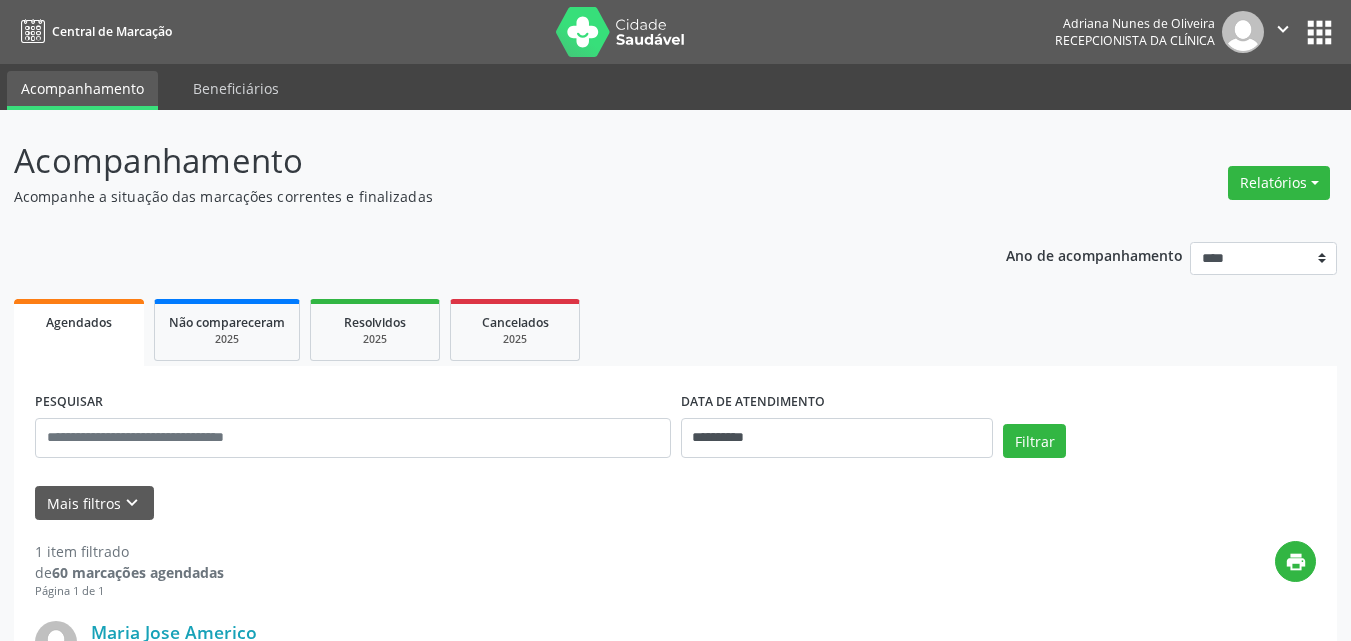 click on "**********" at bounding box center [675, 577] 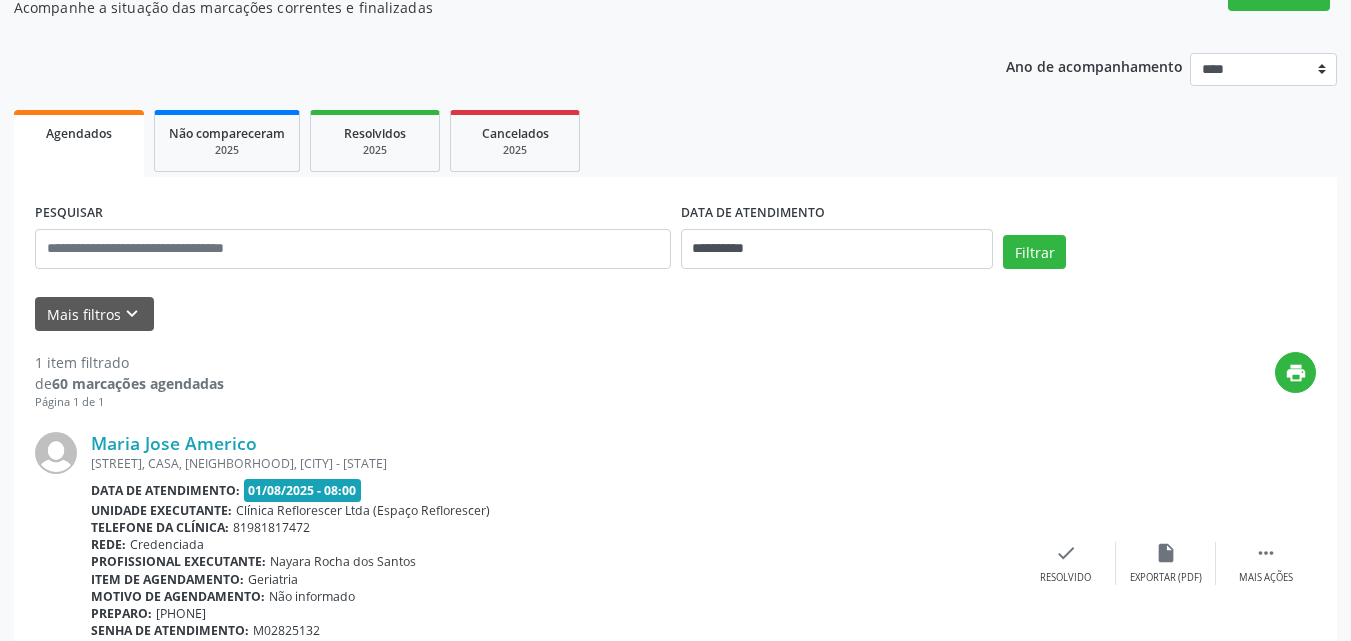scroll, scrollTop: 299, scrollLeft: 0, axis: vertical 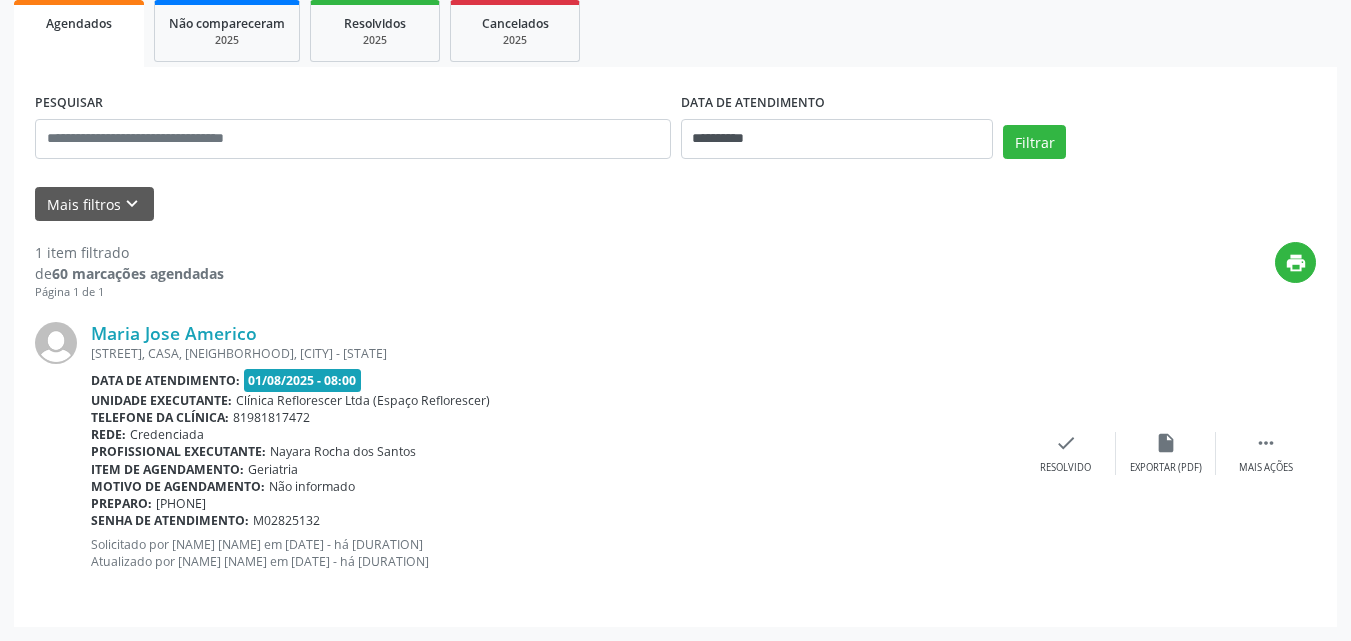 click on "print" at bounding box center (770, 271) 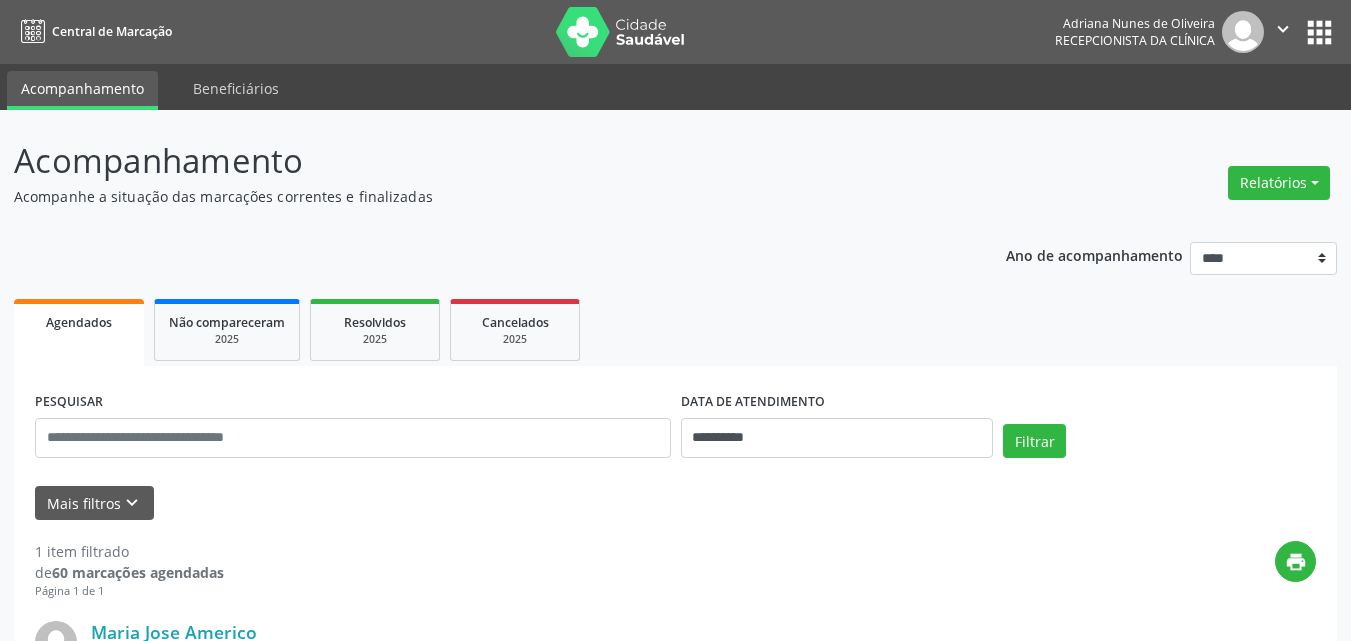 scroll, scrollTop: 0, scrollLeft: 0, axis: both 